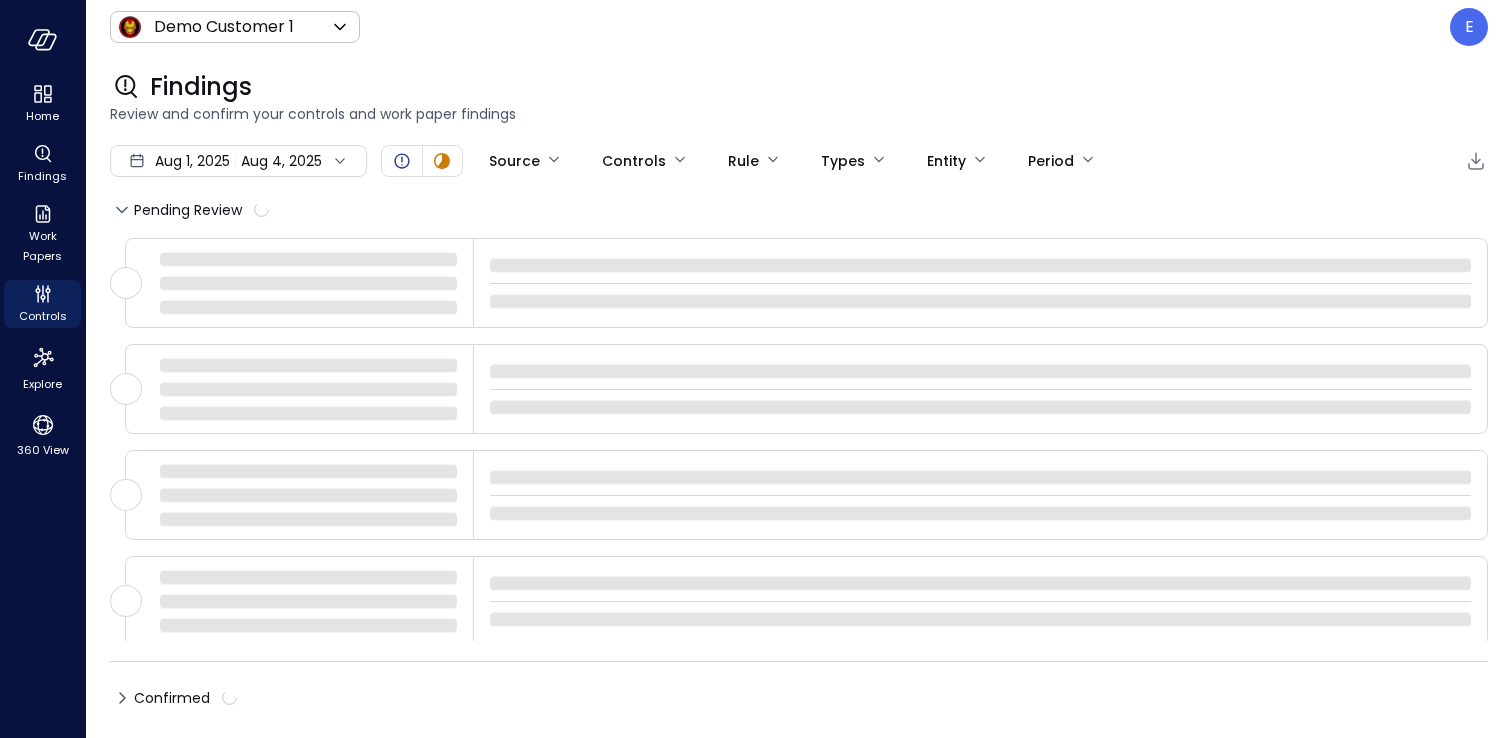 scroll, scrollTop: 0, scrollLeft: 0, axis: both 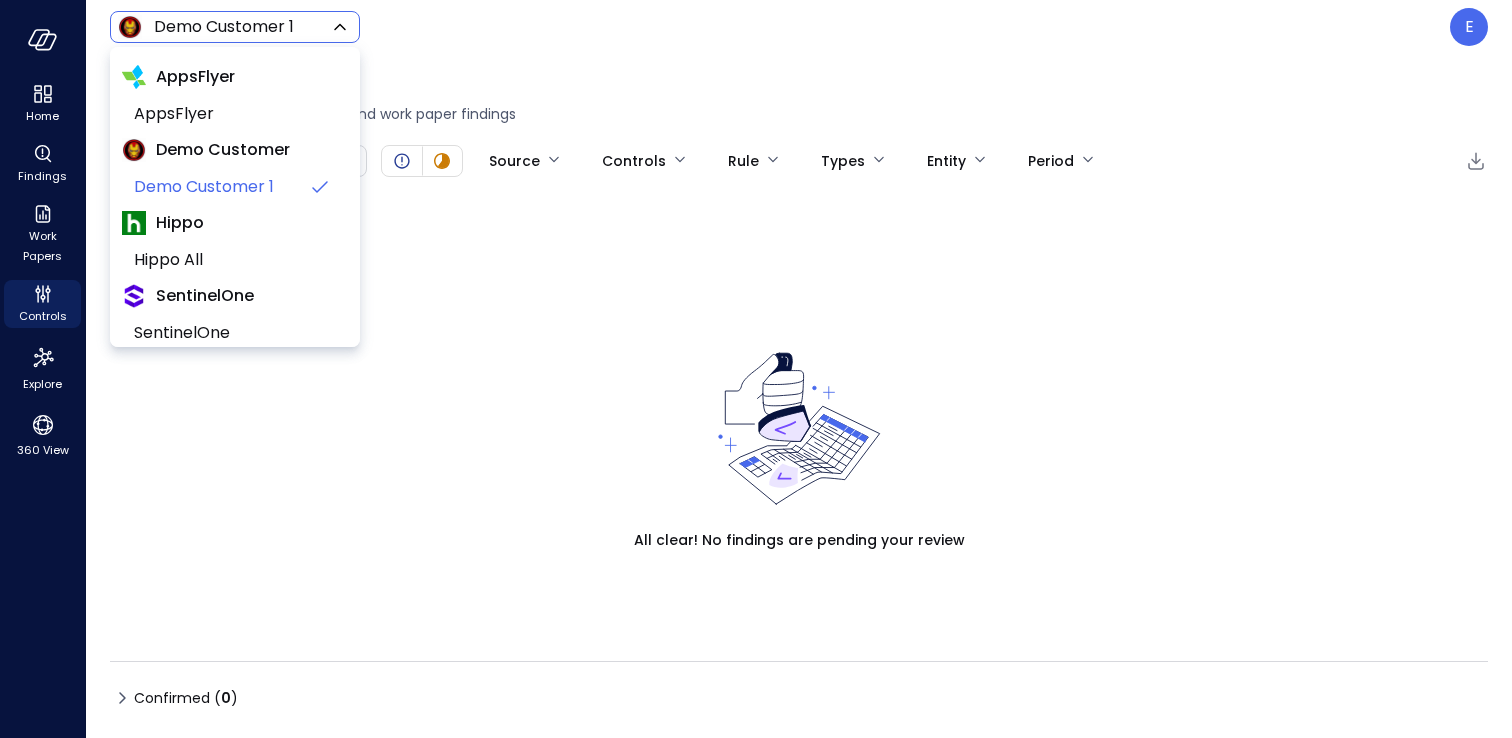 click on "Home Findings Work Papers Controls Explore 360 View Demo Customer 1 ***** ​ E Findings   Review and confirm your controls and work paper findings Aug 1, 2025 Aug 4, 2025 Source Controls Rule Types Entity Period Pending Review ( 0 ) All clear! No findings are pending your review Confirmed ( 0 ) Safebooks.ai AppsFlyer AppsFlyer Demo Customer Demo Customer 1 Hippo Hippo All SentinelOne SentinelOne TravelPerk TravelPerk Inc TravelPerk UK TravelPerk SLU Wiz Wiz Ltd Wiz US Wiz UK Wiz AU Wiz NL Wiz JP DAZZ IL DAZZ US Wiz GEM IL Wiz GEM US Wiz Cloud Canada Wiz Germany Wiz Parent Wiz Elimination Wiz All Yotpo Yotpo Ltd Yotpo Inc Yotpo All" at bounding box center [756, 369] 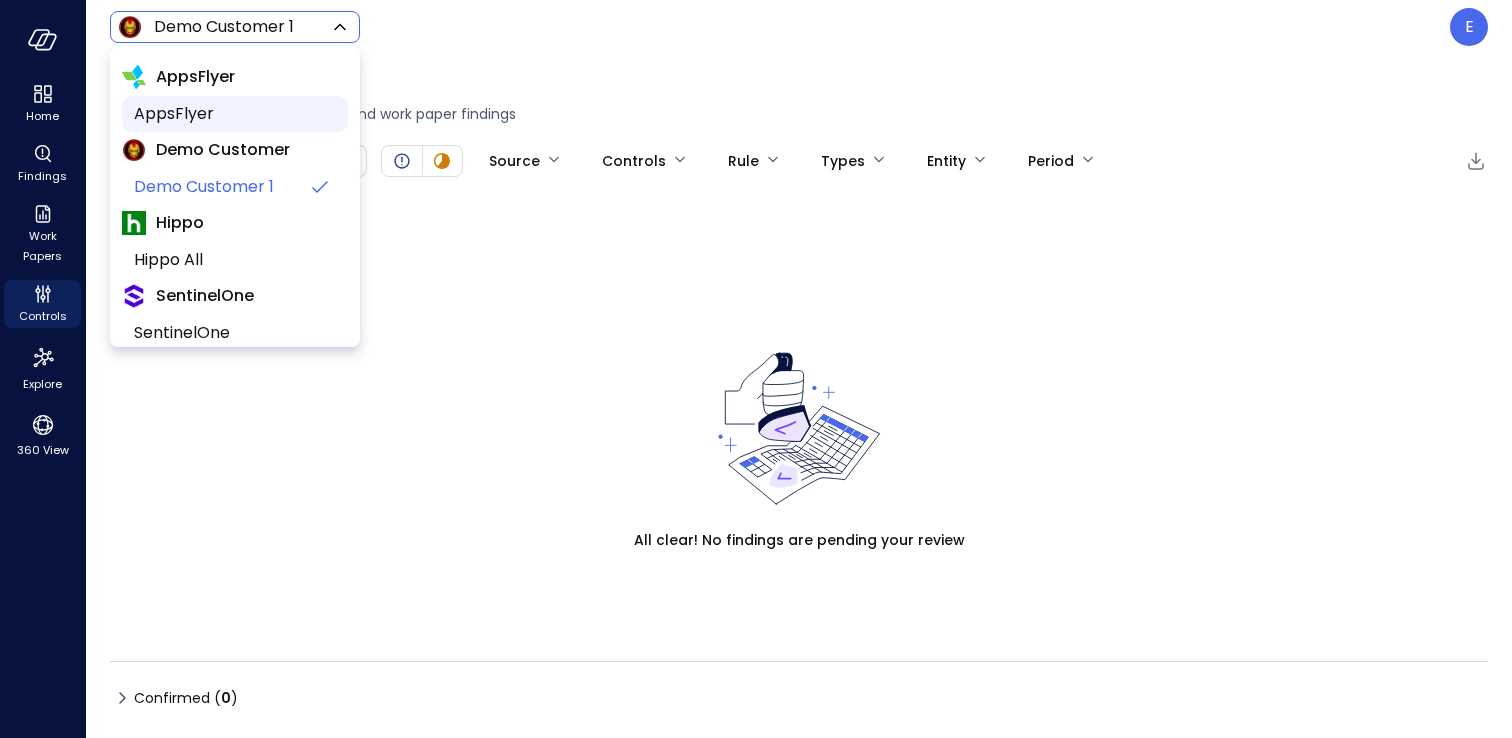 click on "AppsFlyer" at bounding box center [233, 114] 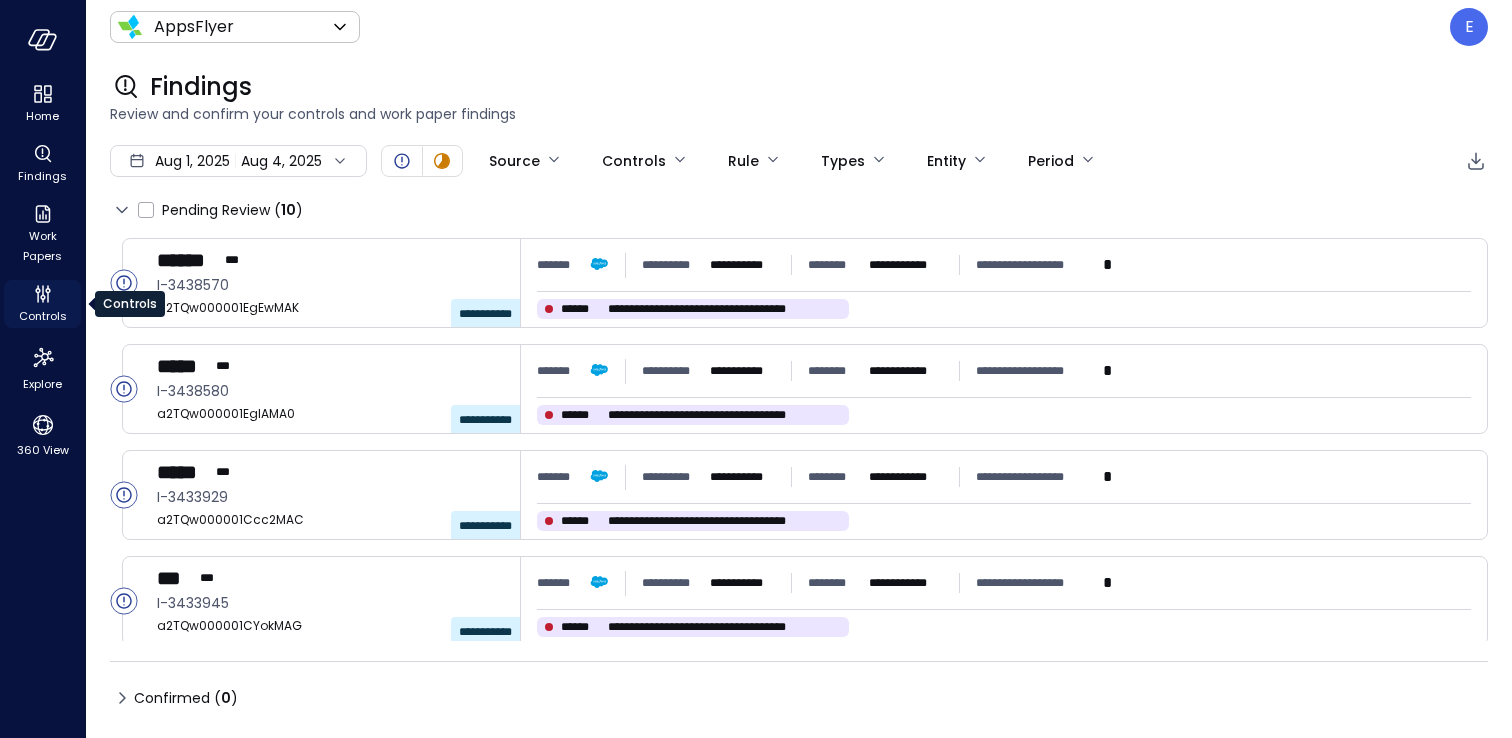 click 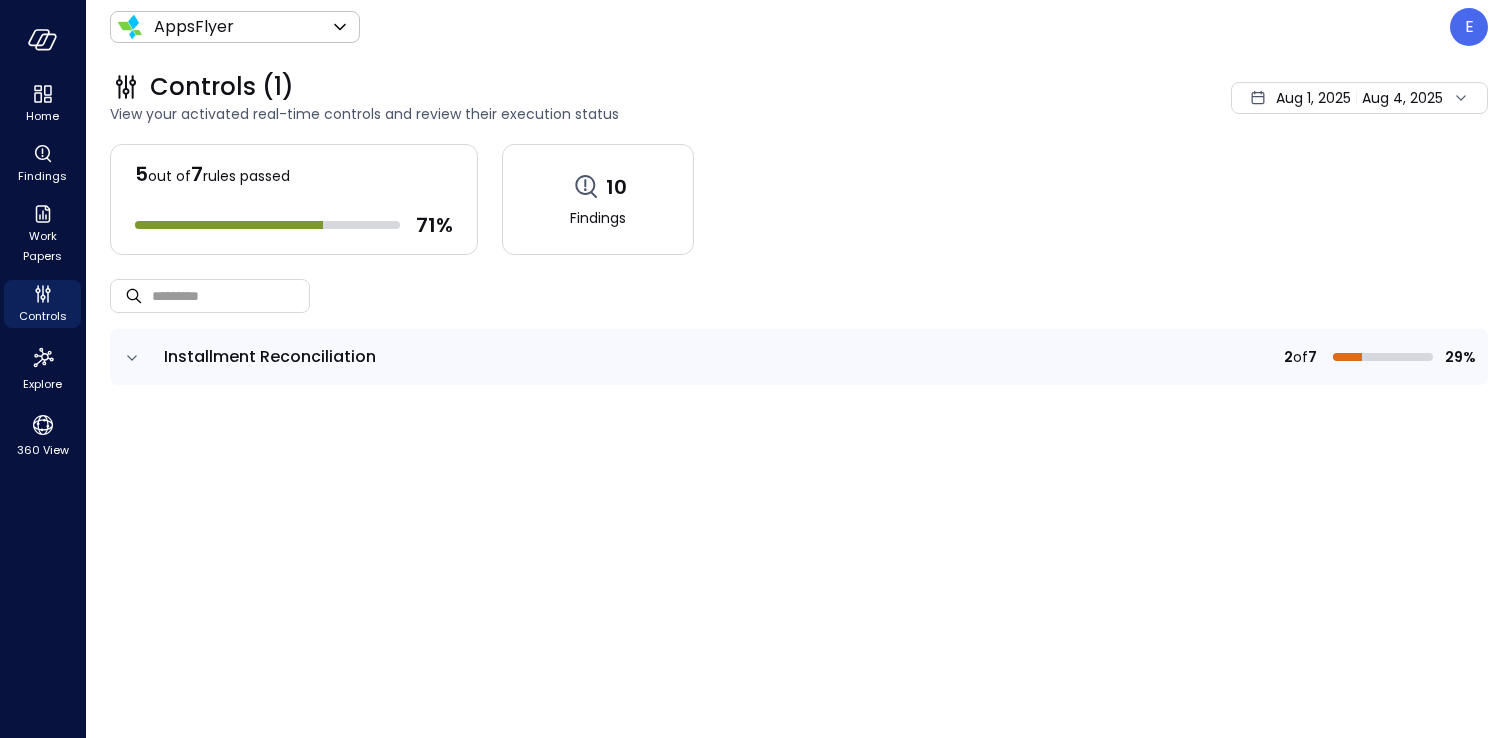 click 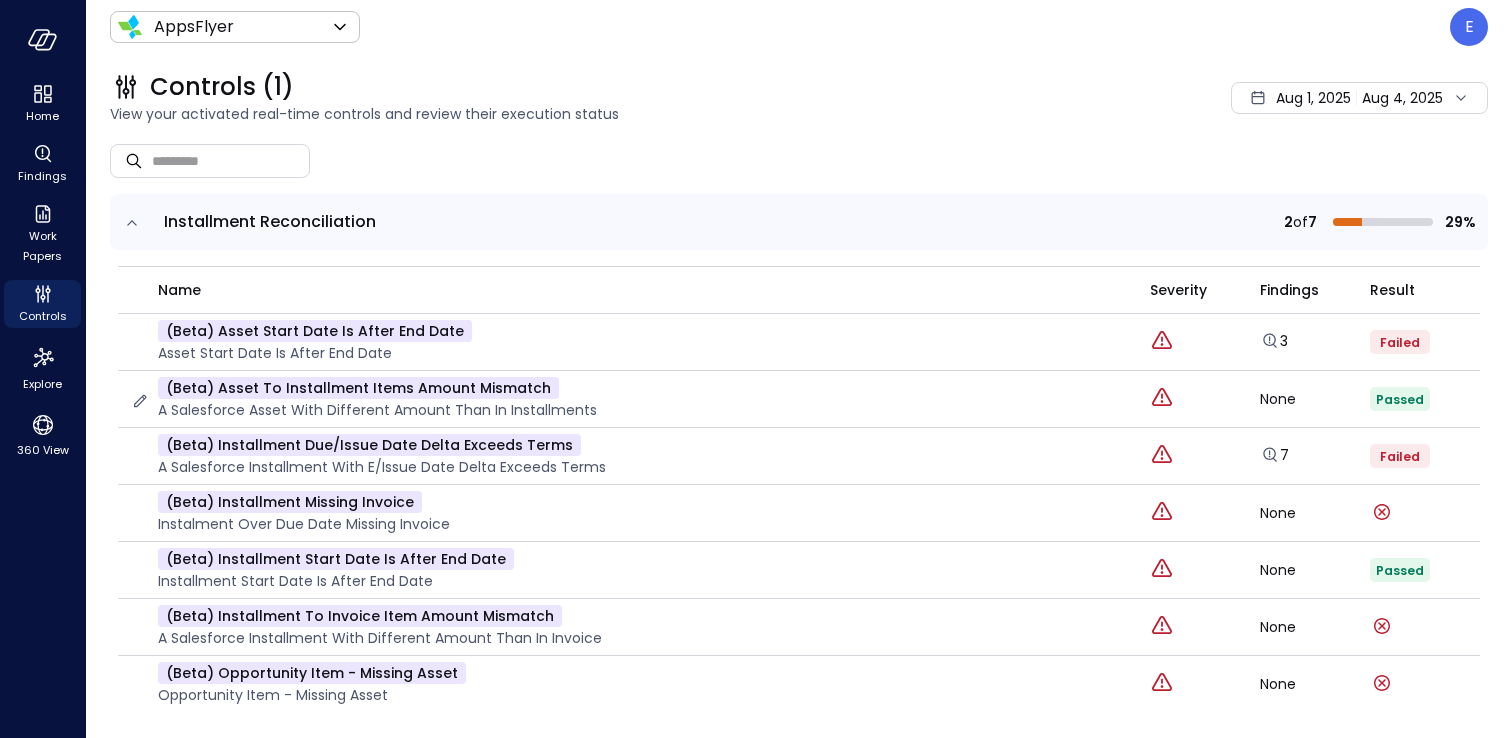 scroll, scrollTop: 148, scrollLeft: 0, axis: vertical 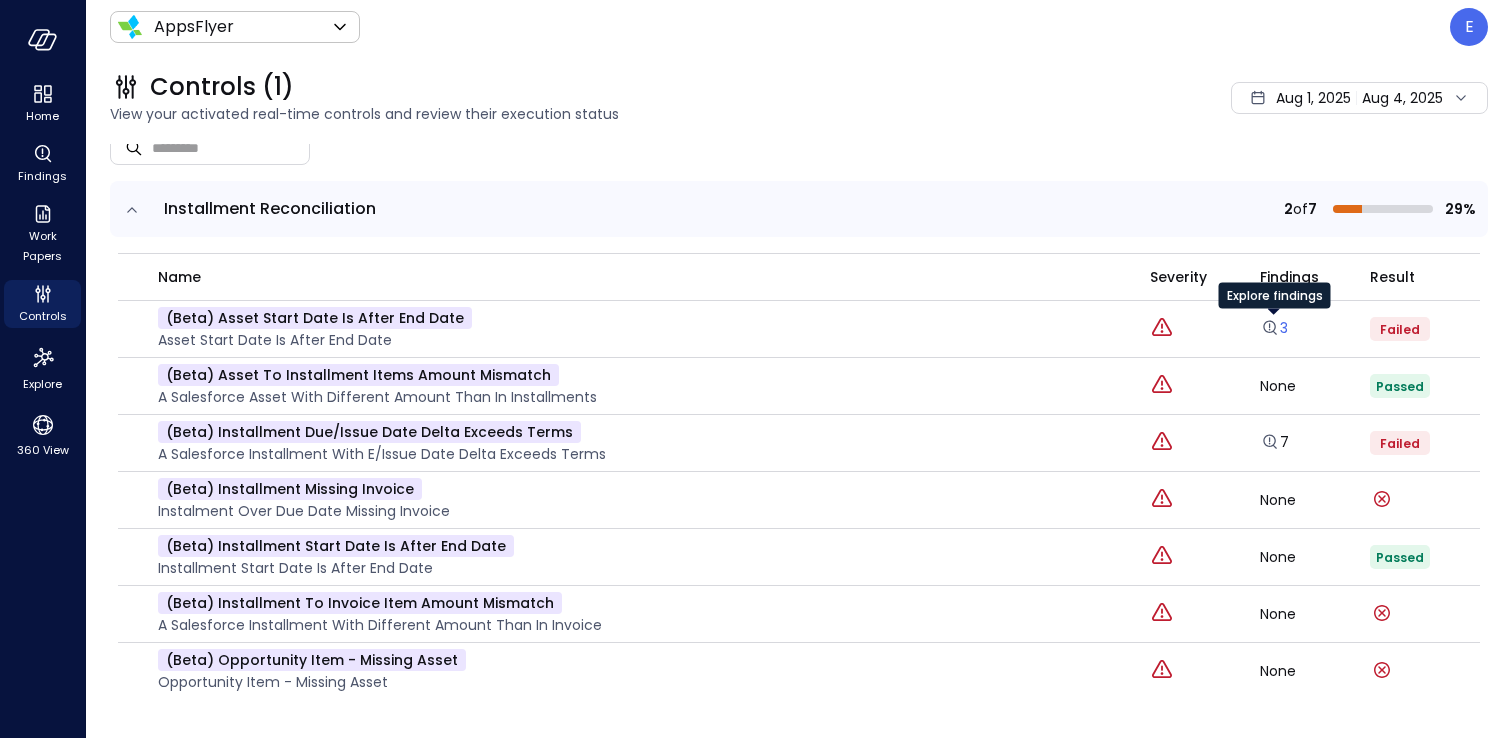 click on "3" at bounding box center [1274, 328] 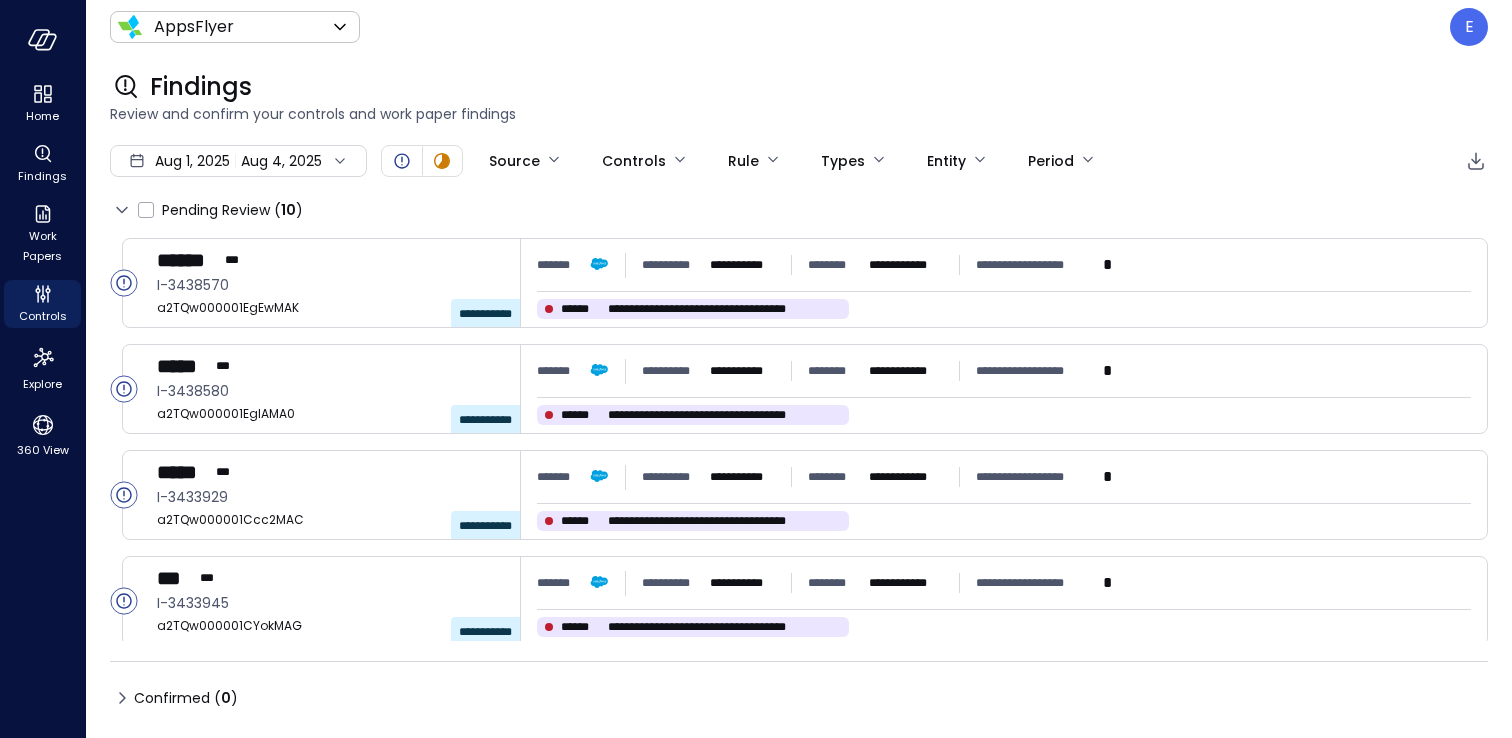 type on "****" 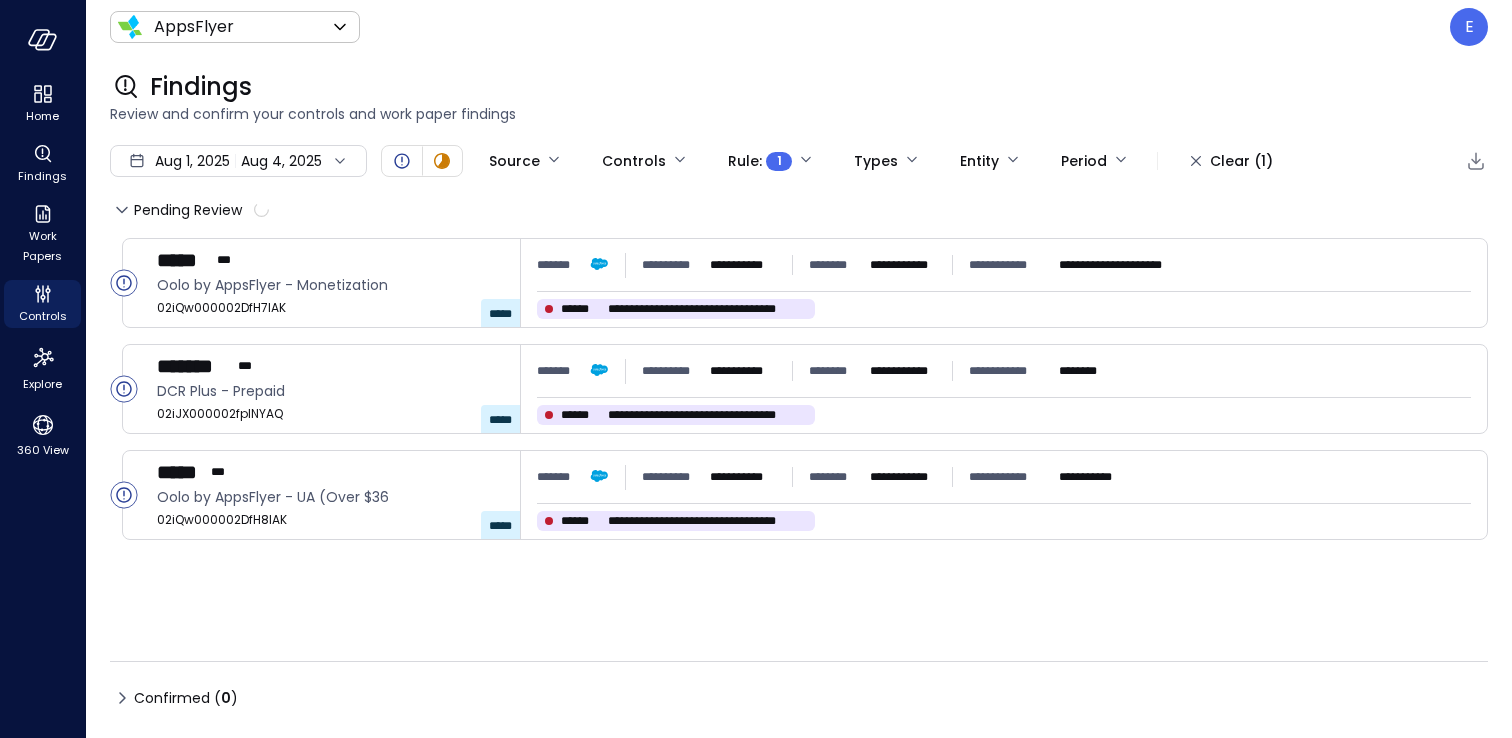 click 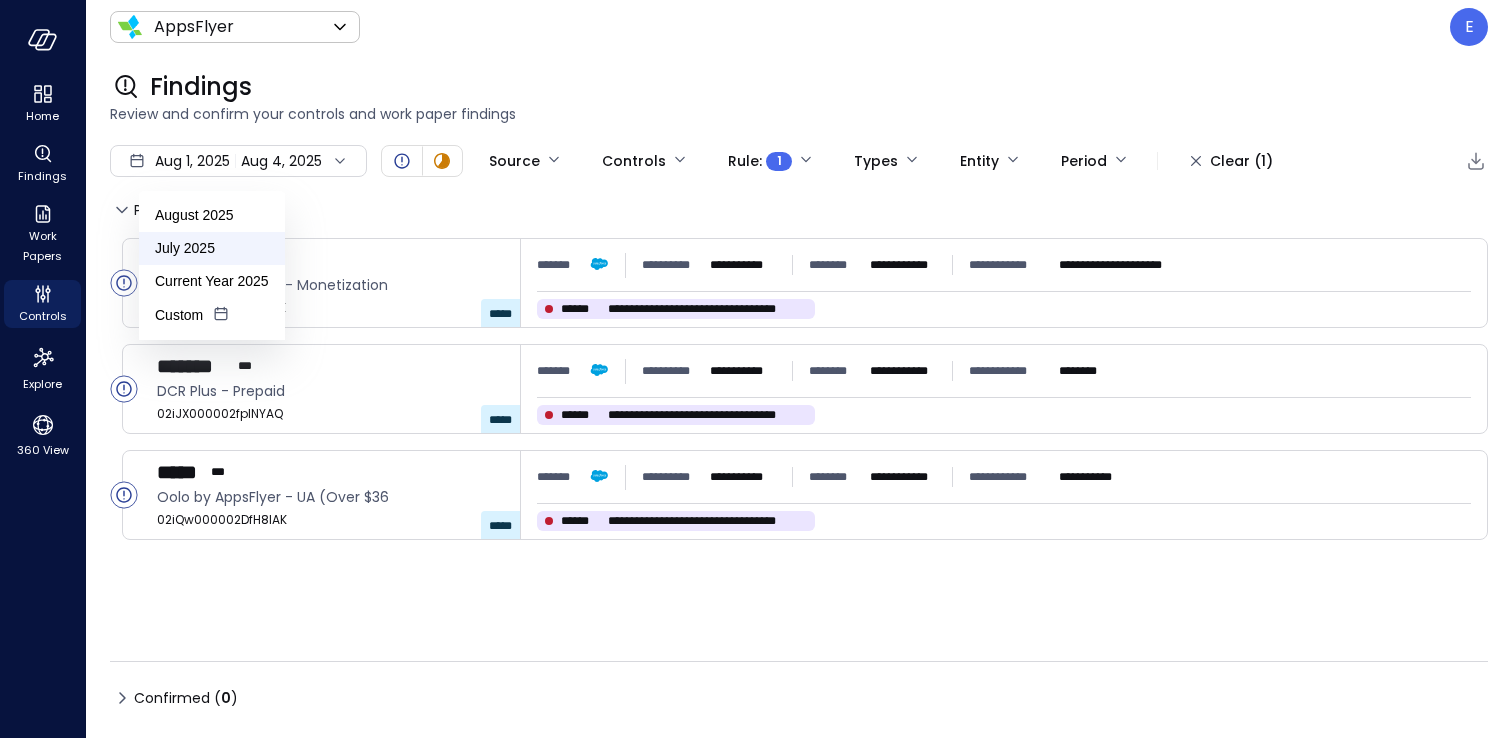 click on "July 2025" at bounding box center [212, 248] 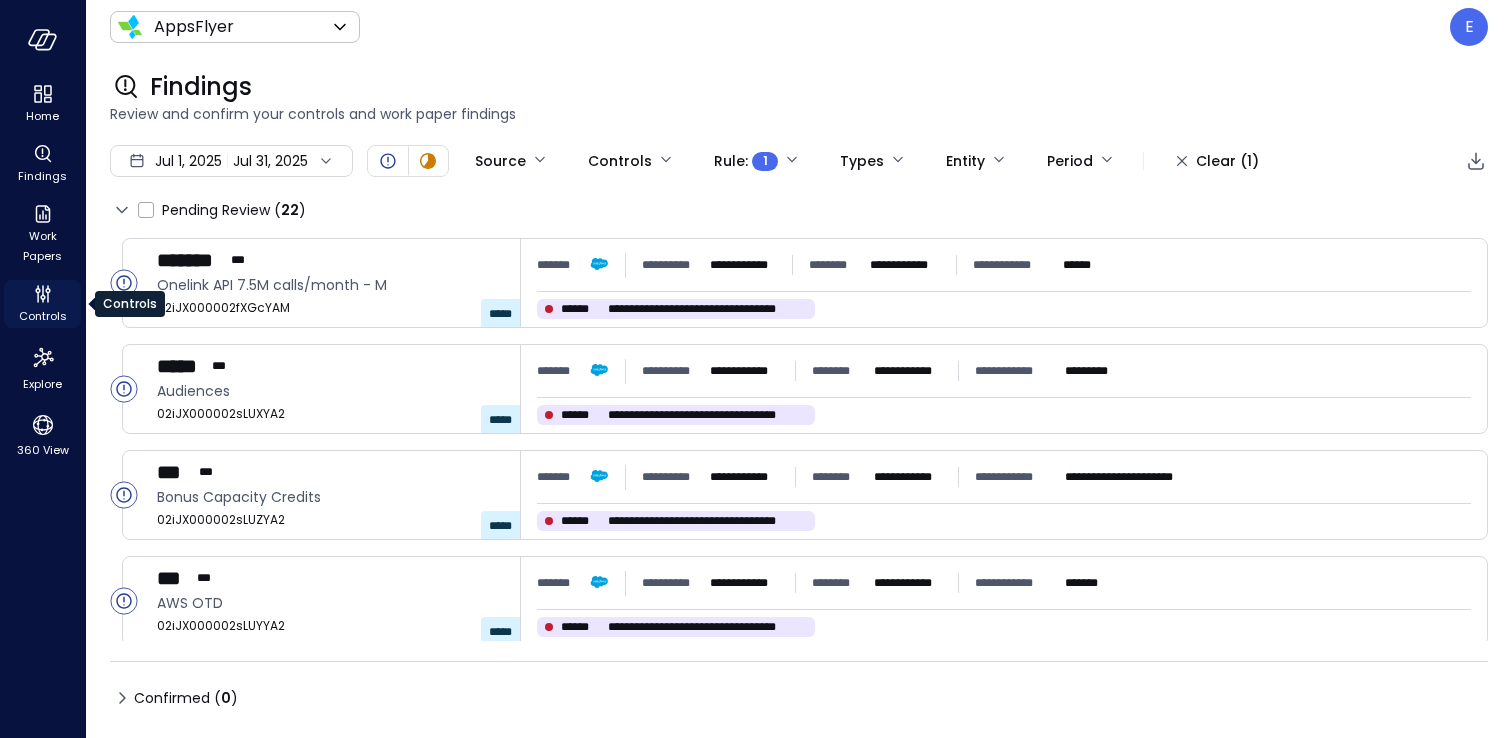 click 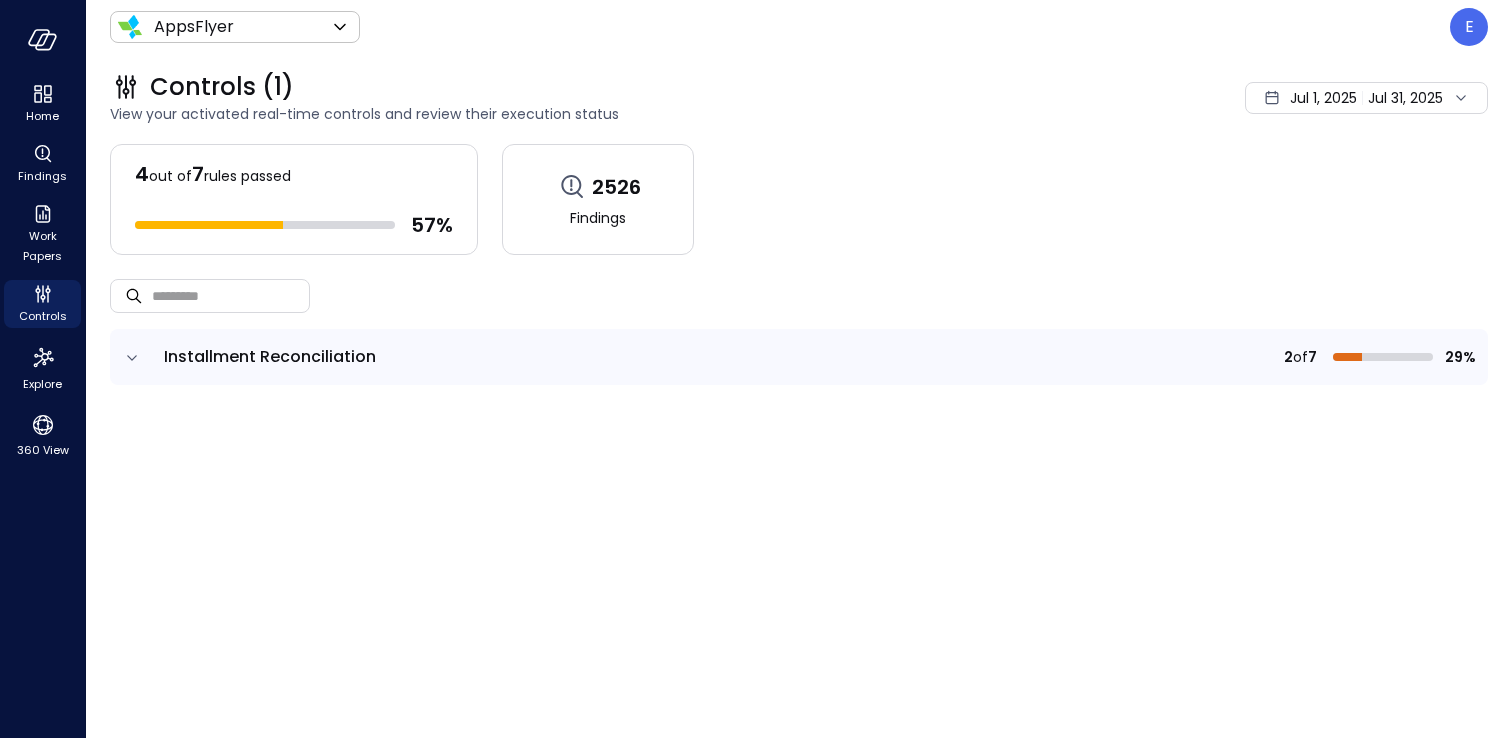 click on "Installment Reconciliation" at bounding box center (270, 356) 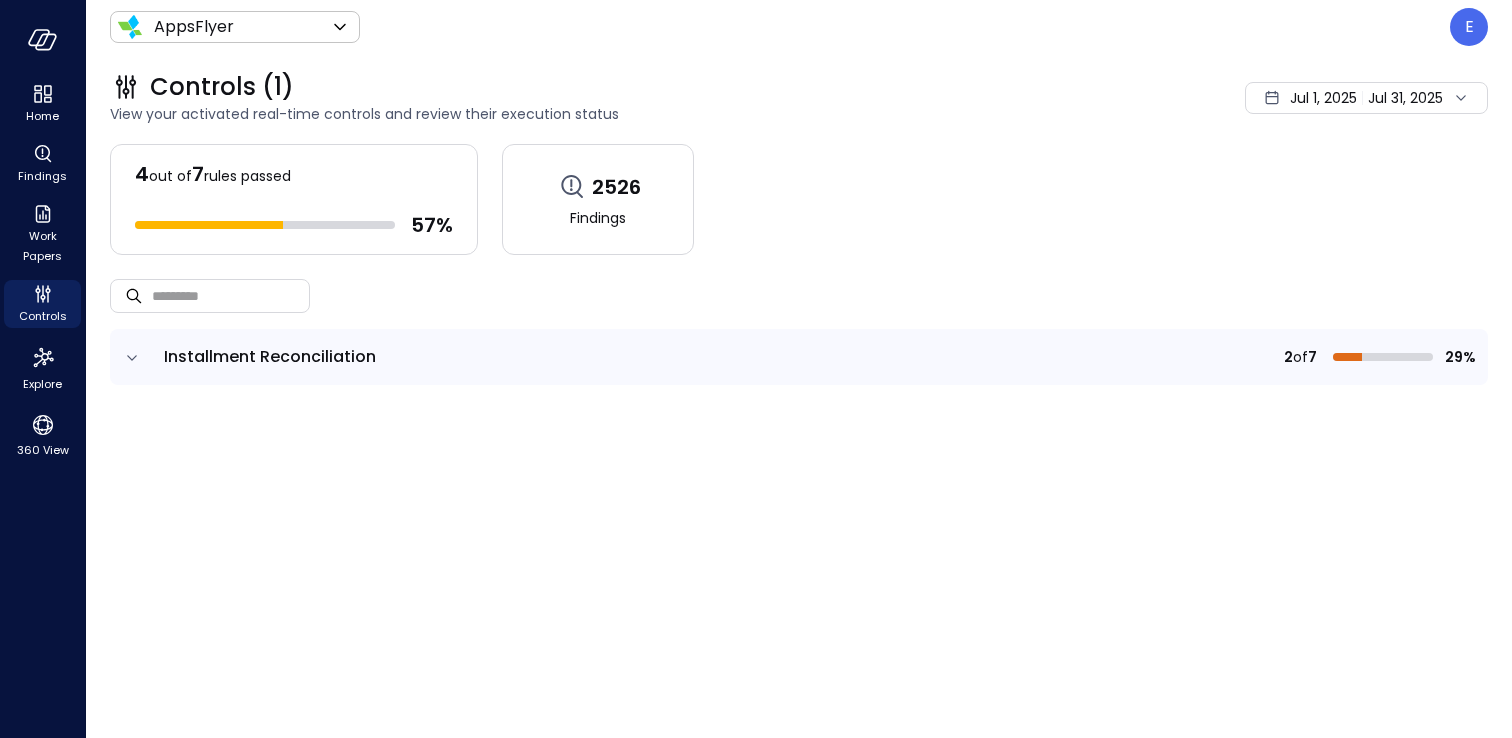 click 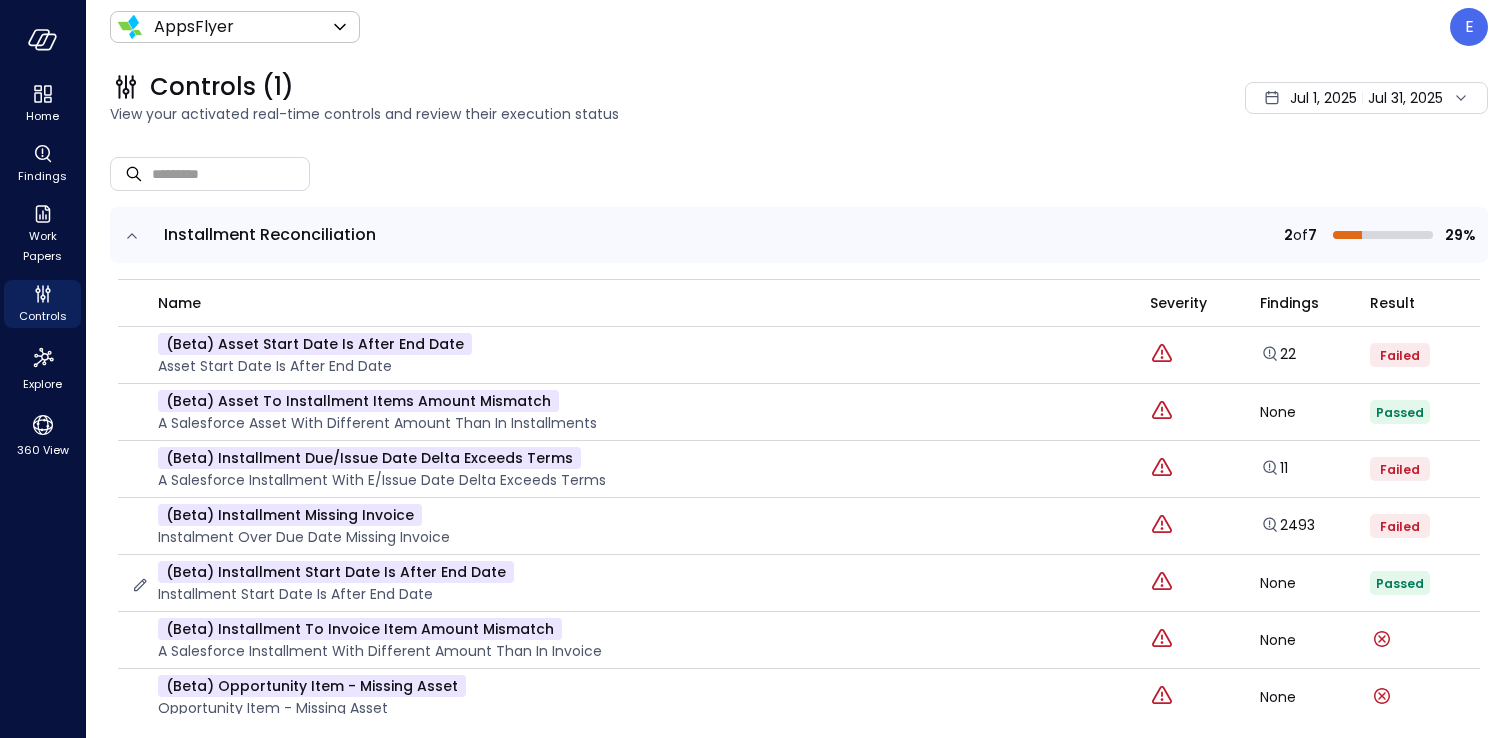 scroll, scrollTop: 148, scrollLeft: 0, axis: vertical 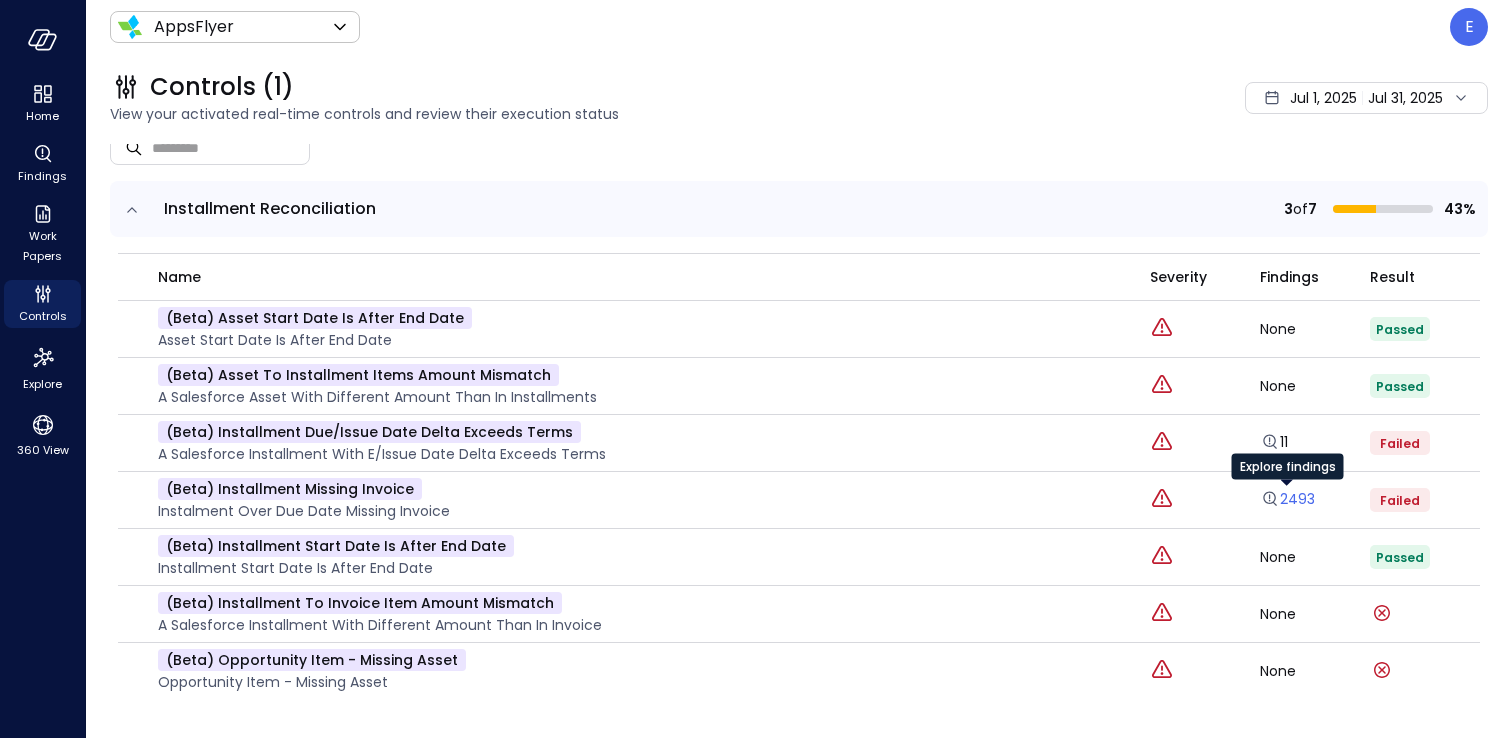 click on "2493" at bounding box center (1287, 499) 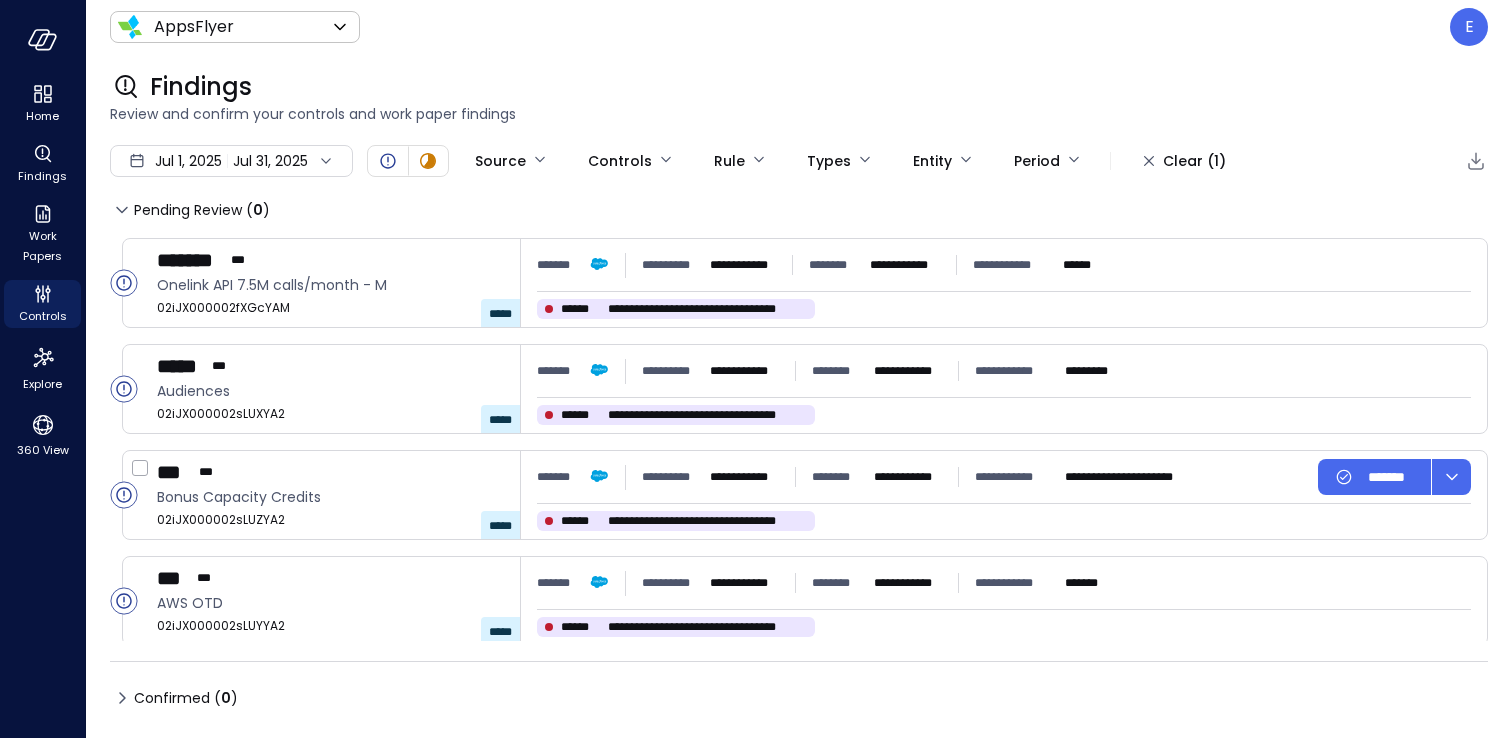 type on "****" 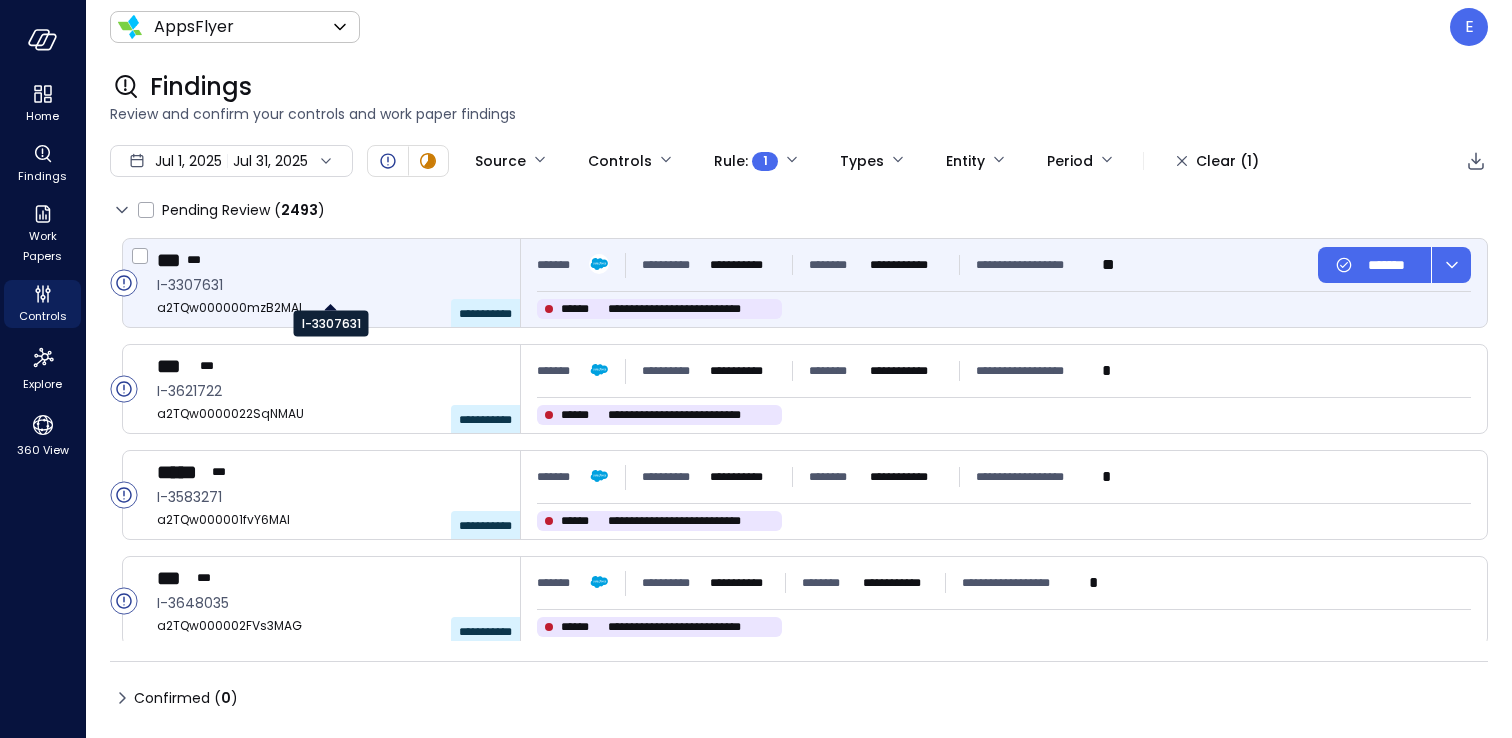 click on "I-3307631" at bounding box center (330, 285) 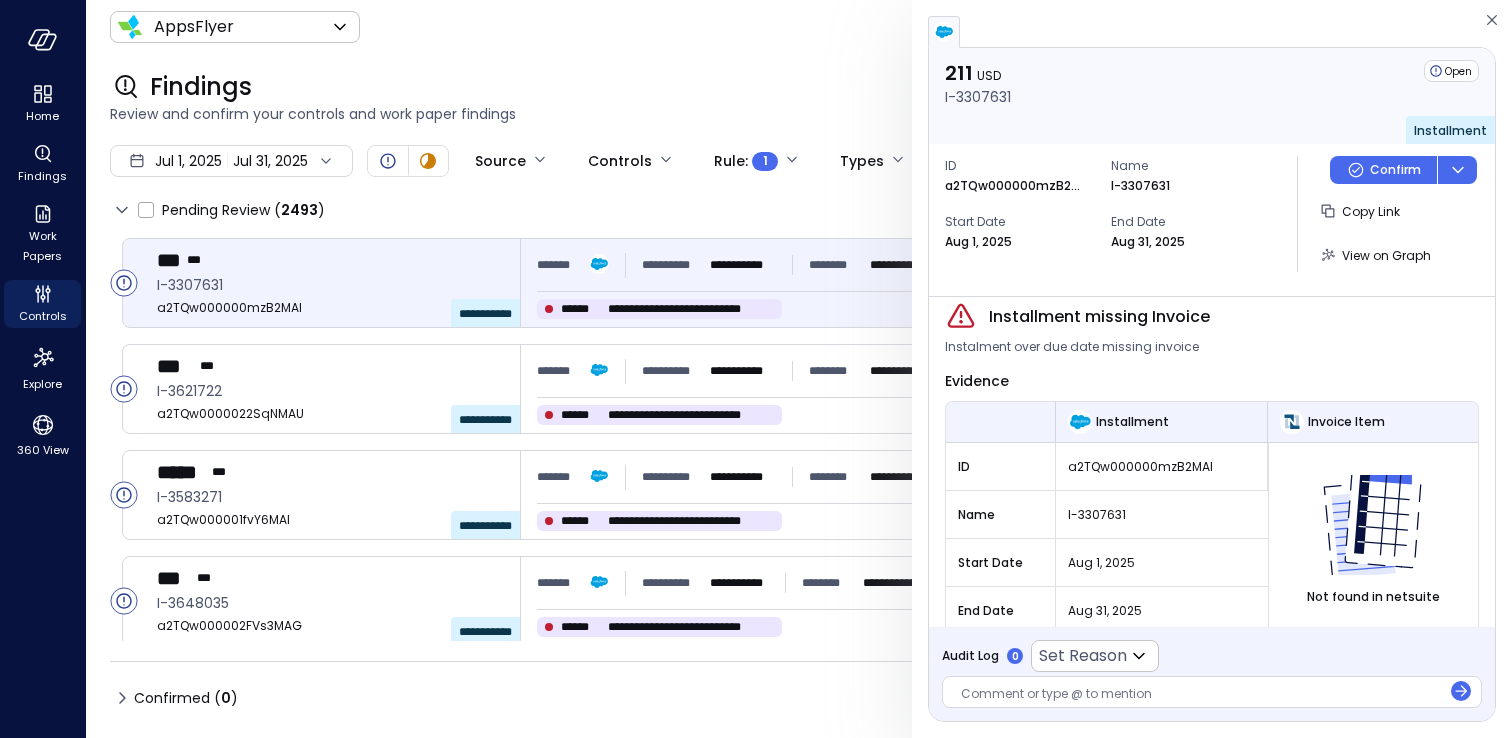 scroll, scrollTop: 0, scrollLeft: 0, axis: both 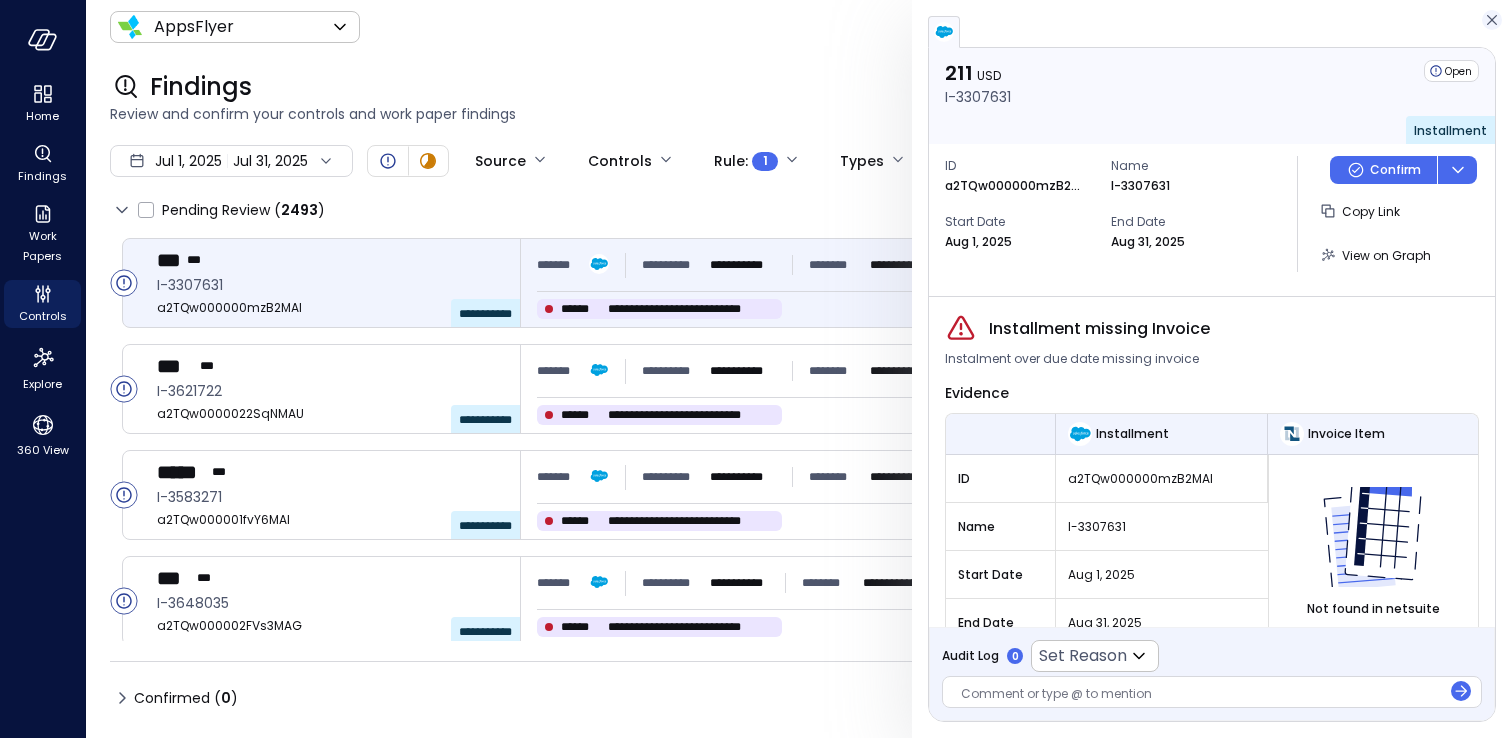 click 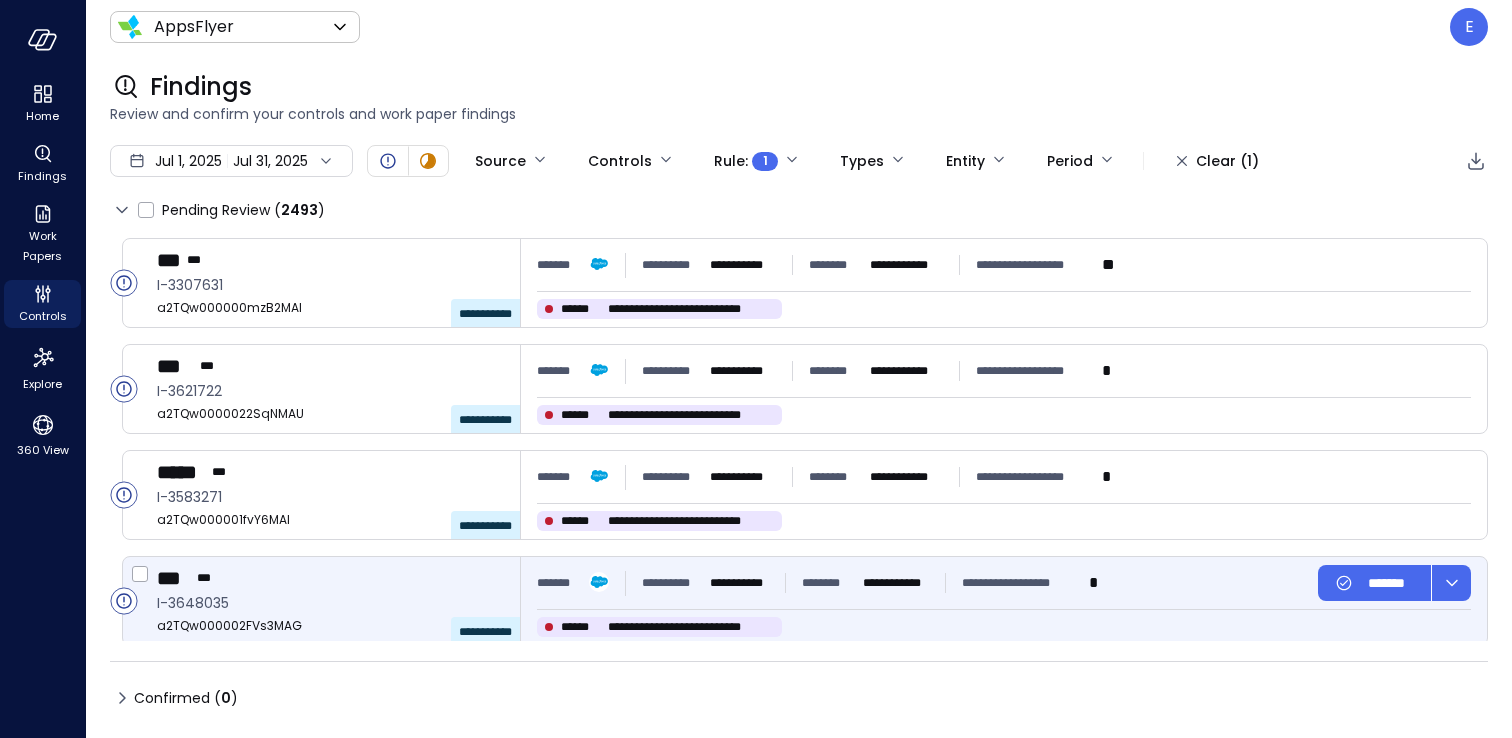 click on "********" at bounding box center (829, 583) 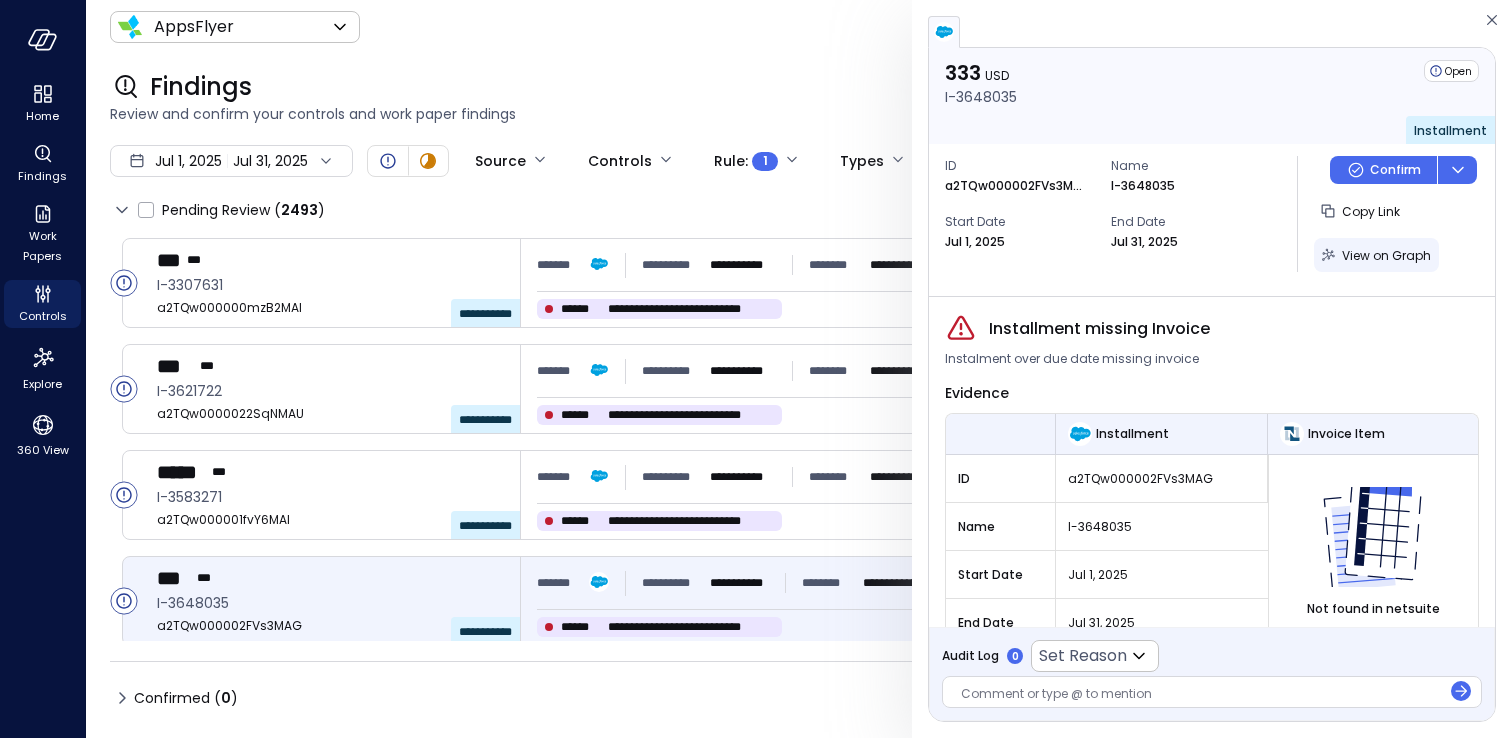 click on "View on Graph" at bounding box center [1386, 255] 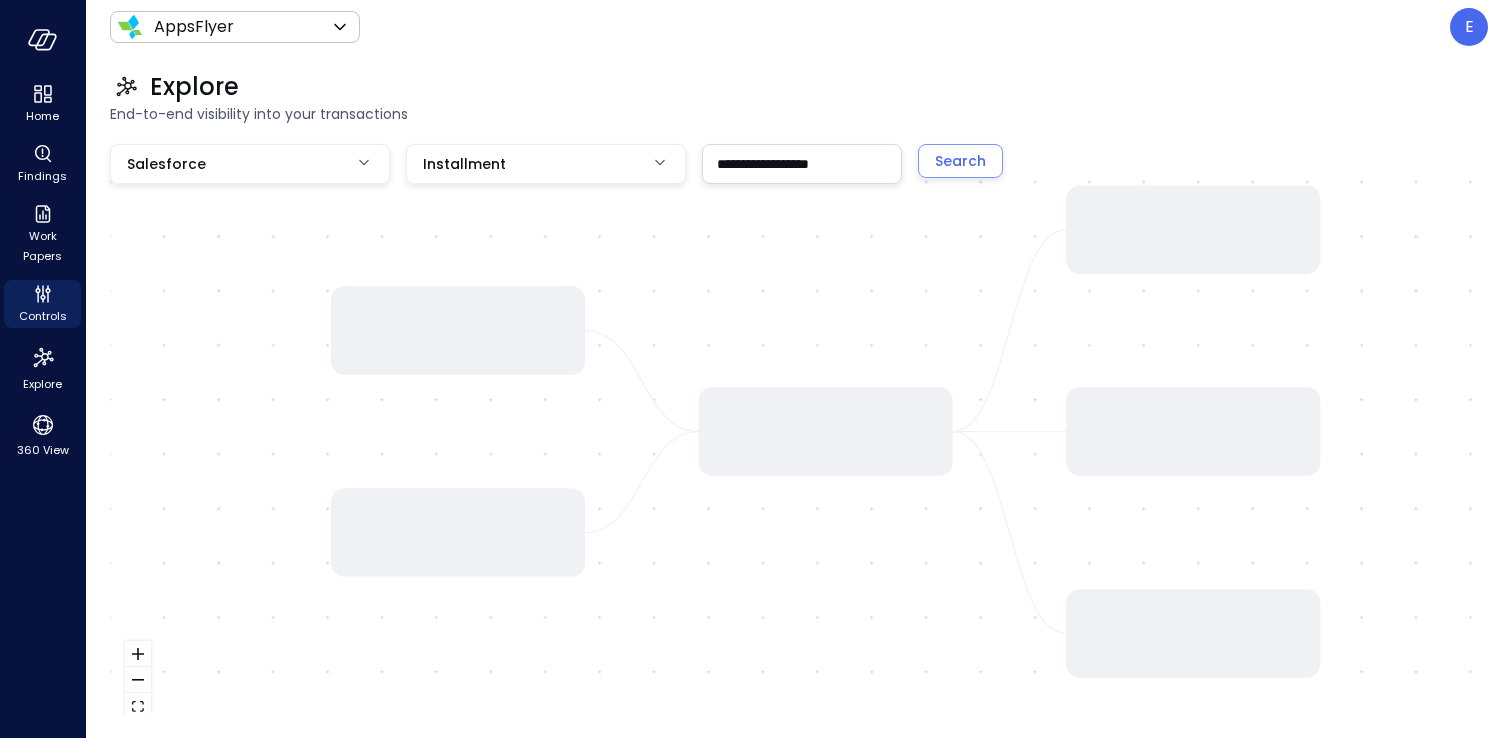 click at bounding box center (799, 439) 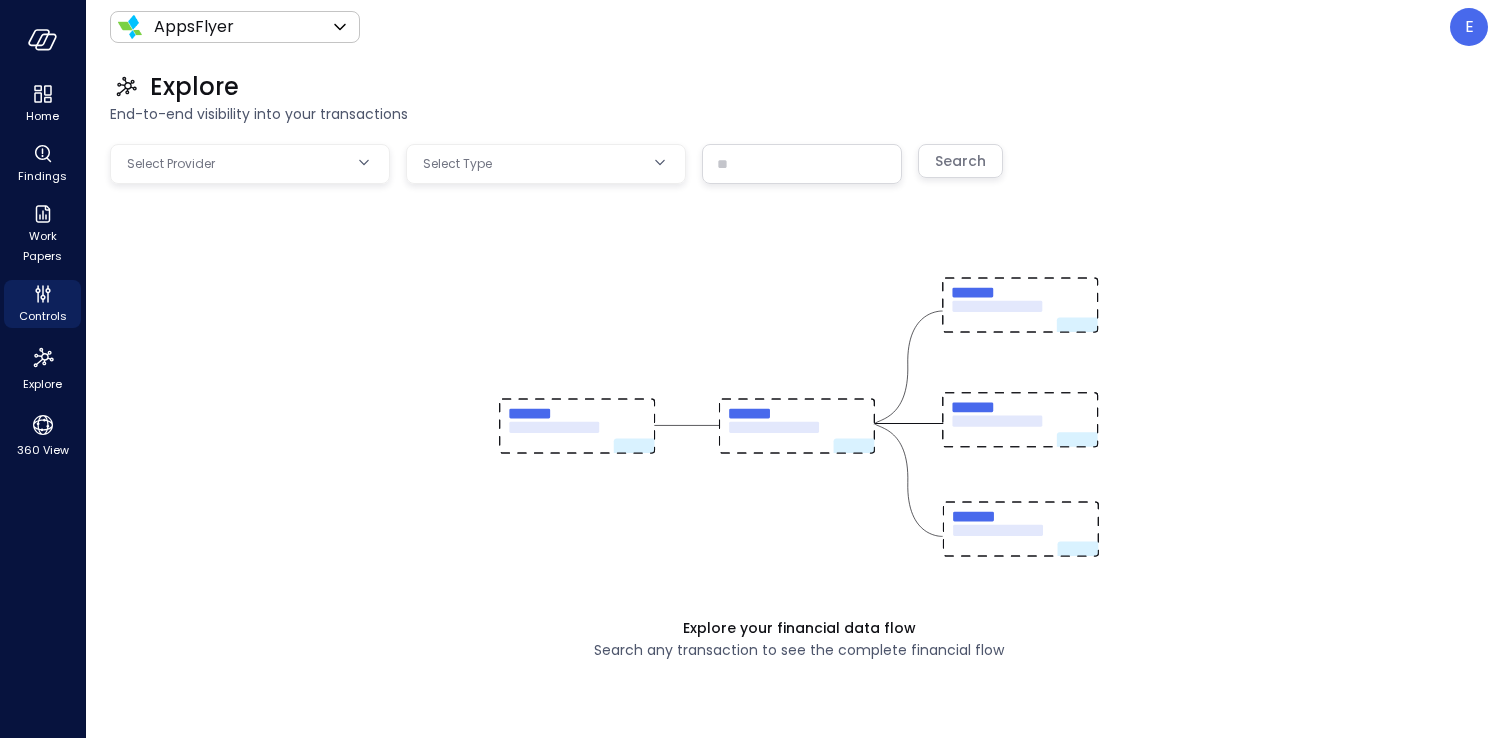 scroll, scrollTop: 0, scrollLeft: 0, axis: both 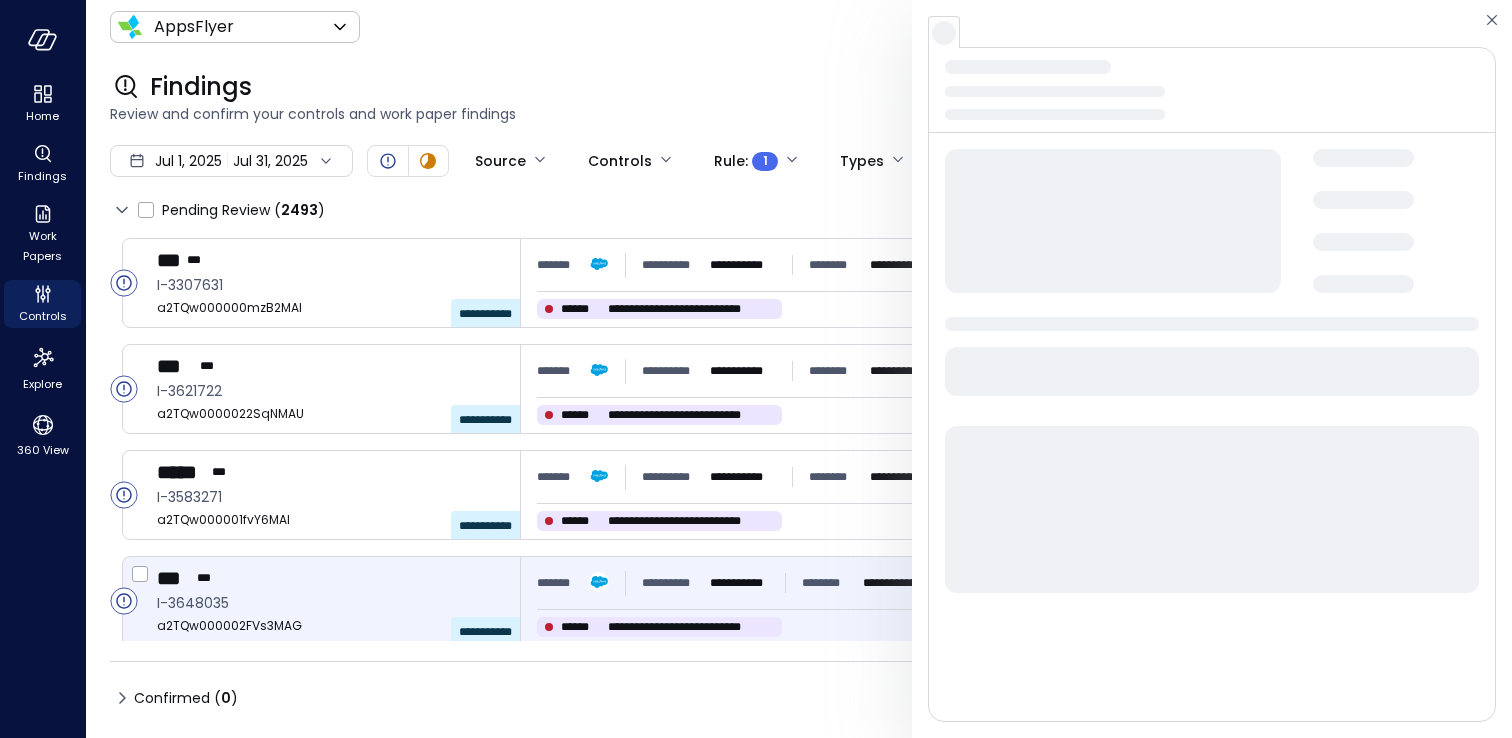 click on "*** ***" at bounding box center (330, 578) 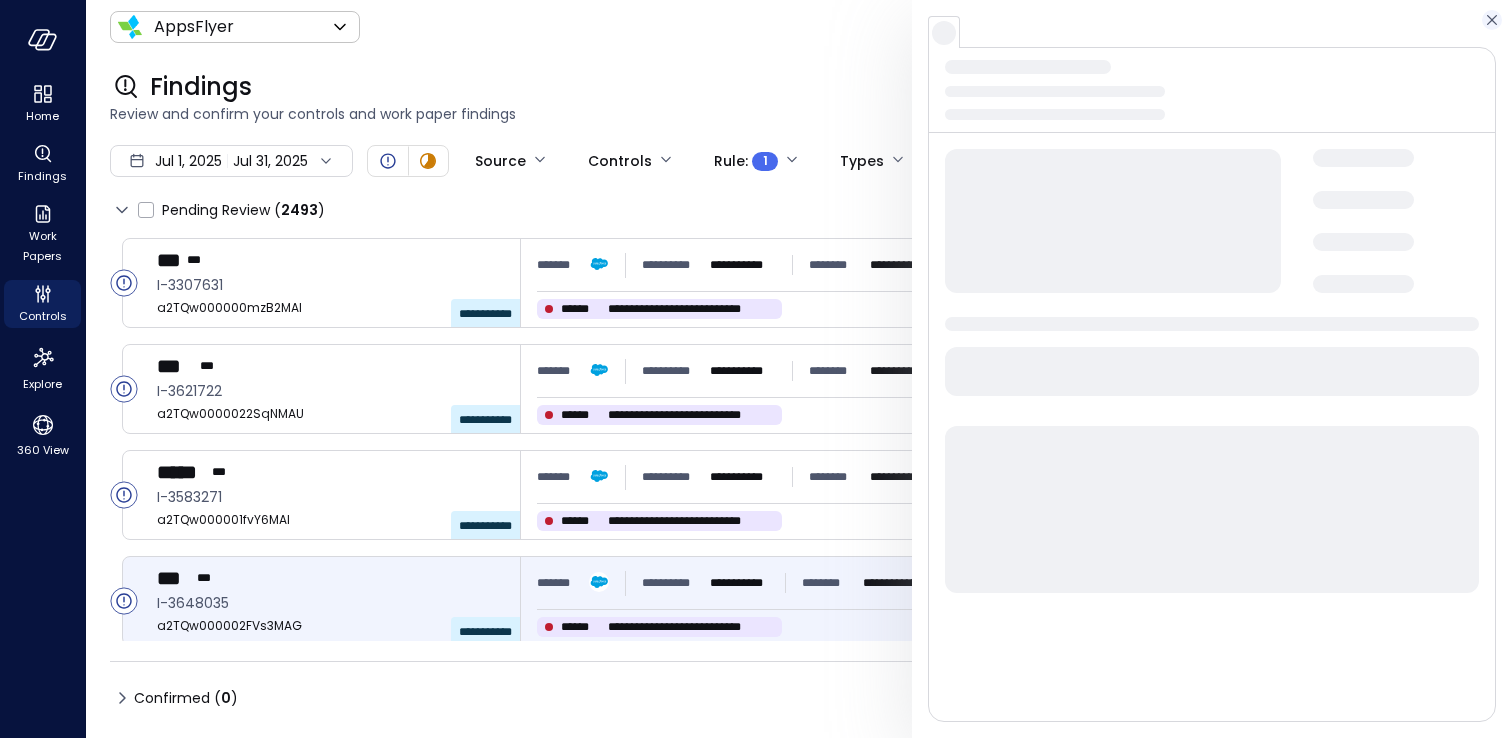 click 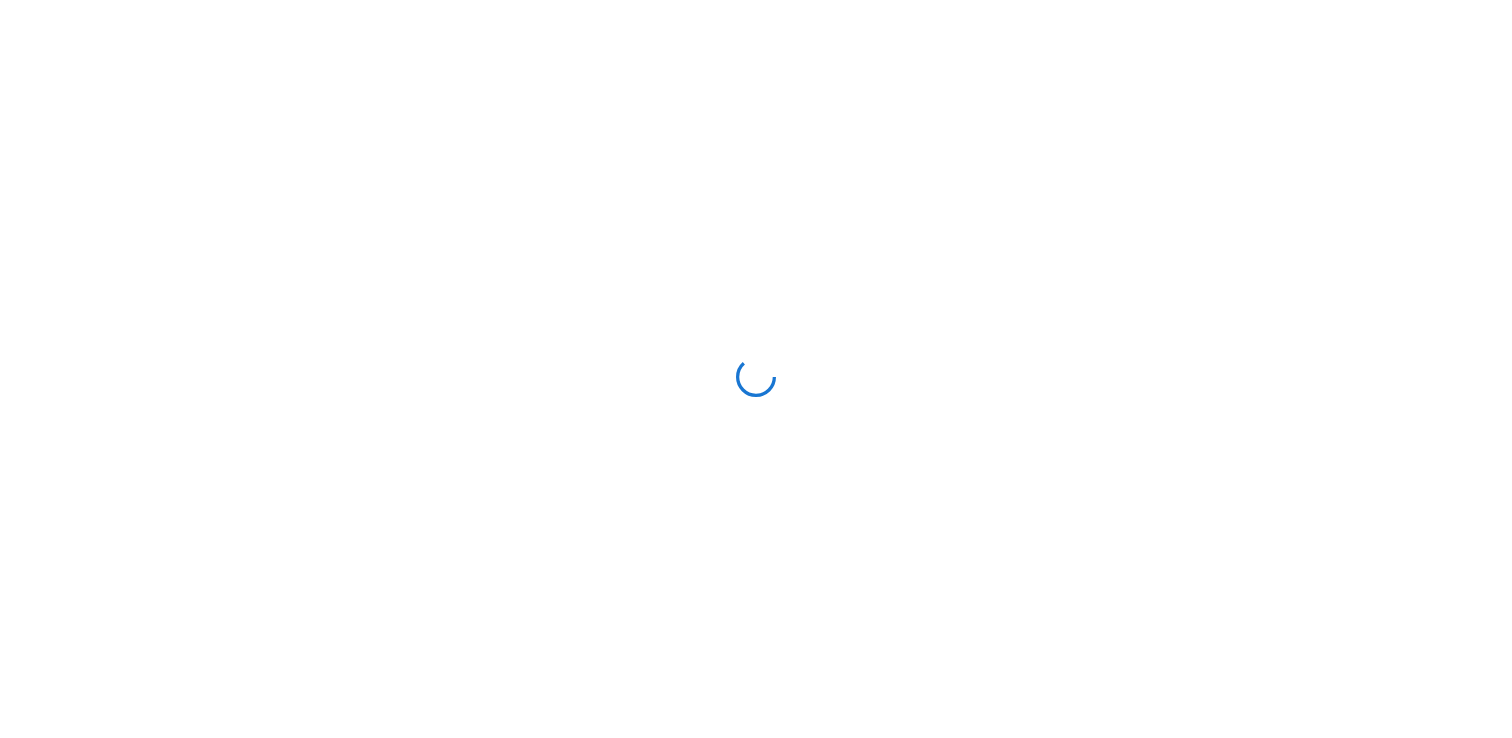 scroll, scrollTop: 0, scrollLeft: 0, axis: both 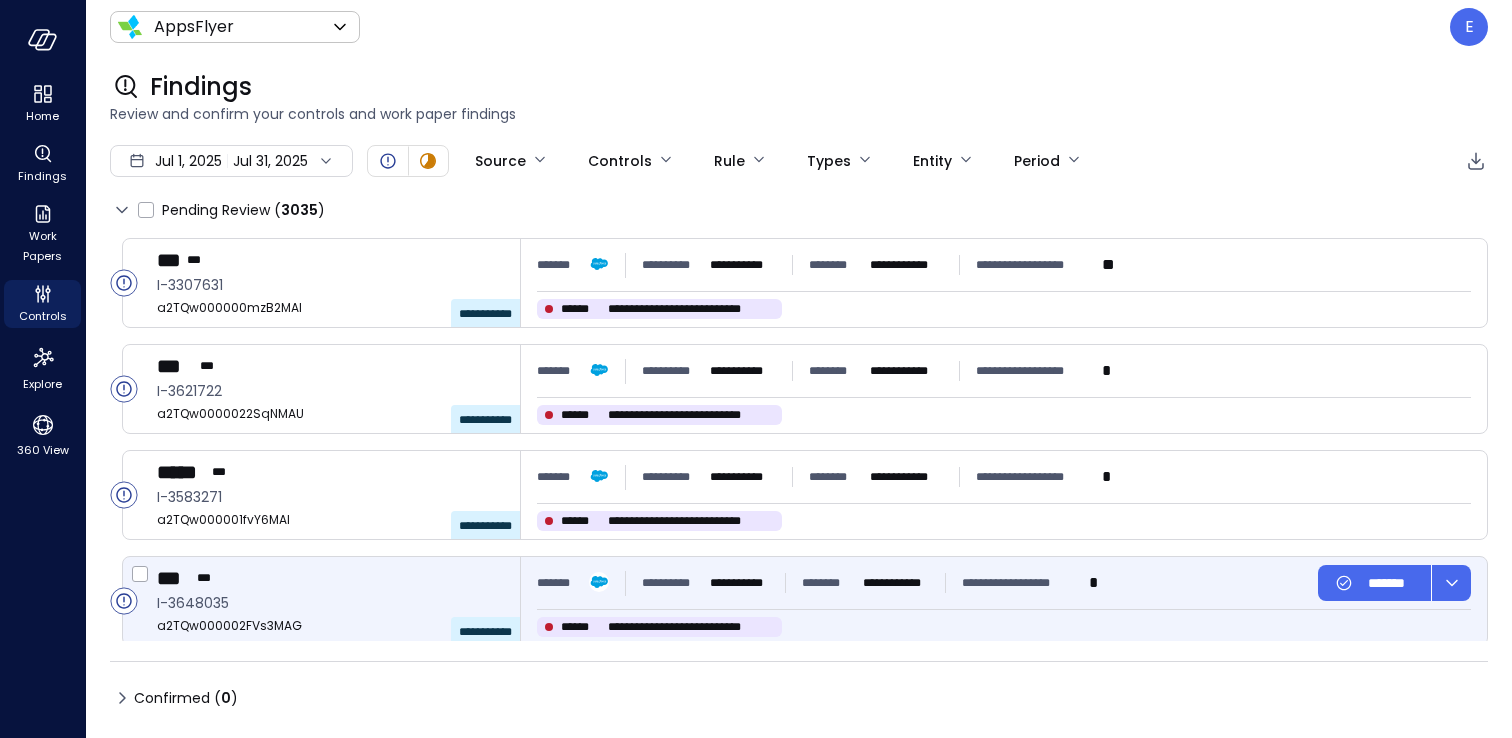 click on "*** ***" at bounding box center (330, 578) 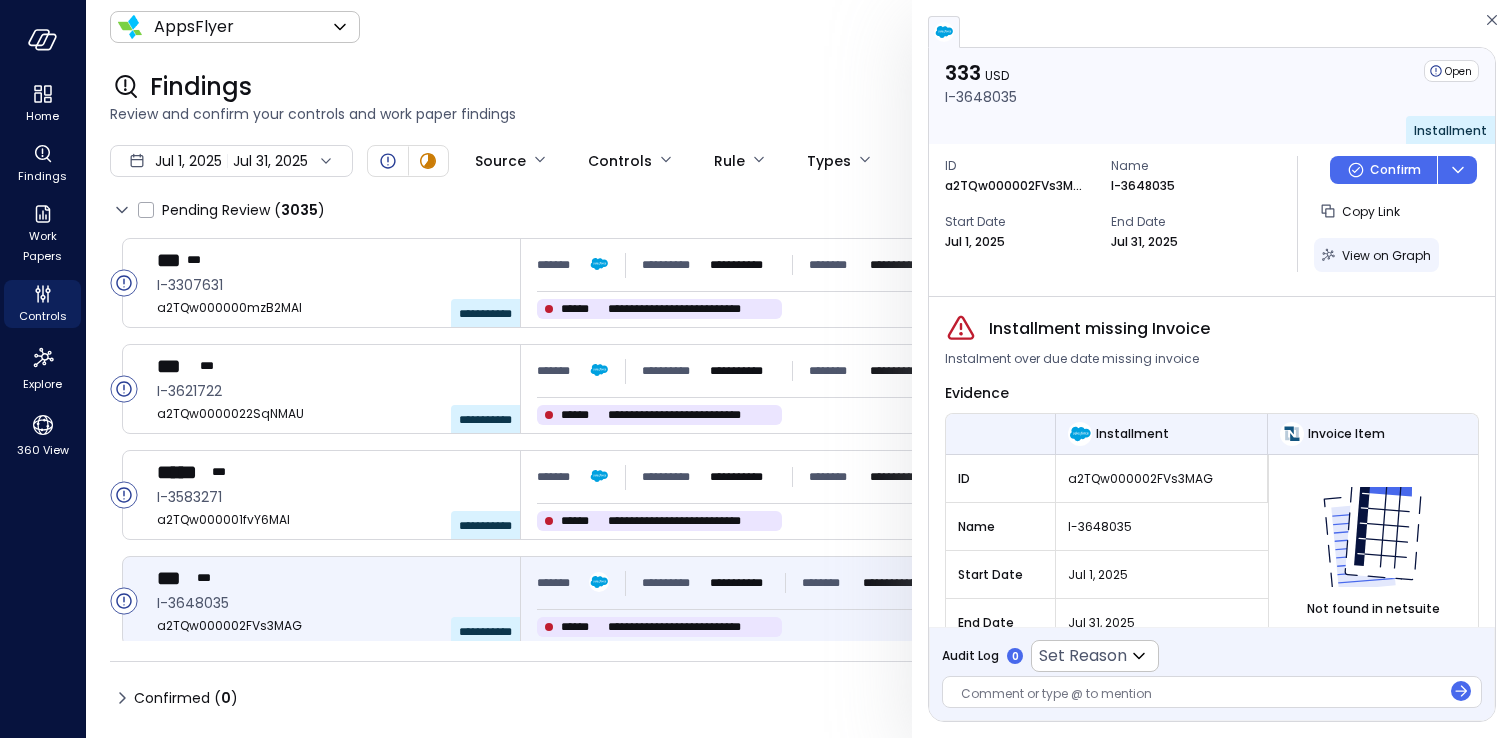 click on "View on Graph" at bounding box center (1386, 255) 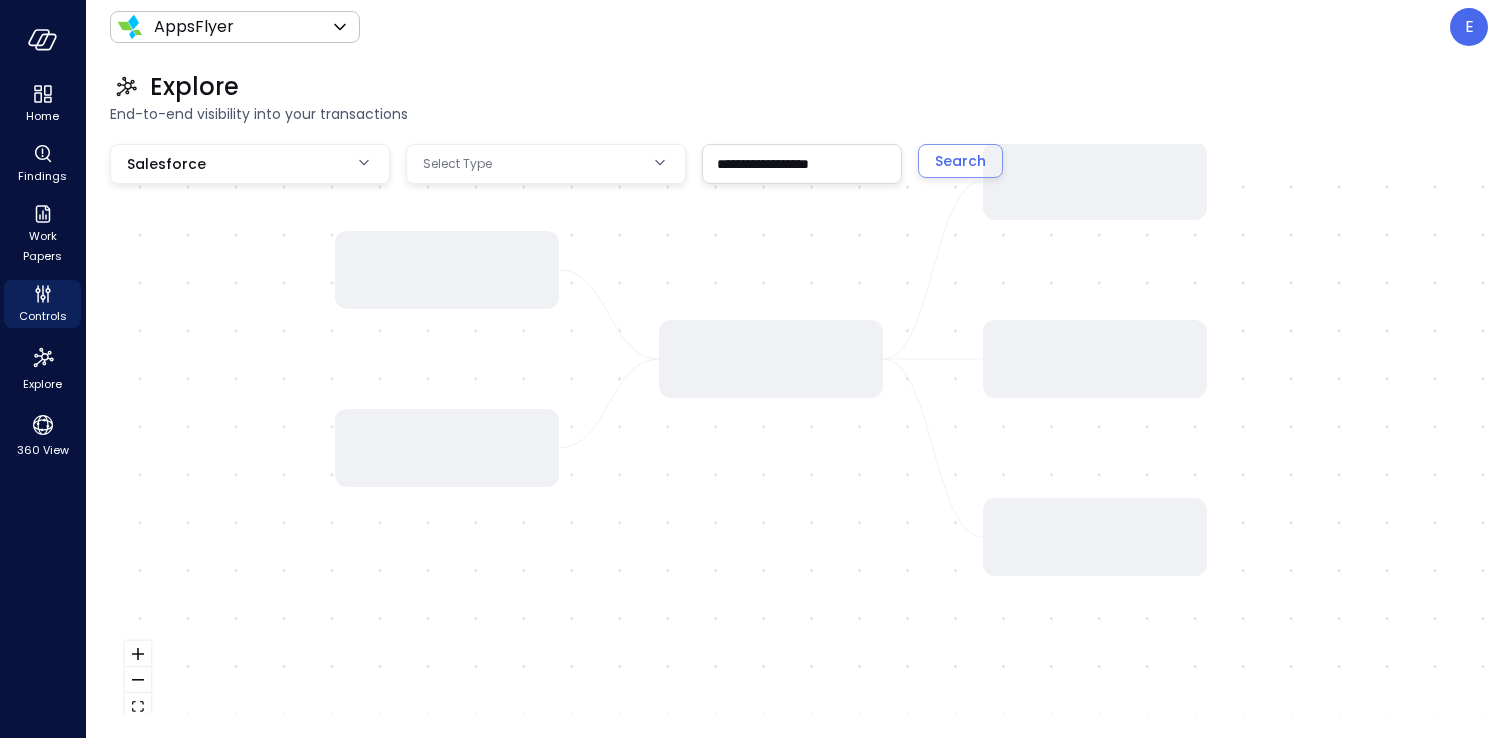 drag, startPoint x: 1372, startPoint y: 251, endPoint x: 1341, endPoint y: 167, distance: 89.537704 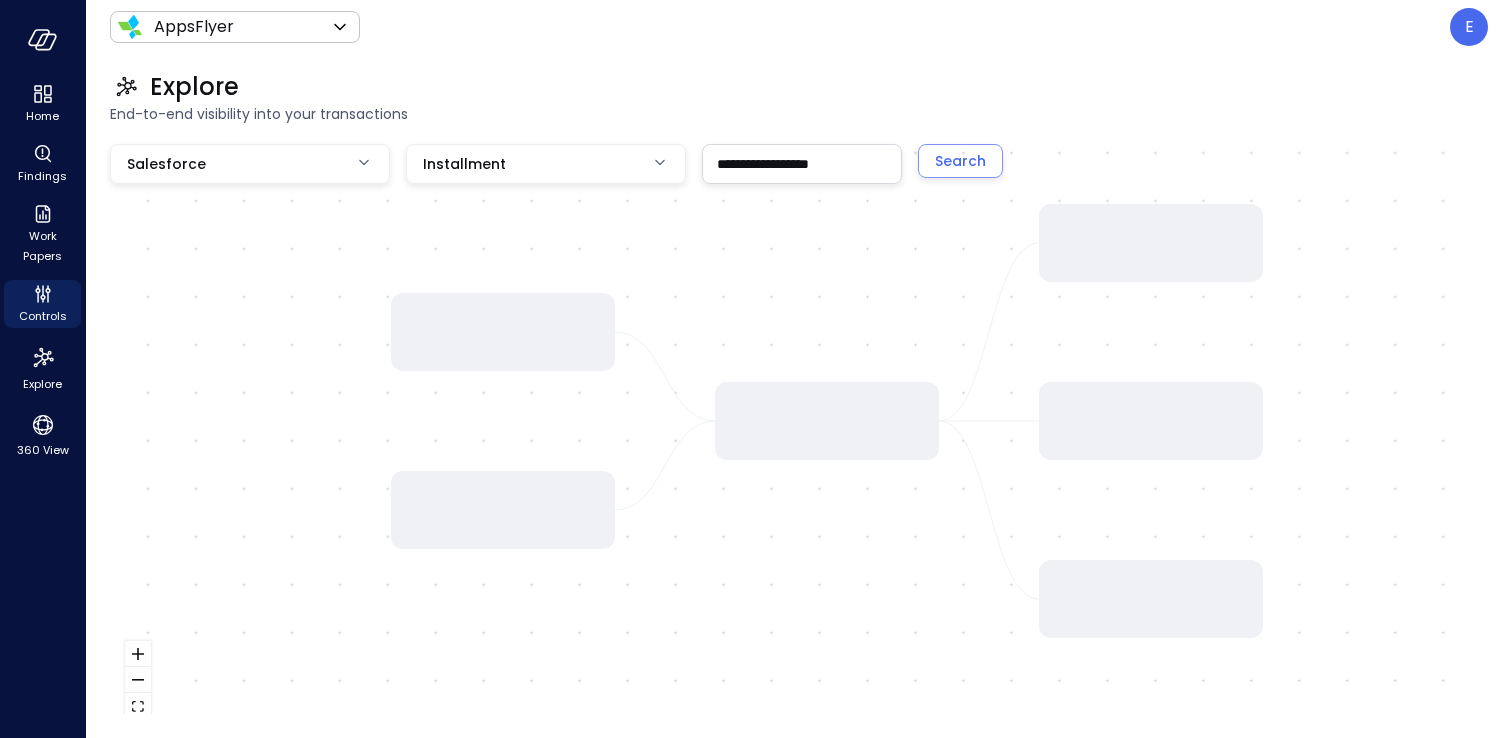 drag, startPoint x: 1341, startPoint y: 167, endPoint x: 1398, endPoint y: 234, distance: 87.965904 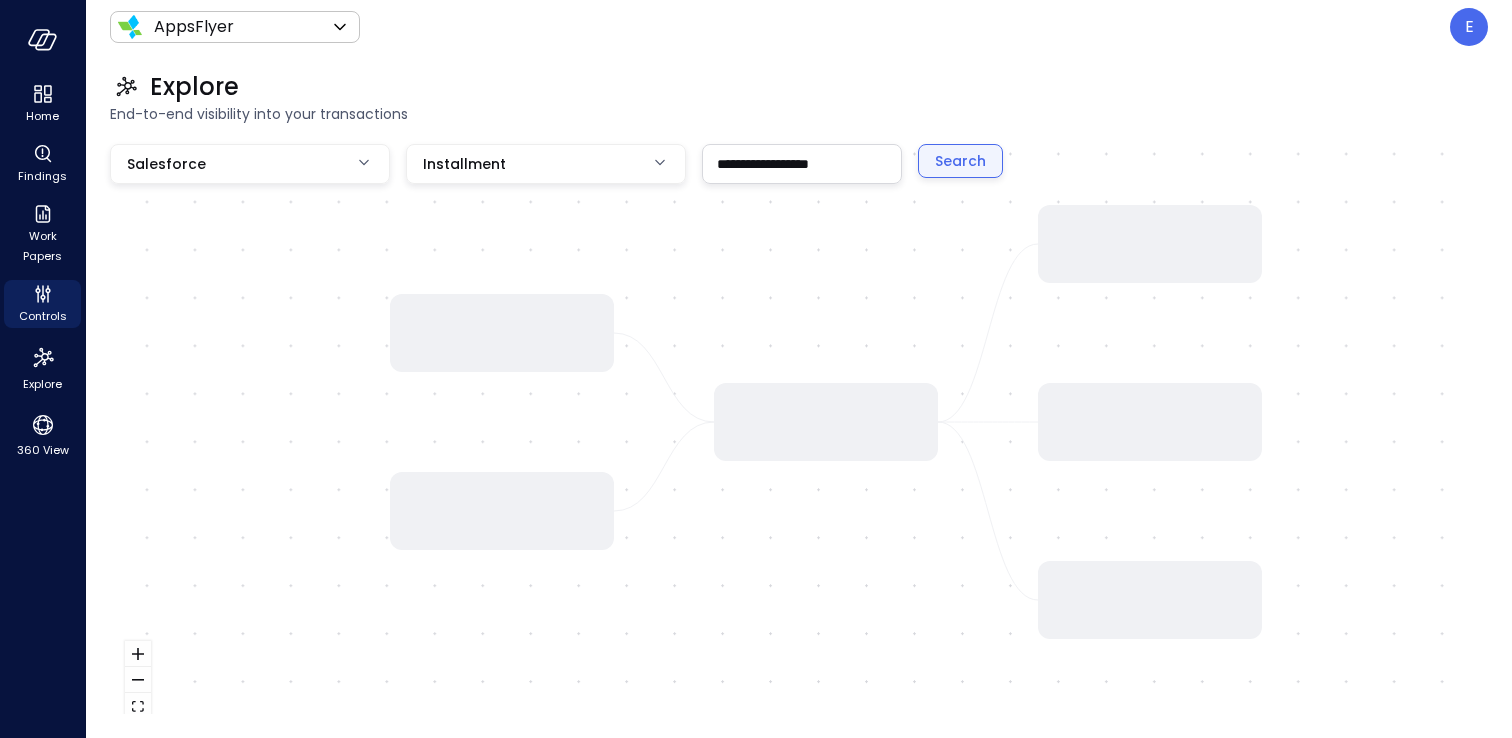 click on "Search" at bounding box center (960, 161) 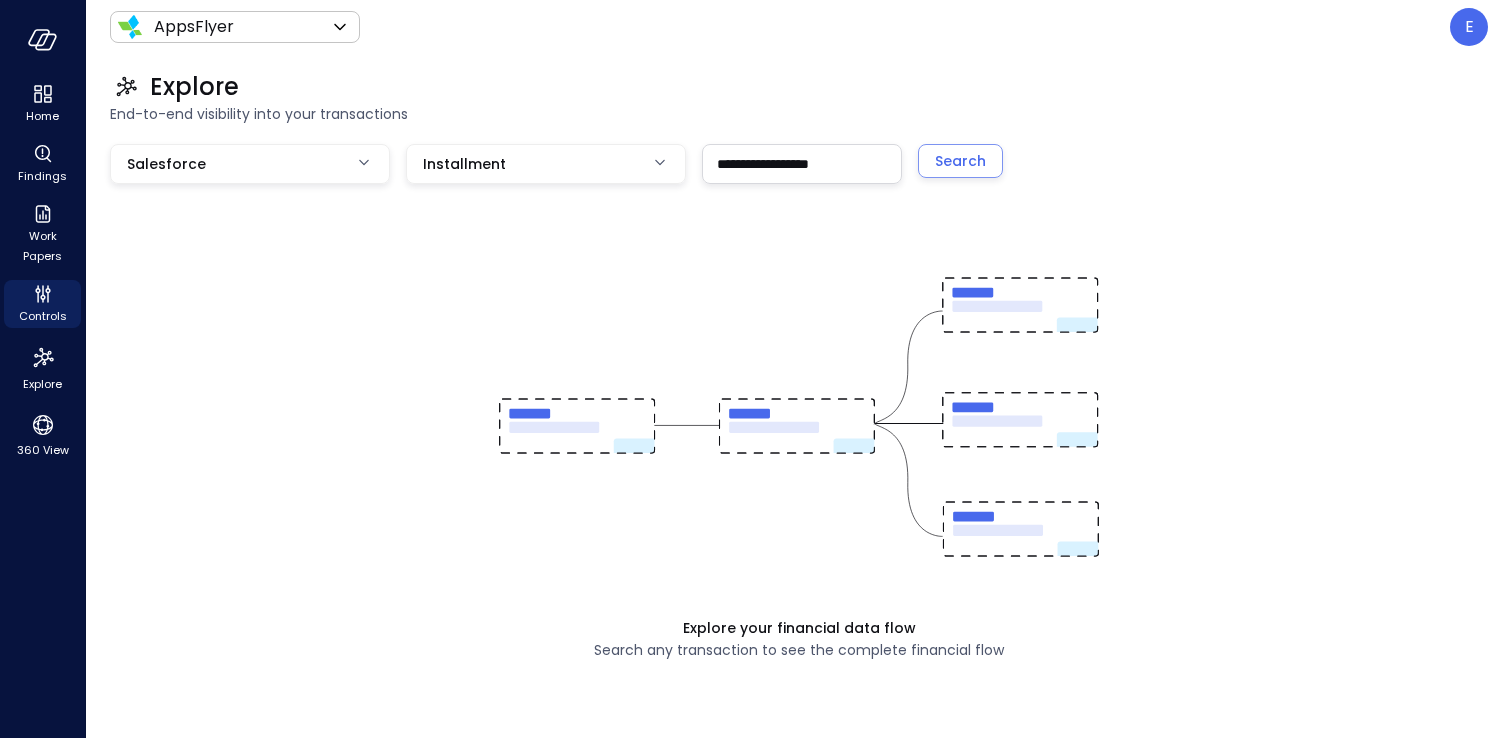 type 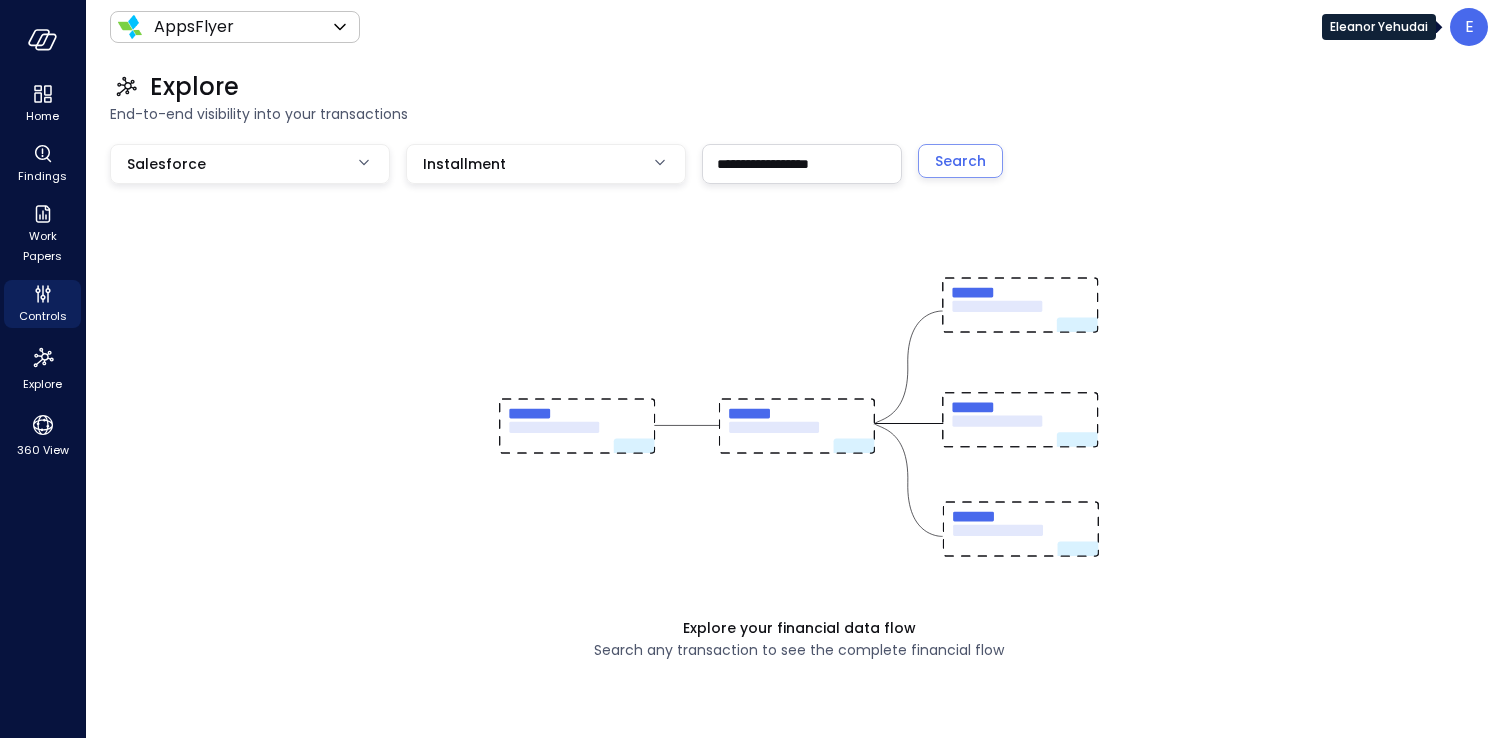click on "E" at bounding box center (1469, 27) 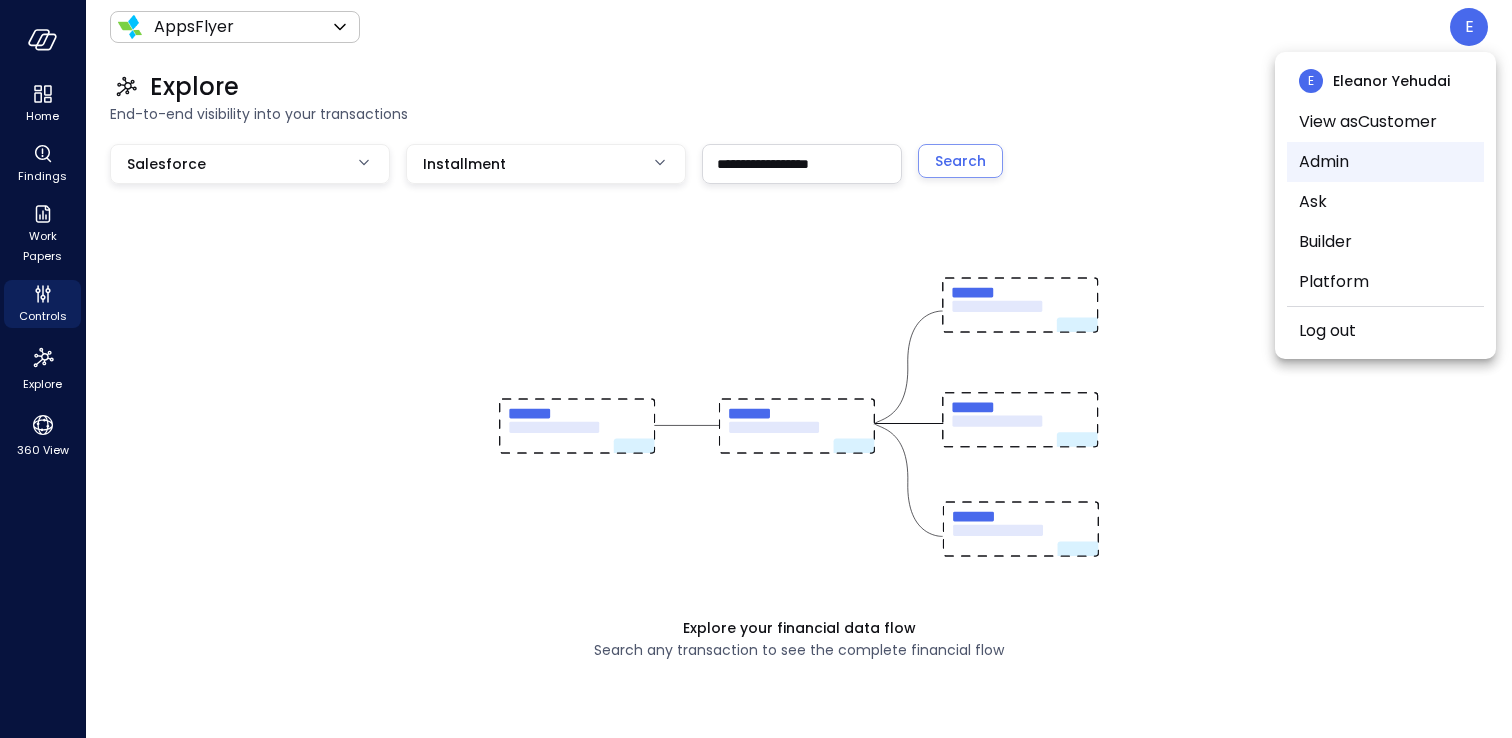 click on "Admin" at bounding box center (1385, 162) 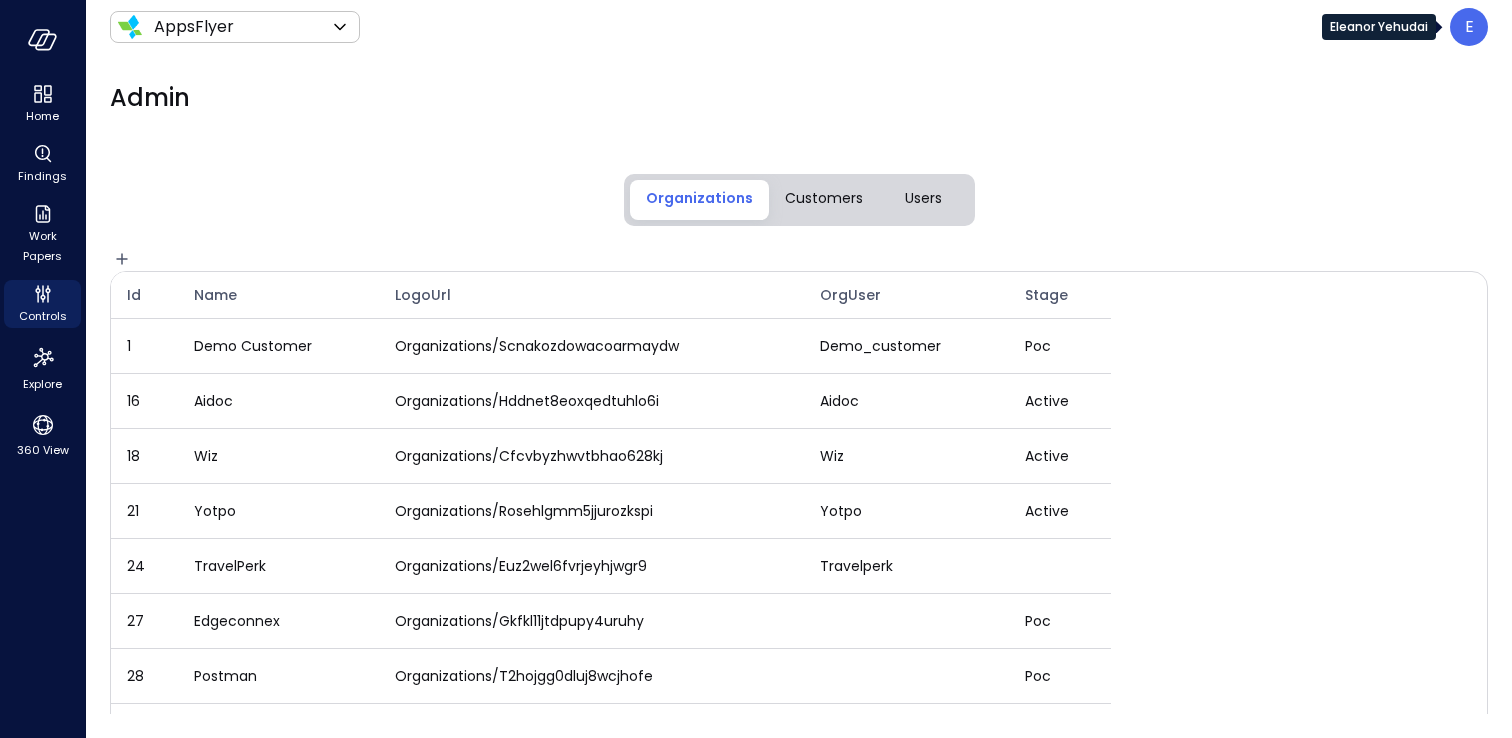 click on "E" at bounding box center (1469, 27) 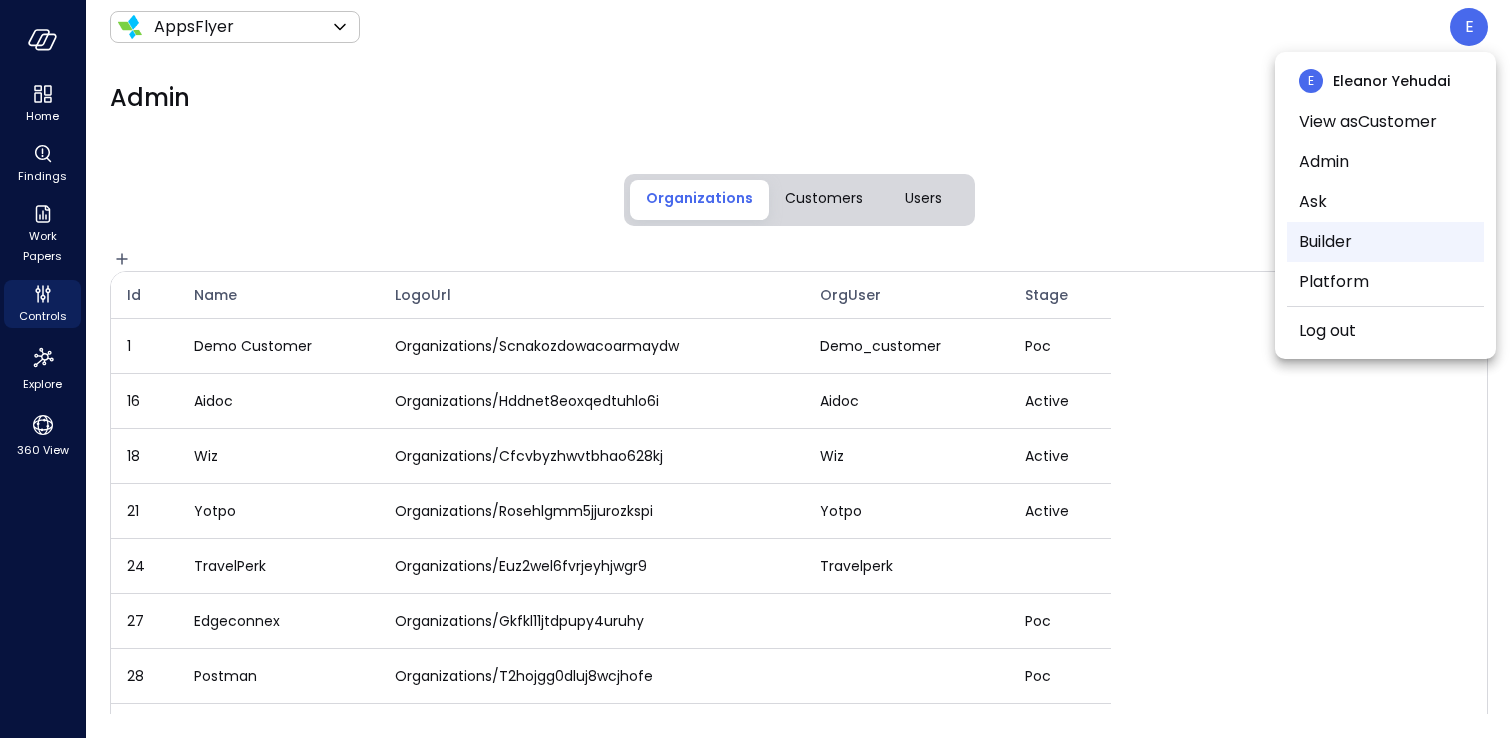 click on "Builder" at bounding box center (1385, 242) 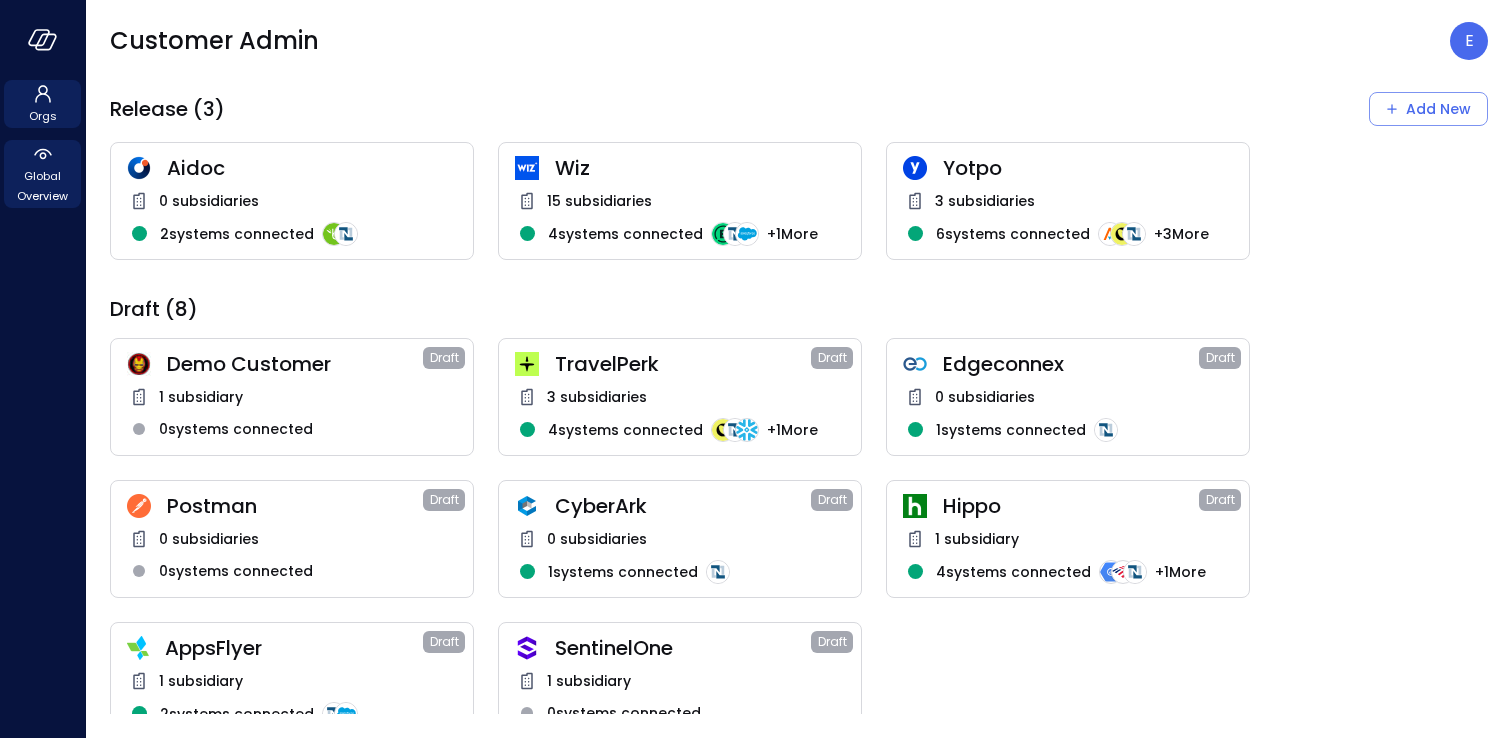 click on "Global Overview" at bounding box center (42, 186) 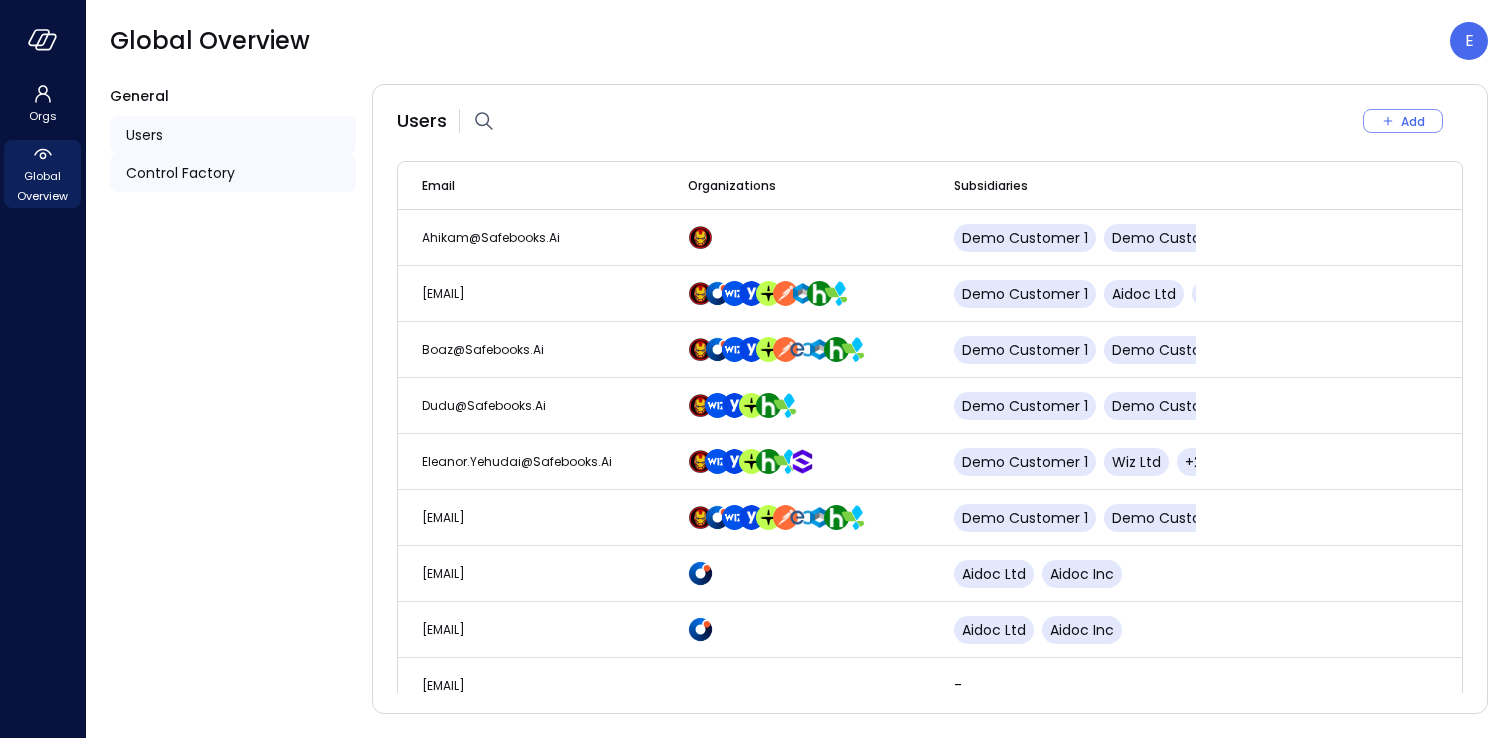 click on "Control Factory" at bounding box center (180, 173) 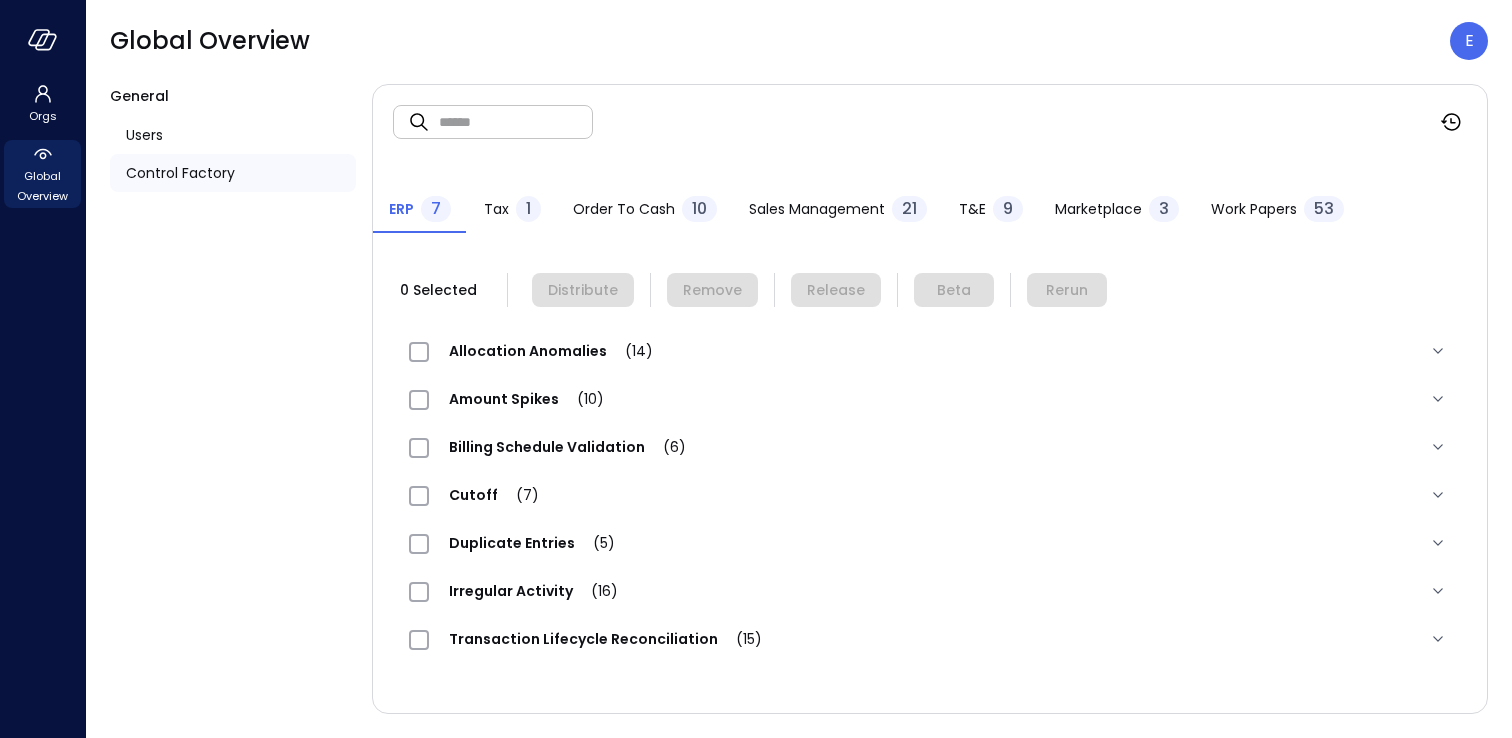 click on "Work Papers" at bounding box center (1254, 209) 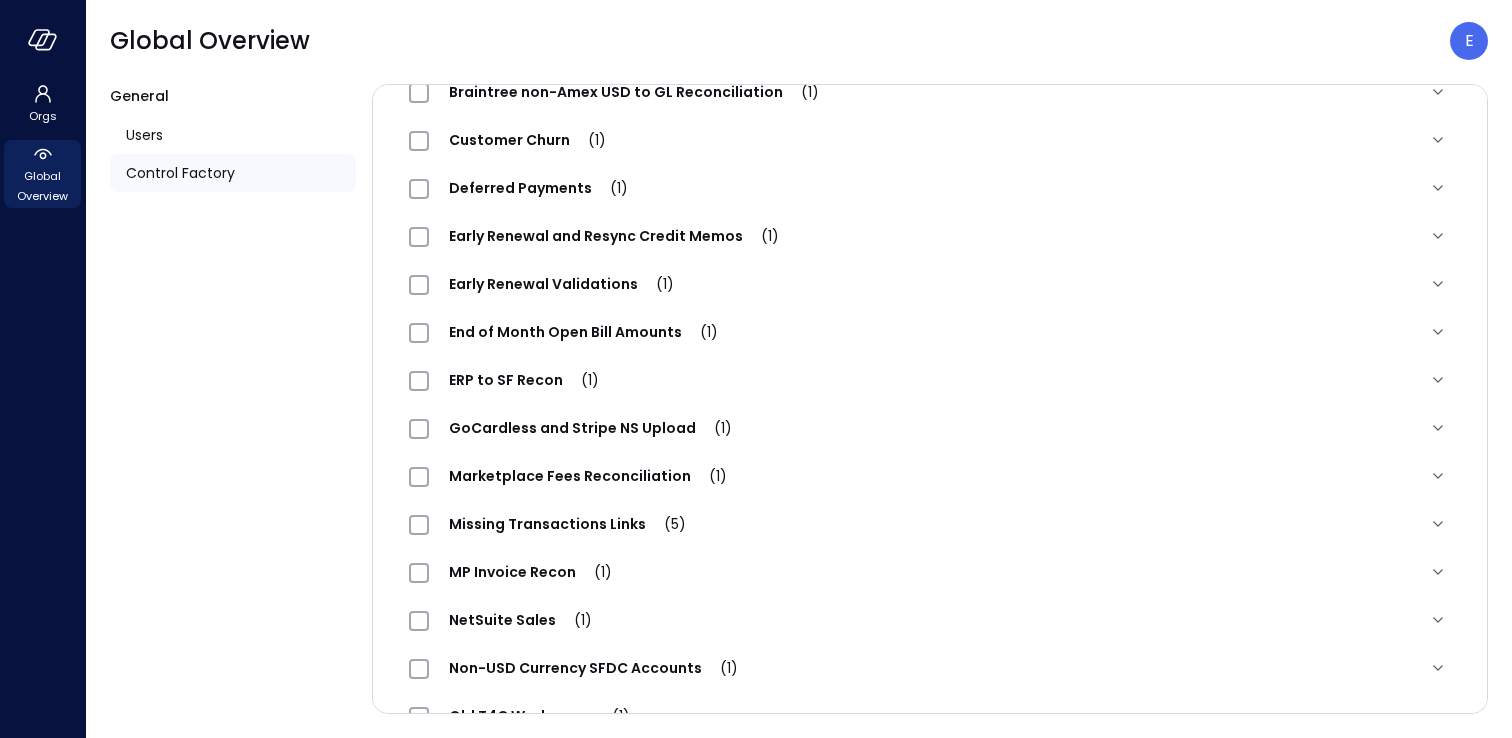 scroll, scrollTop: 546, scrollLeft: 0, axis: vertical 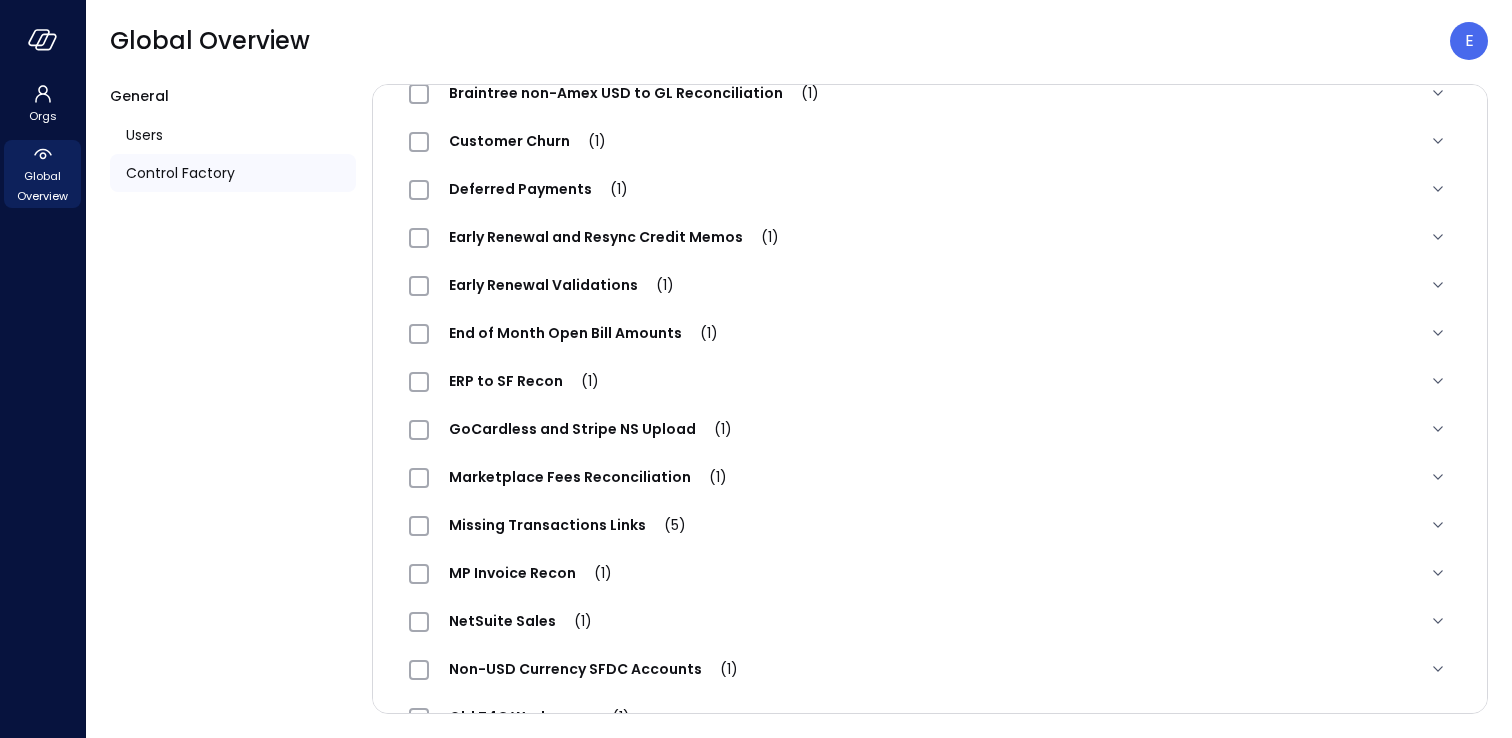 click on "GoCardless and Stripe NS Upload (1)" at bounding box center [590, 429] 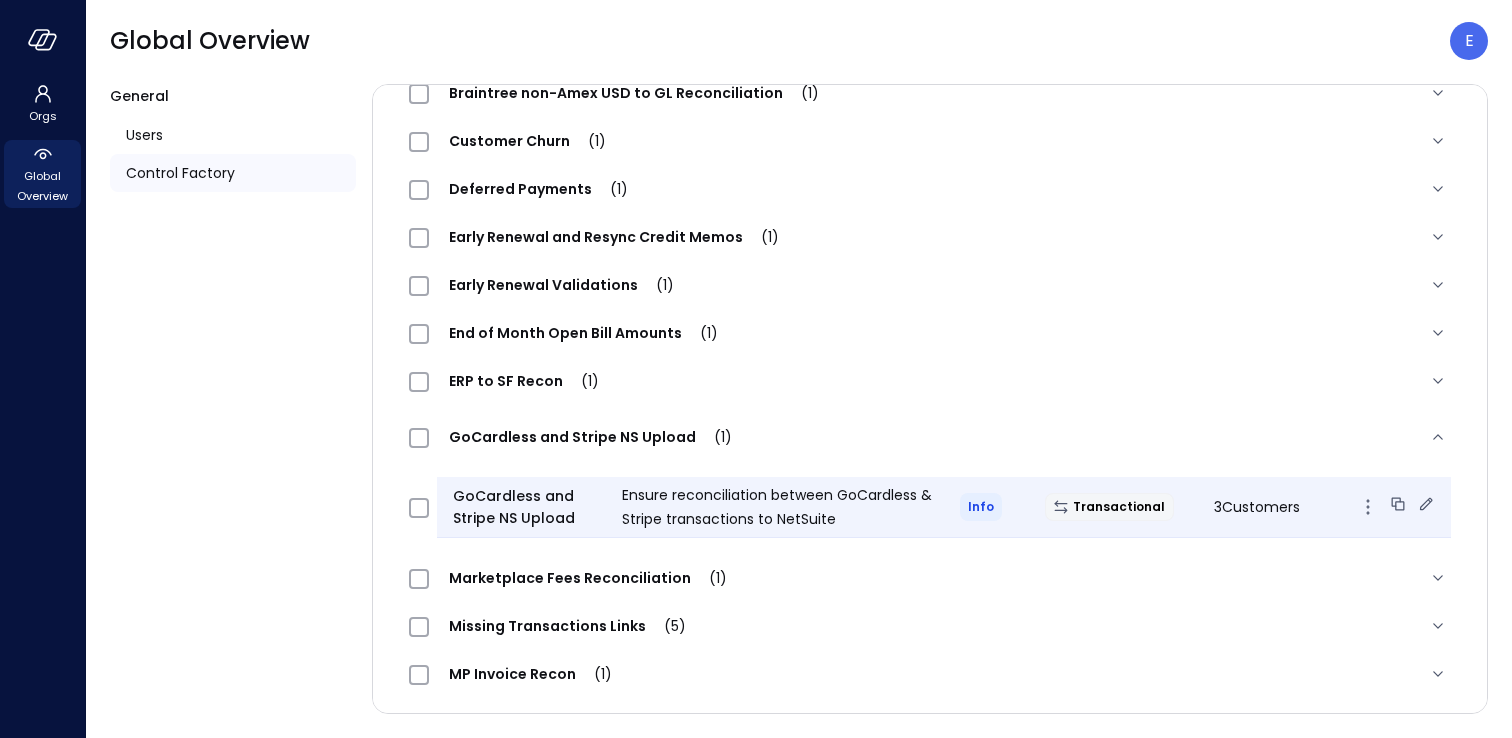 click 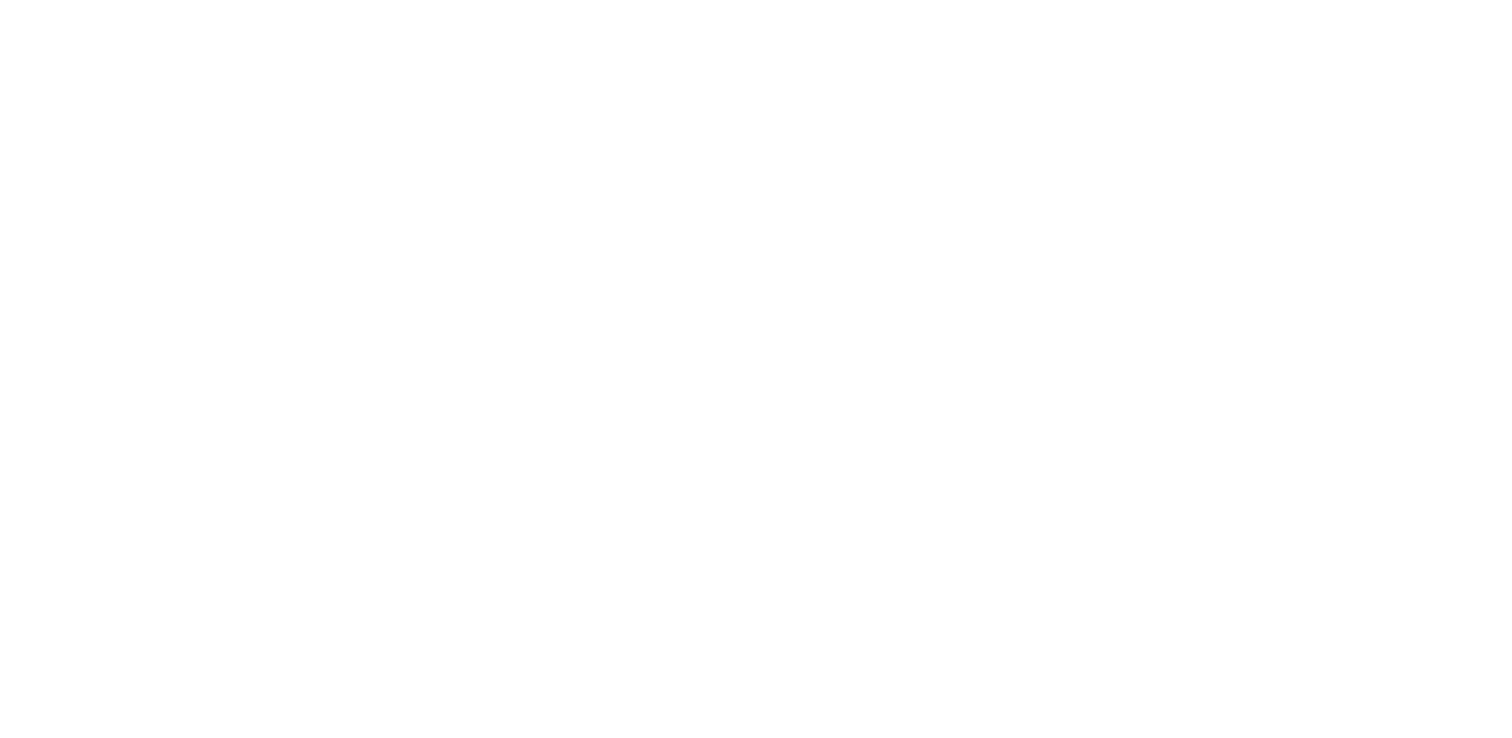 scroll, scrollTop: 0, scrollLeft: 0, axis: both 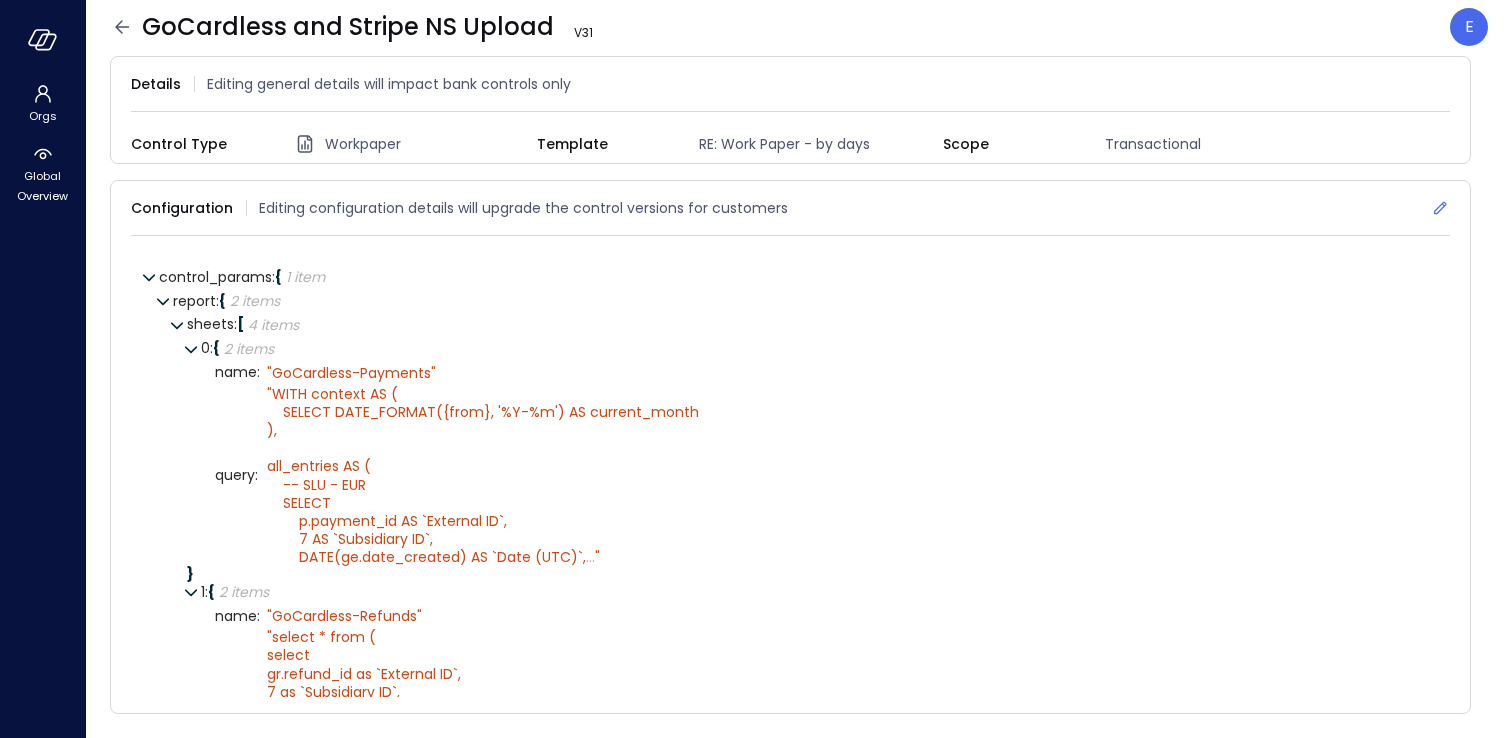 click 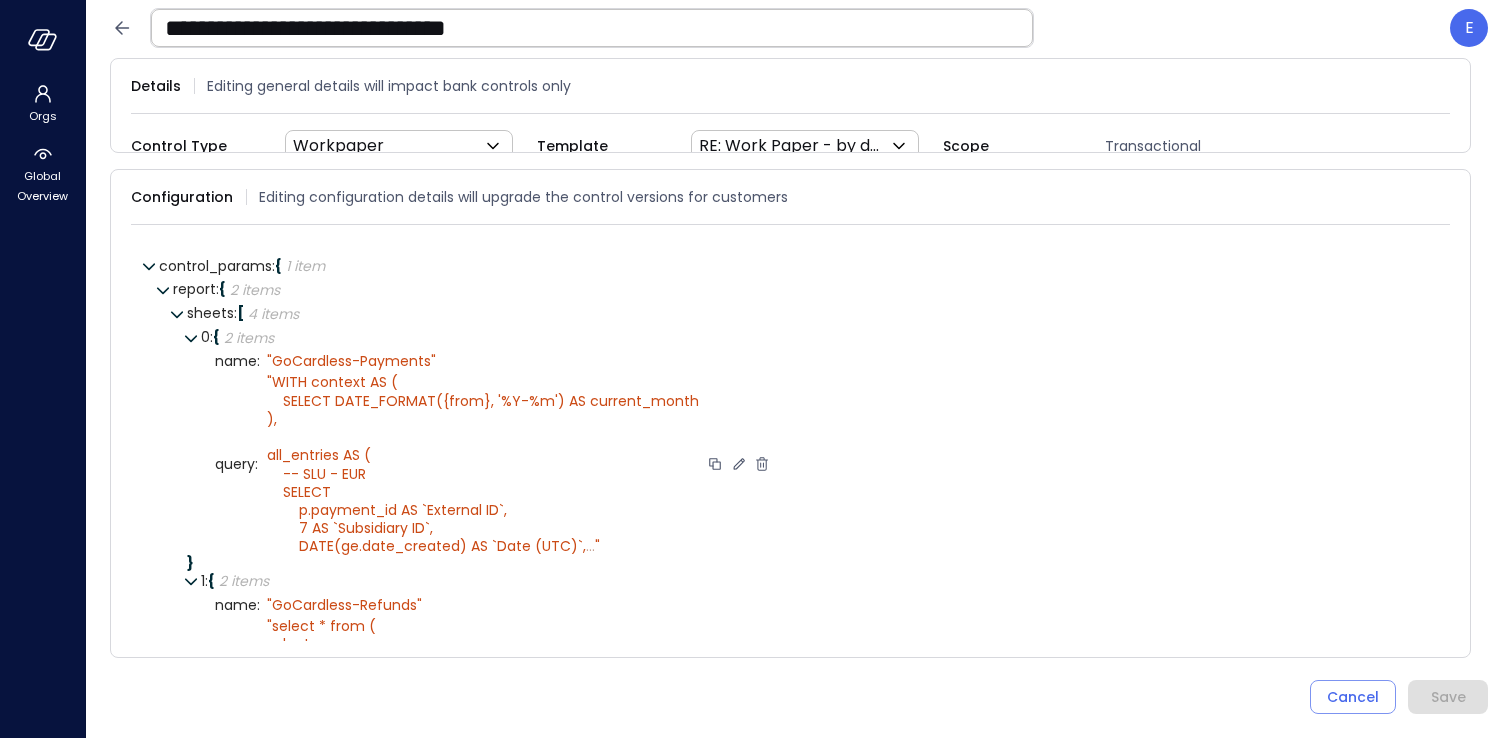 click 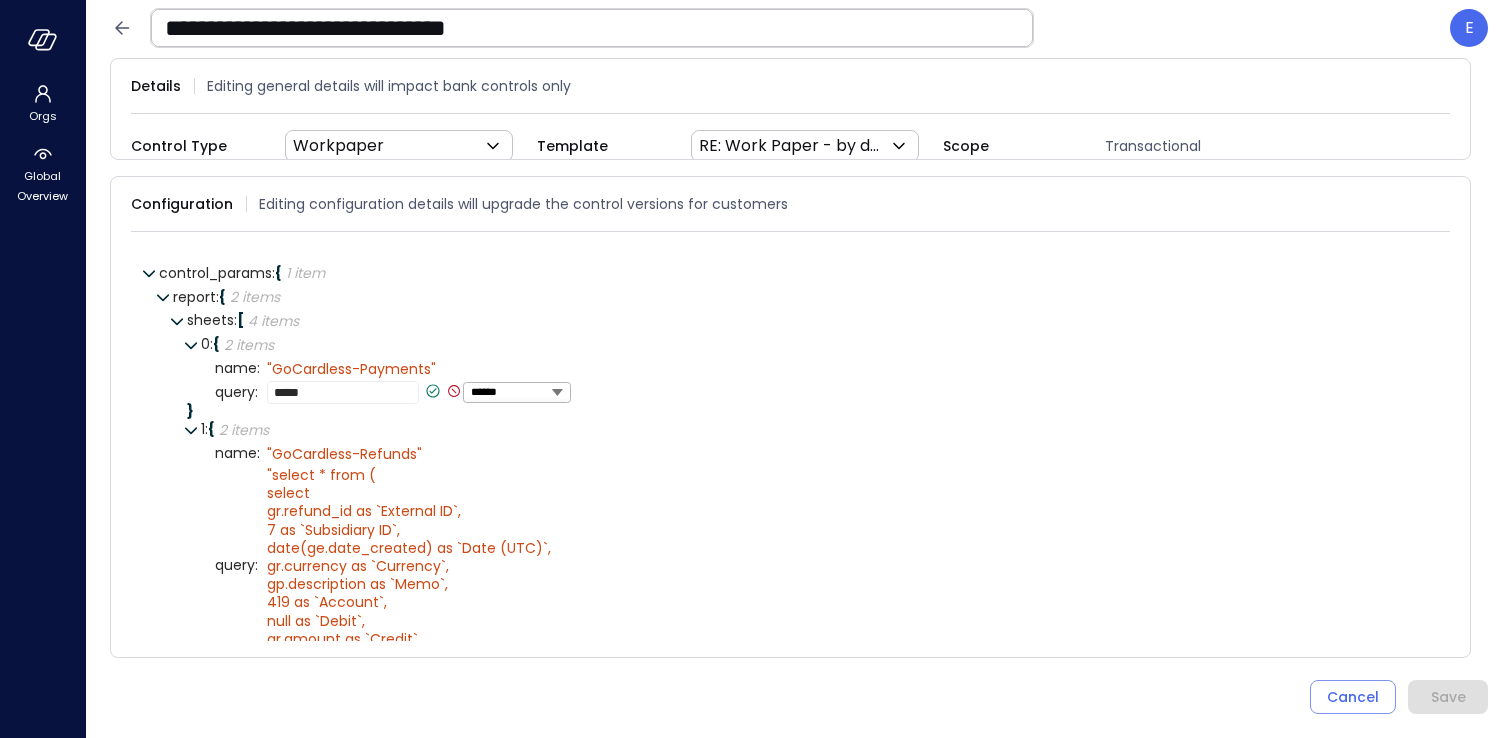 scroll, scrollTop: 3240, scrollLeft: 0, axis: vertical 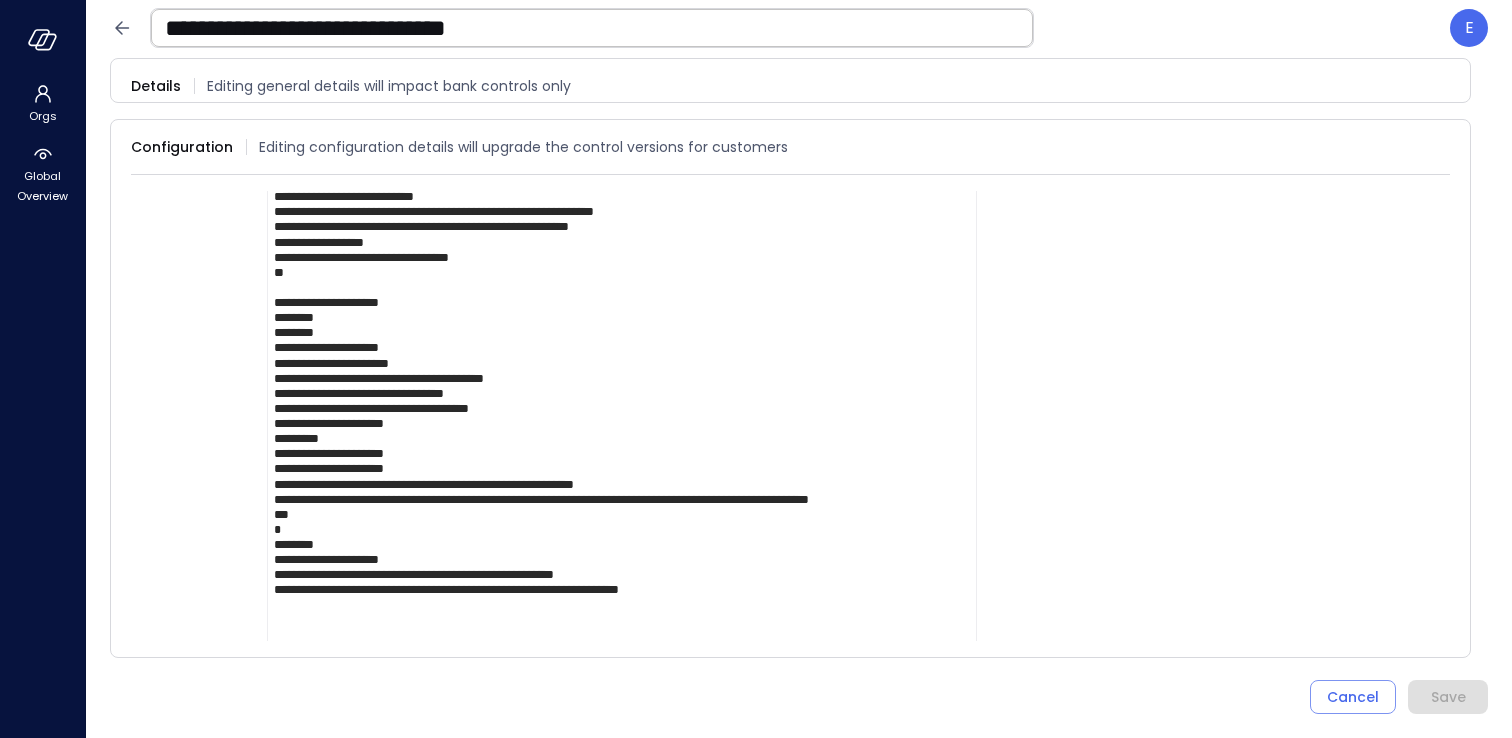 click at bounding box center (622, -1136) 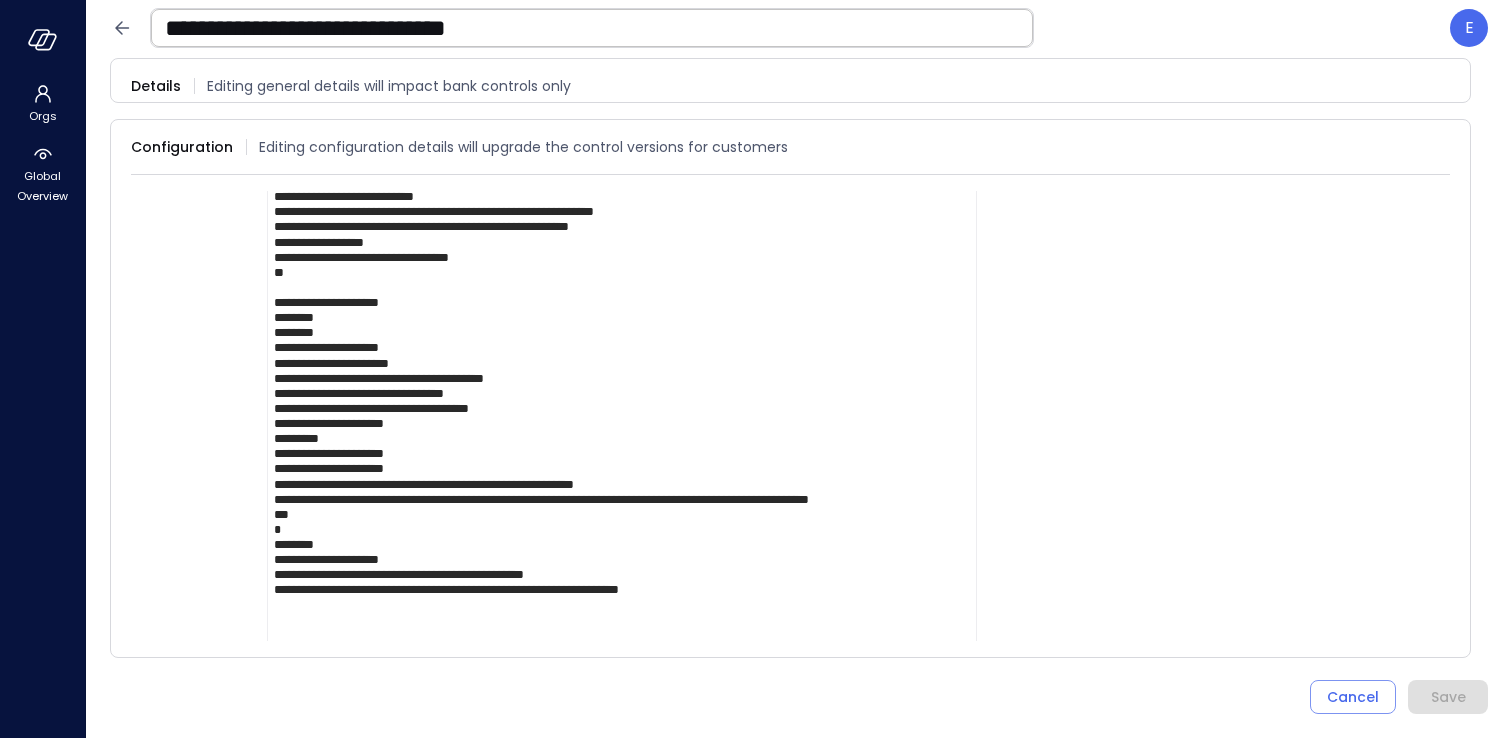 click at bounding box center [622, -1136] 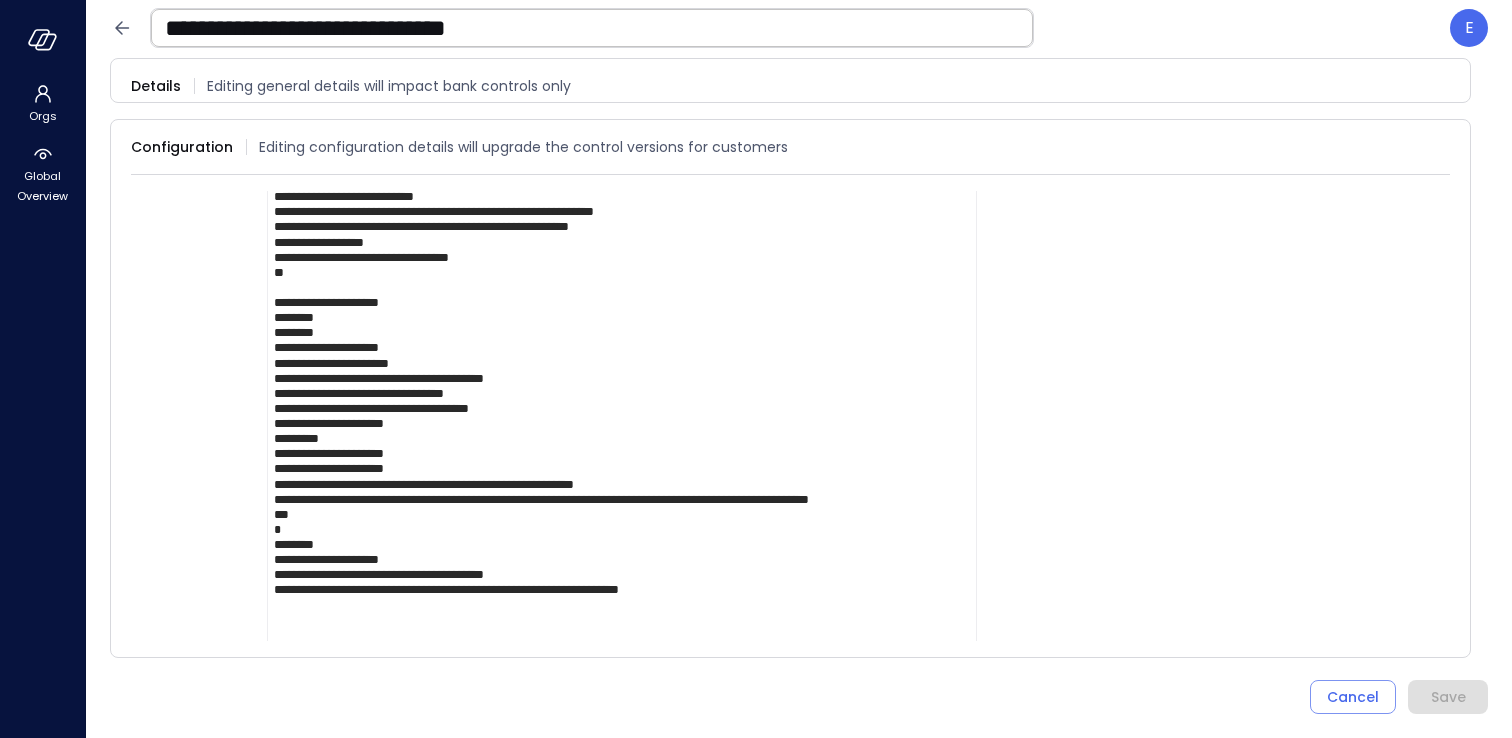 drag, startPoint x: 455, startPoint y: 566, endPoint x: 561, endPoint y: 573, distance: 106.23088 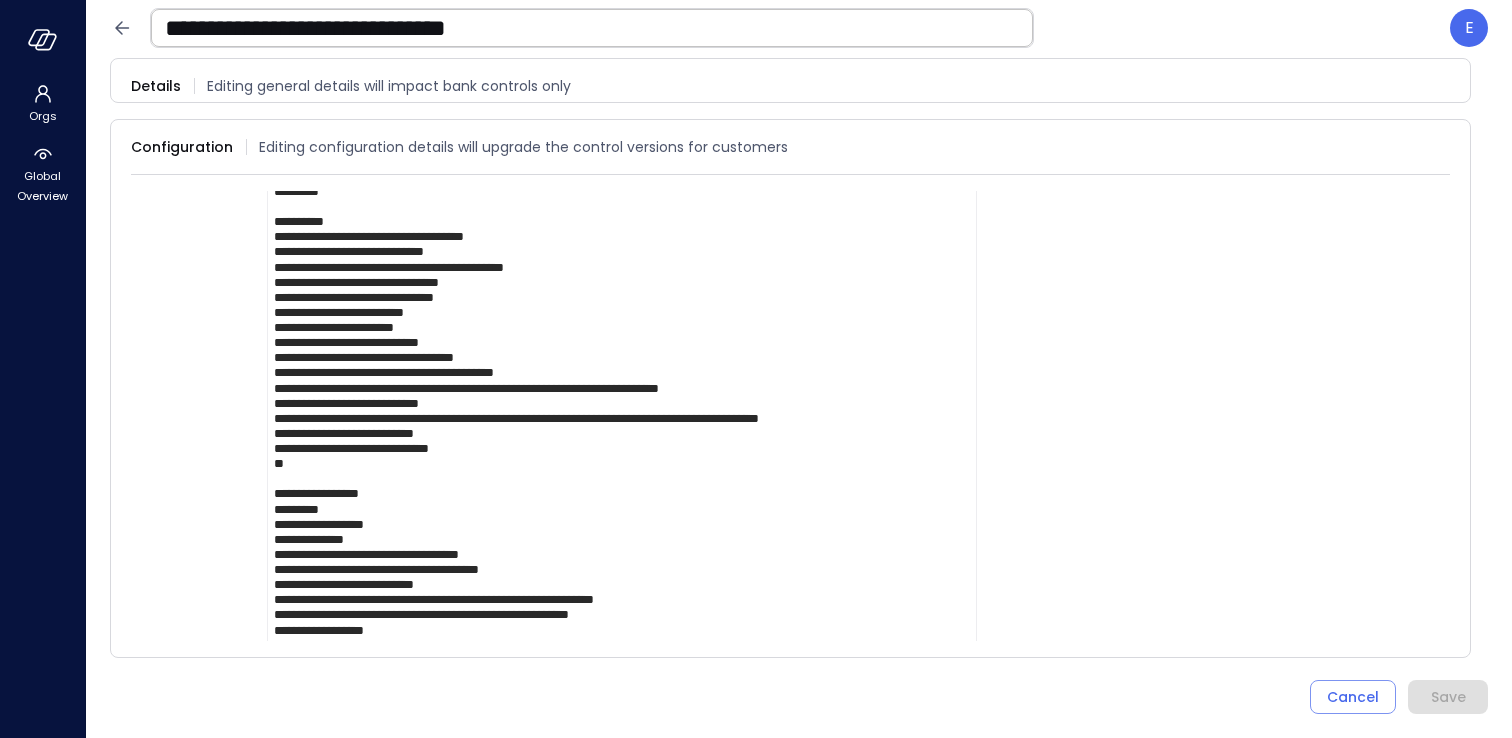 scroll, scrollTop: 2847, scrollLeft: 0, axis: vertical 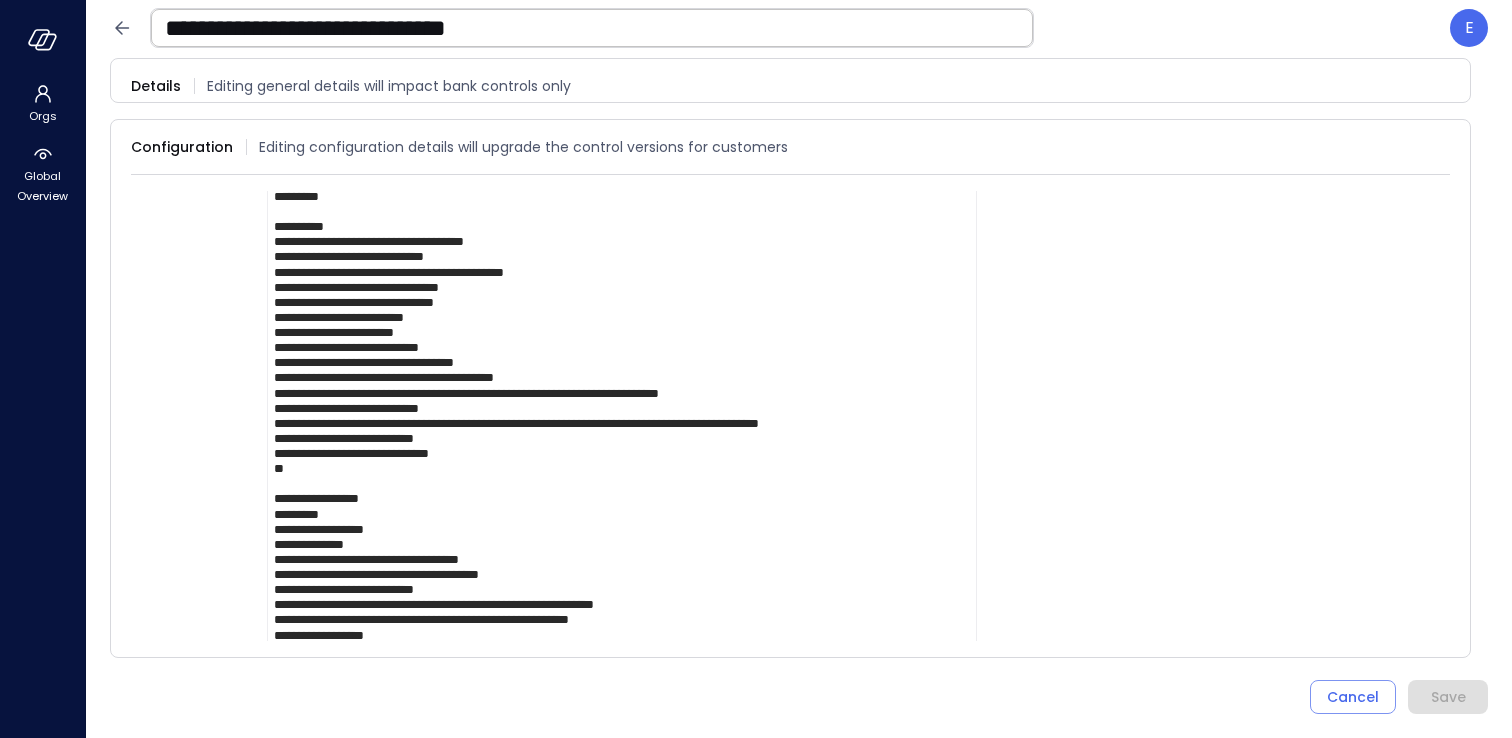 drag, startPoint x: 604, startPoint y: 420, endPoint x: 674, endPoint y: 420, distance: 70 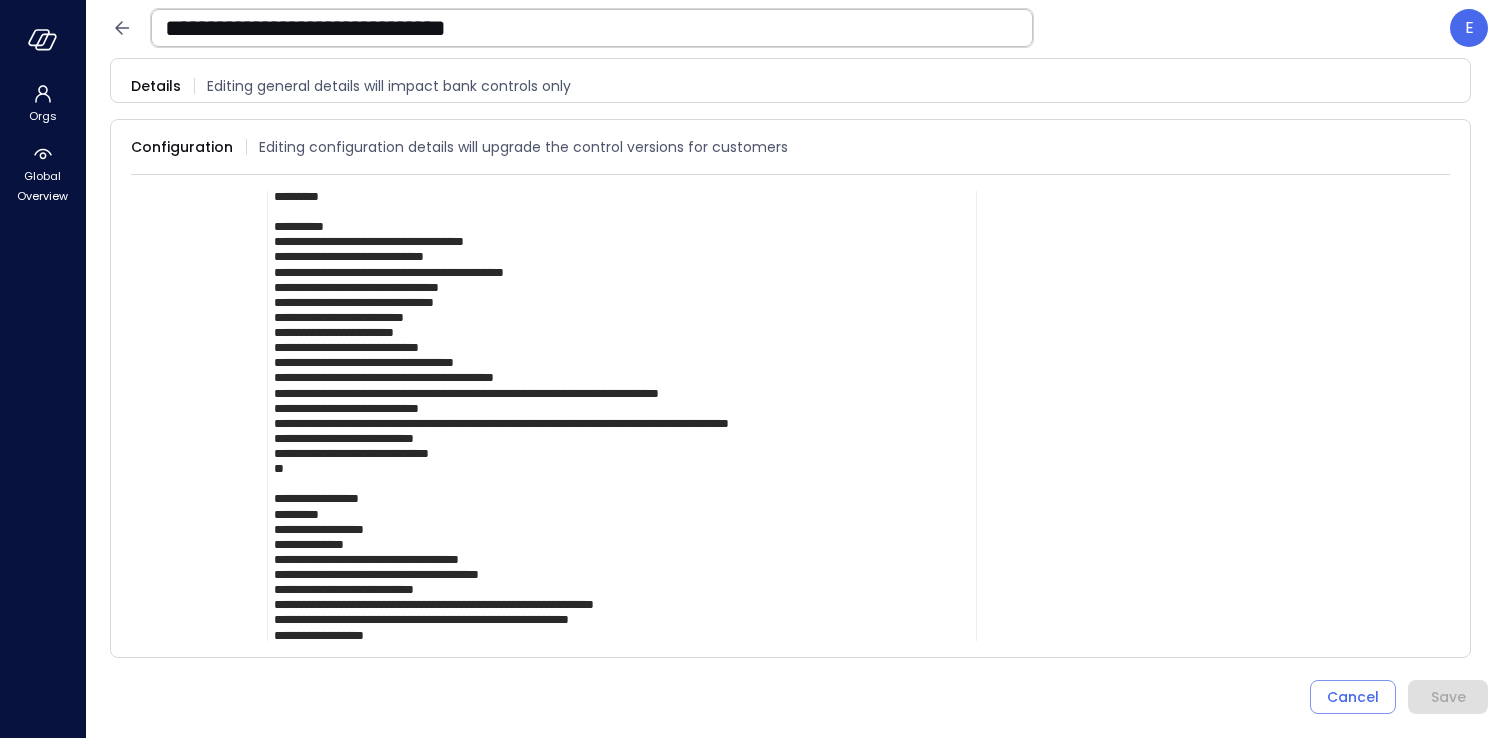 drag, startPoint x: 875, startPoint y: 421, endPoint x: 769, endPoint y: 415, distance: 106.16968 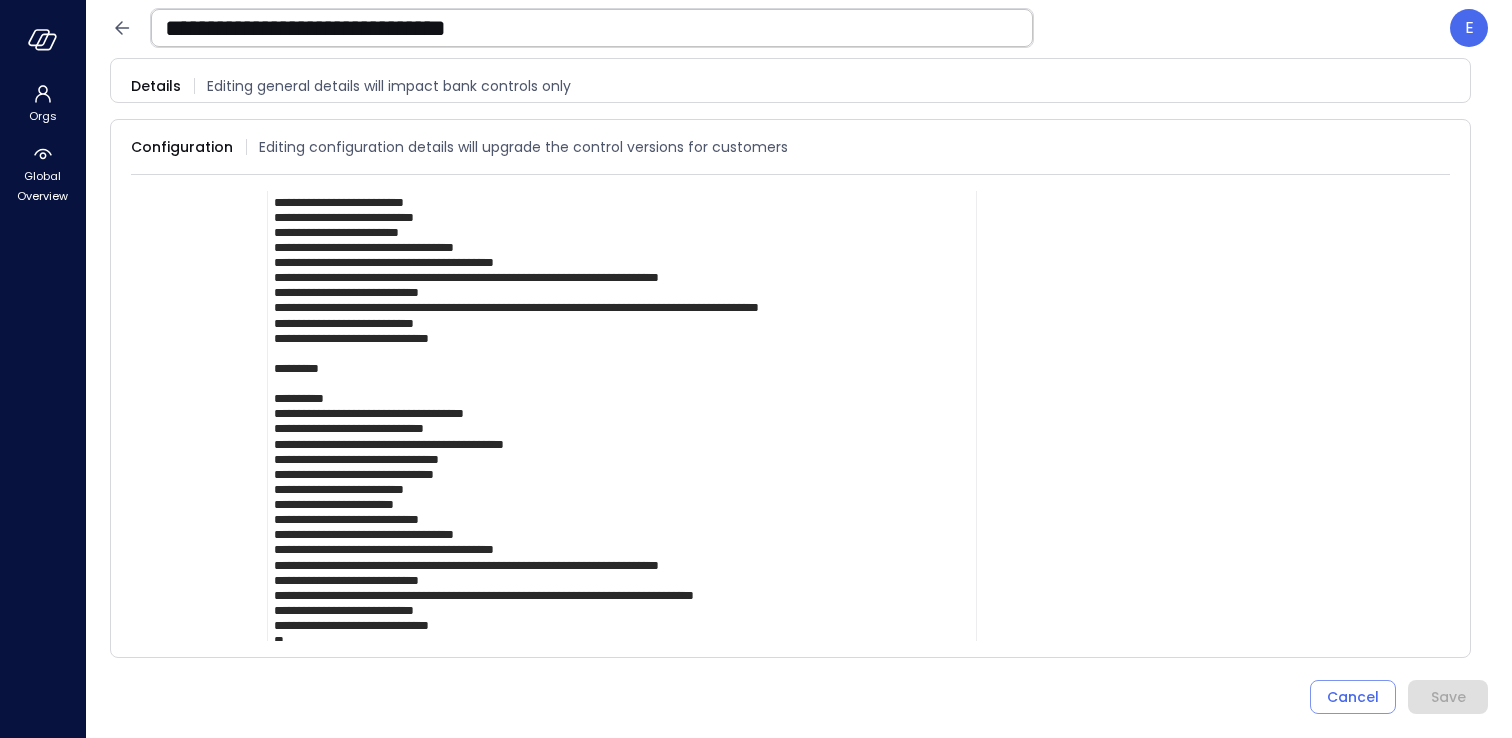 scroll, scrollTop: 2661, scrollLeft: 0, axis: vertical 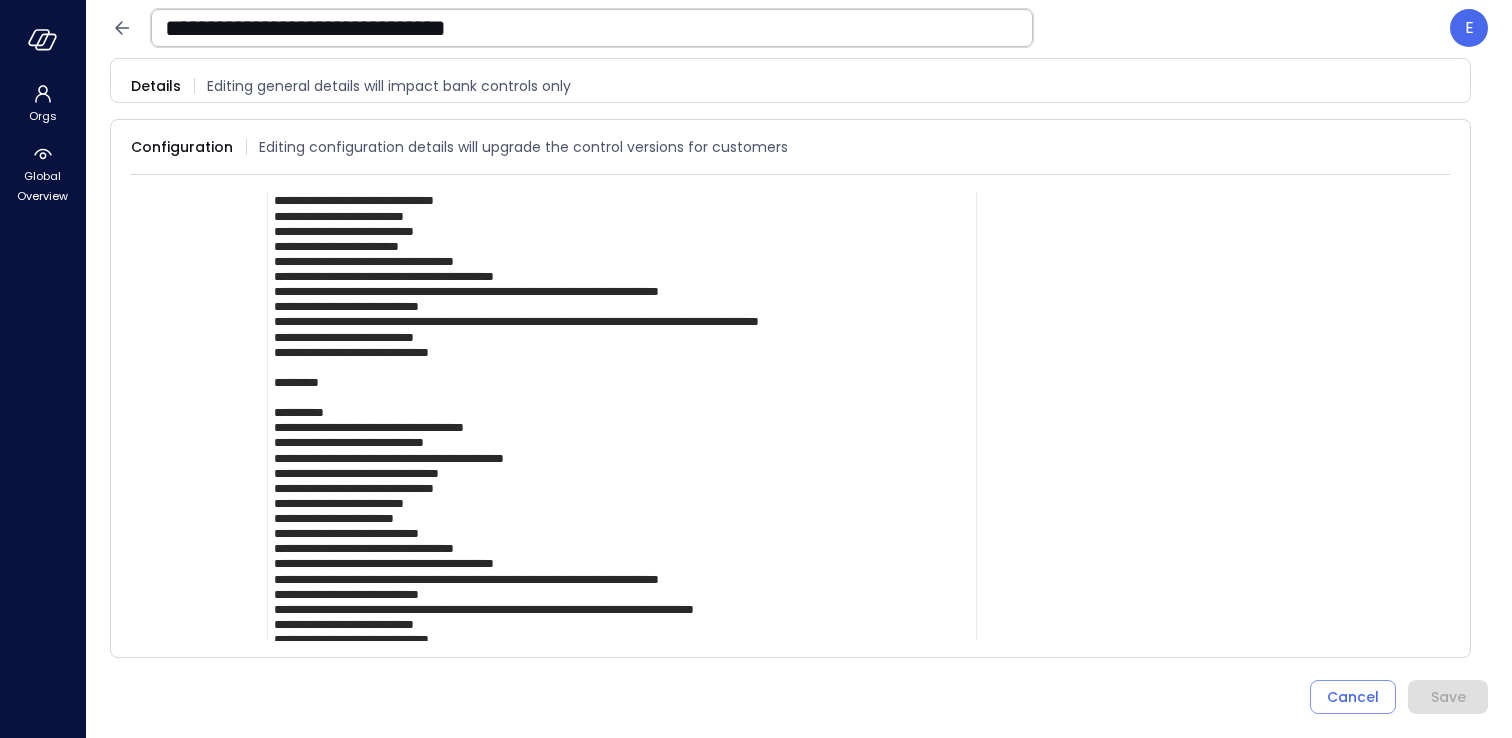 click at bounding box center [622, -557] 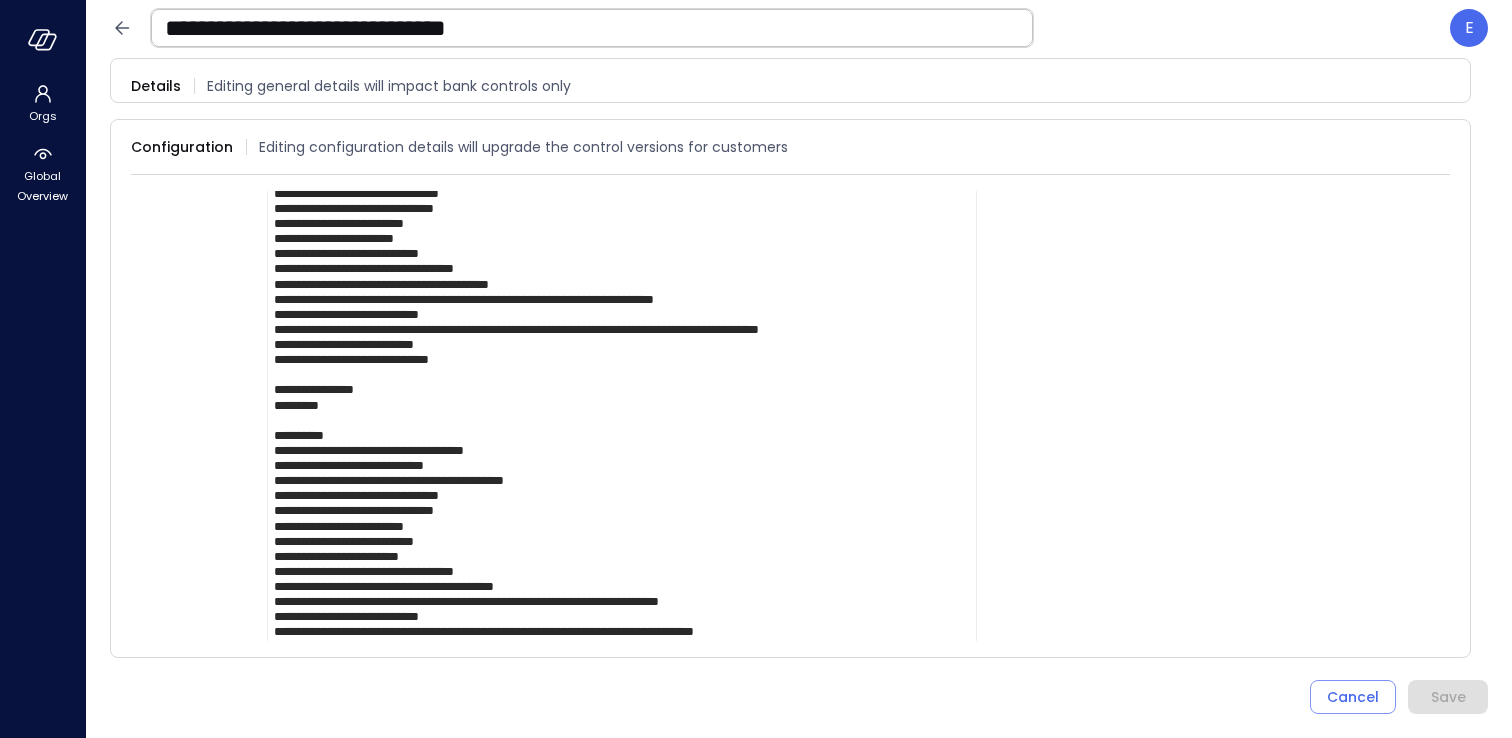scroll, scrollTop: 2347, scrollLeft: 0, axis: vertical 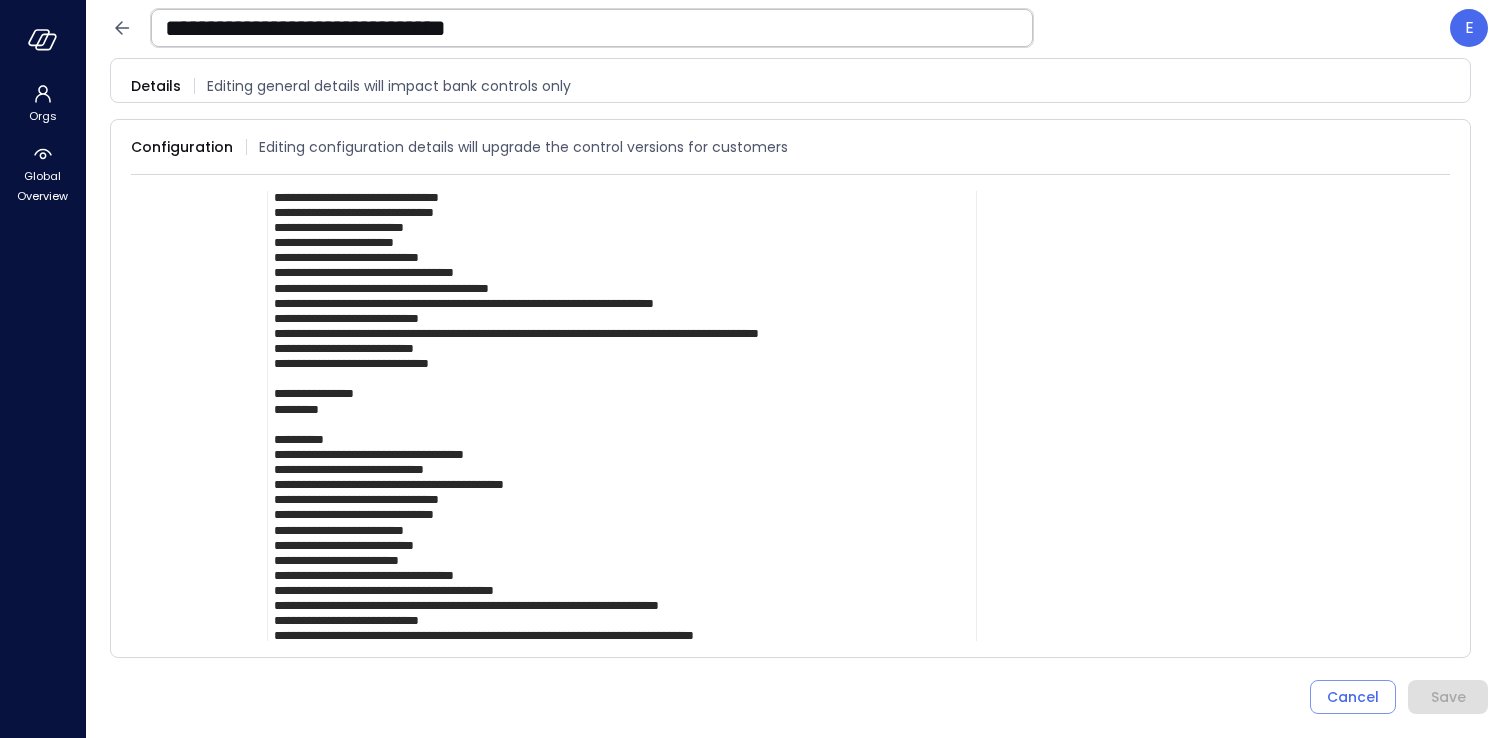 click at bounding box center (622, -243) 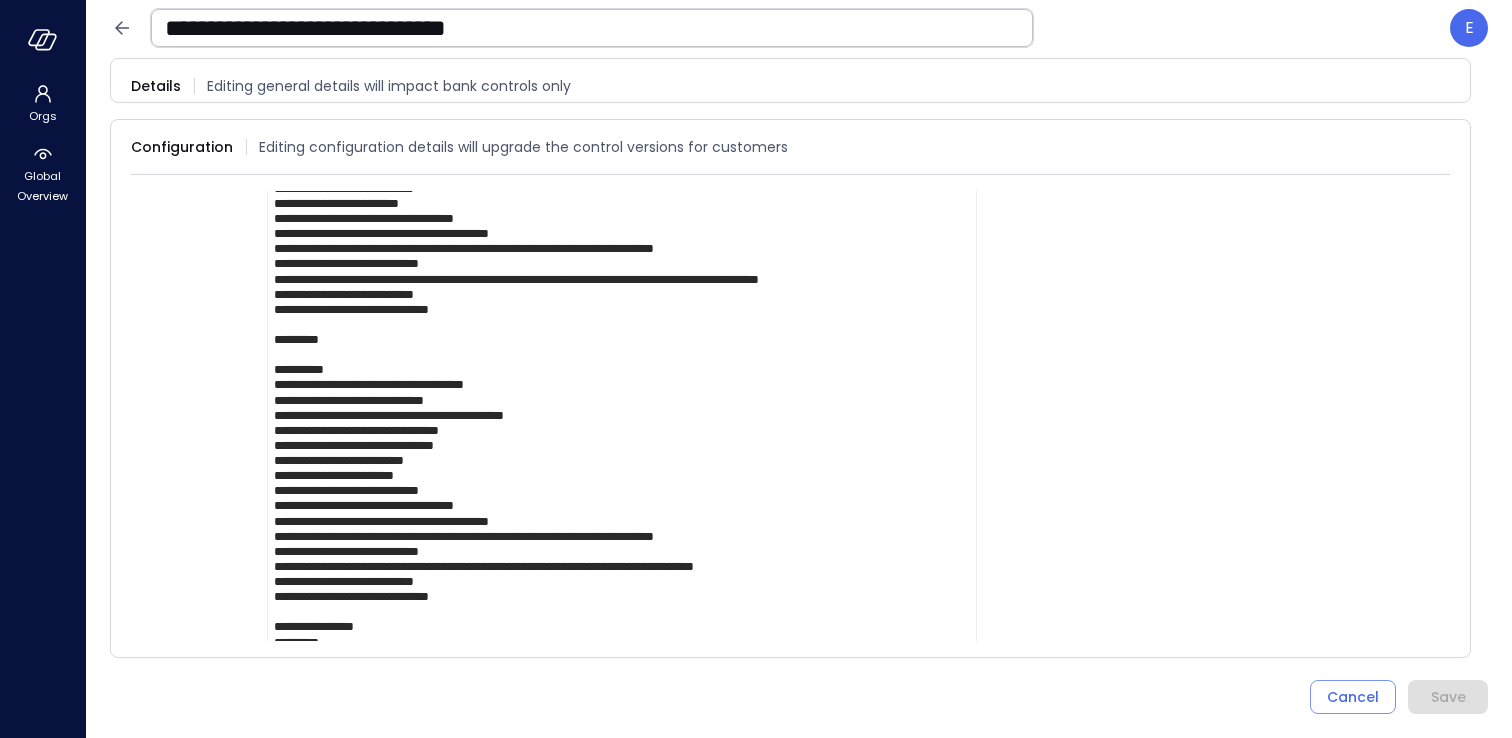 scroll, scrollTop: 2105, scrollLeft: 0, axis: vertical 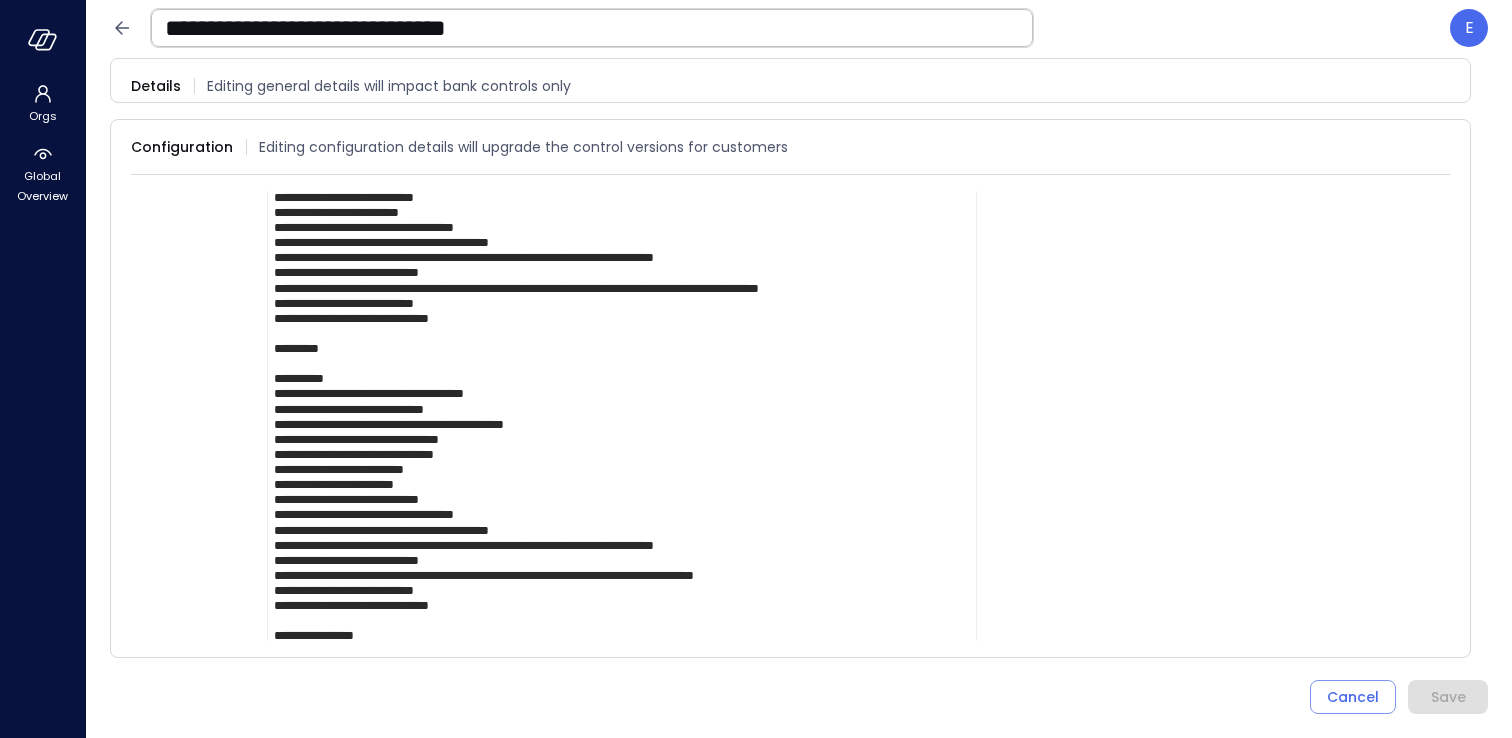 click at bounding box center [622, -1] 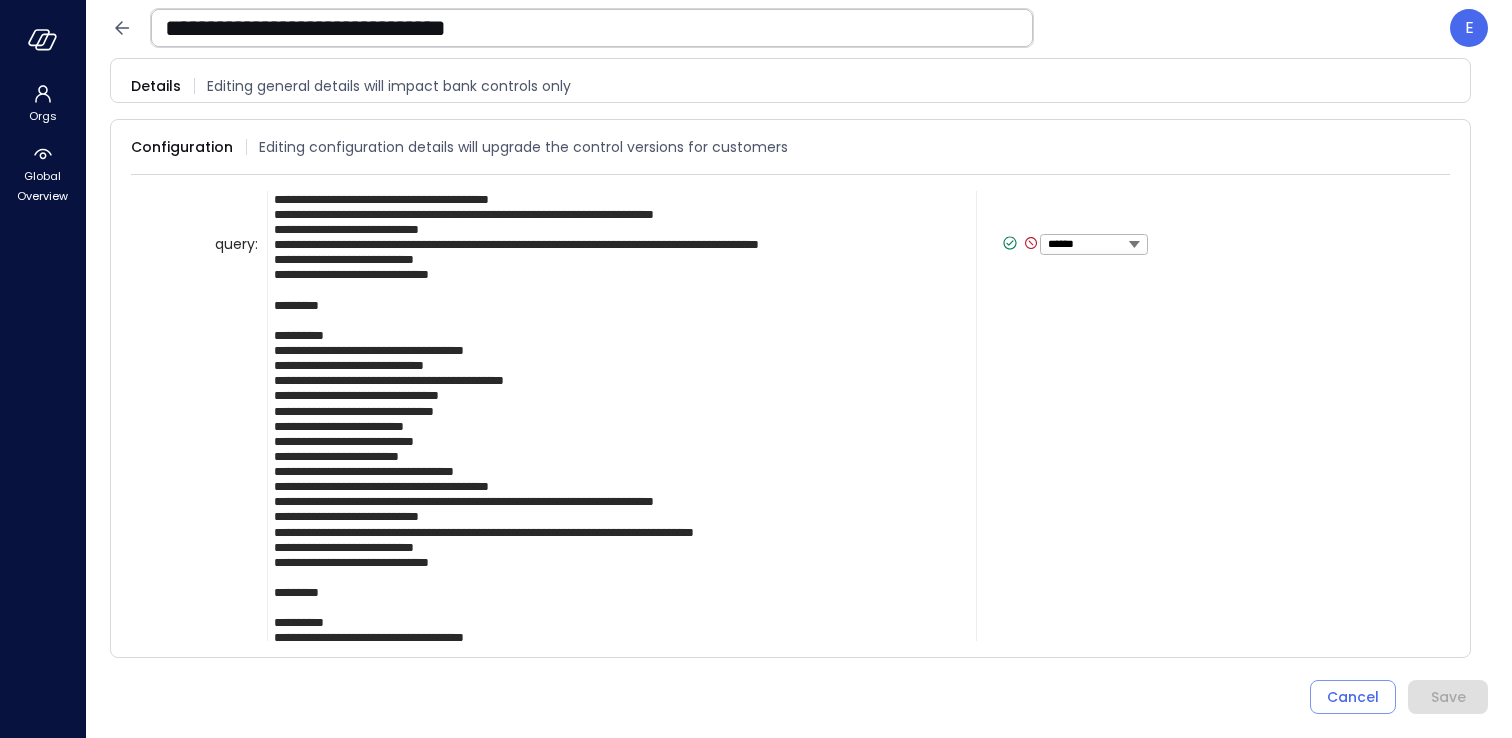 scroll, scrollTop: 1857, scrollLeft: 0, axis: vertical 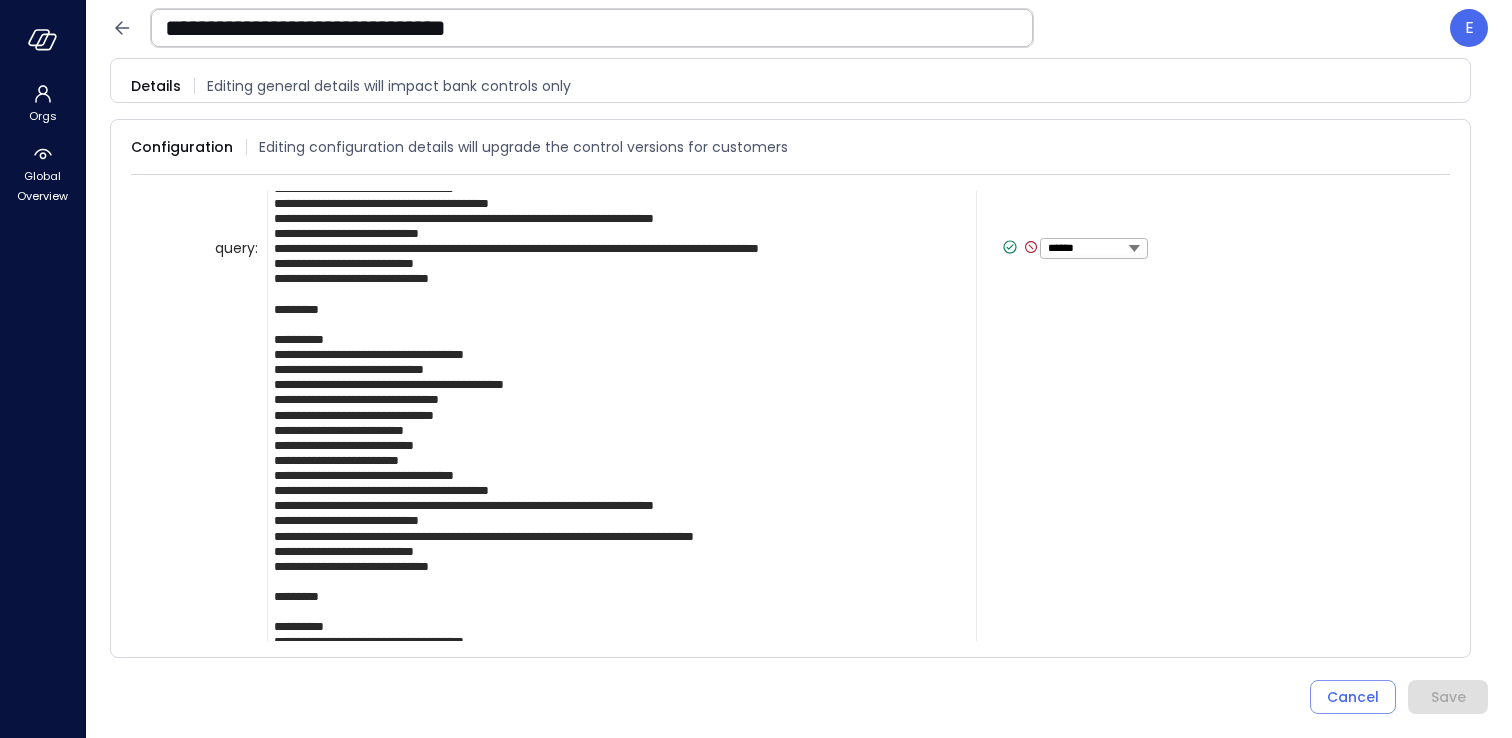 click at bounding box center [622, 247] 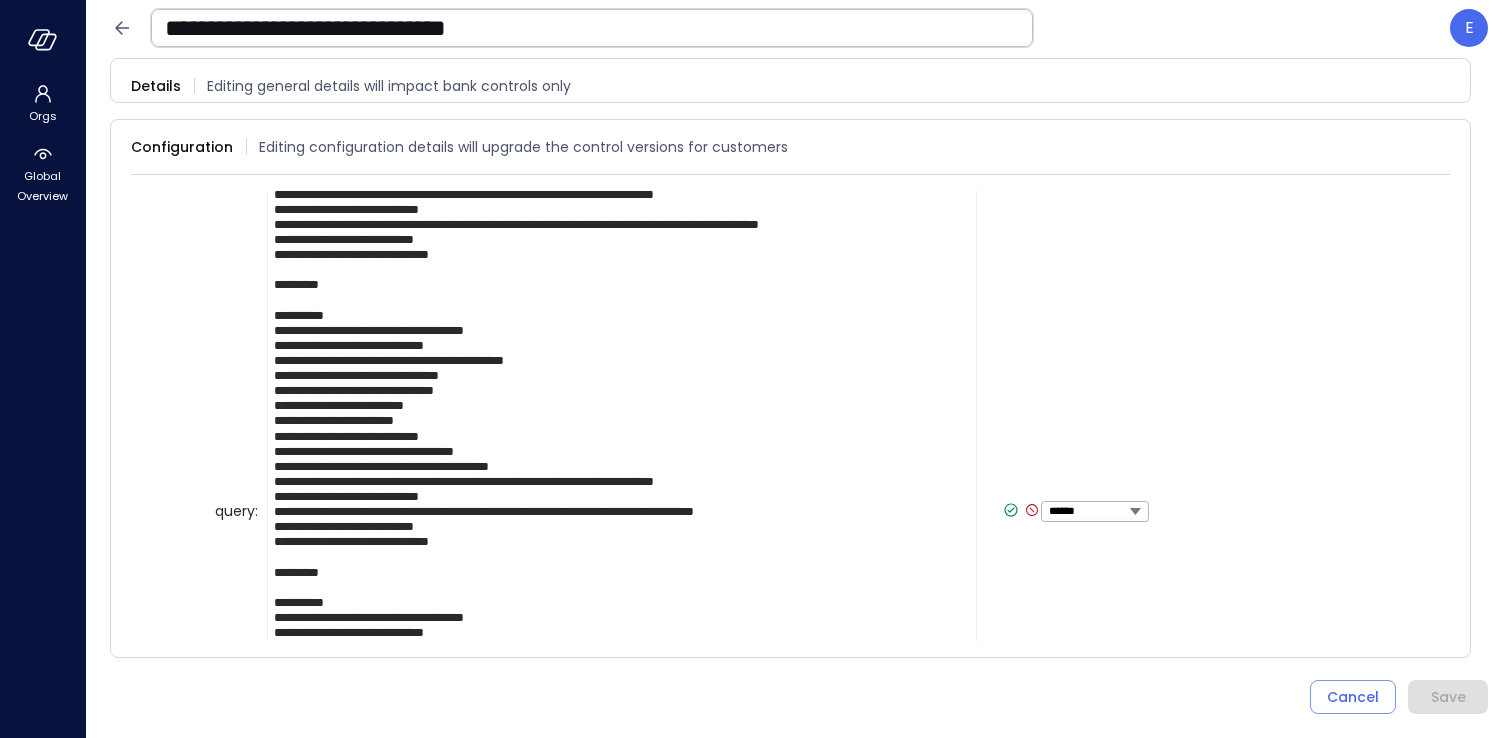 scroll, scrollTop: 1592, scrollLeft: 0, axis: vertical 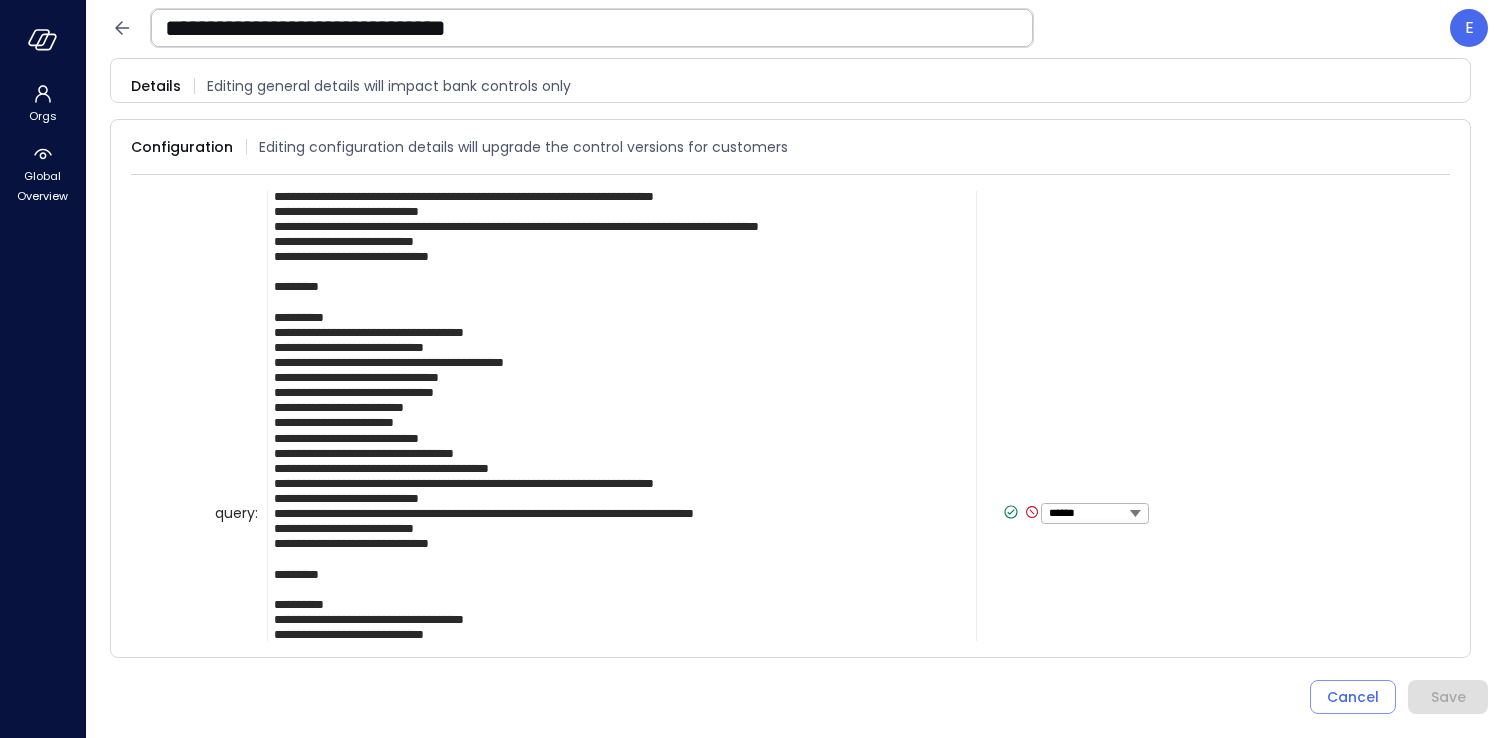 click at bounding box center [622, 512] 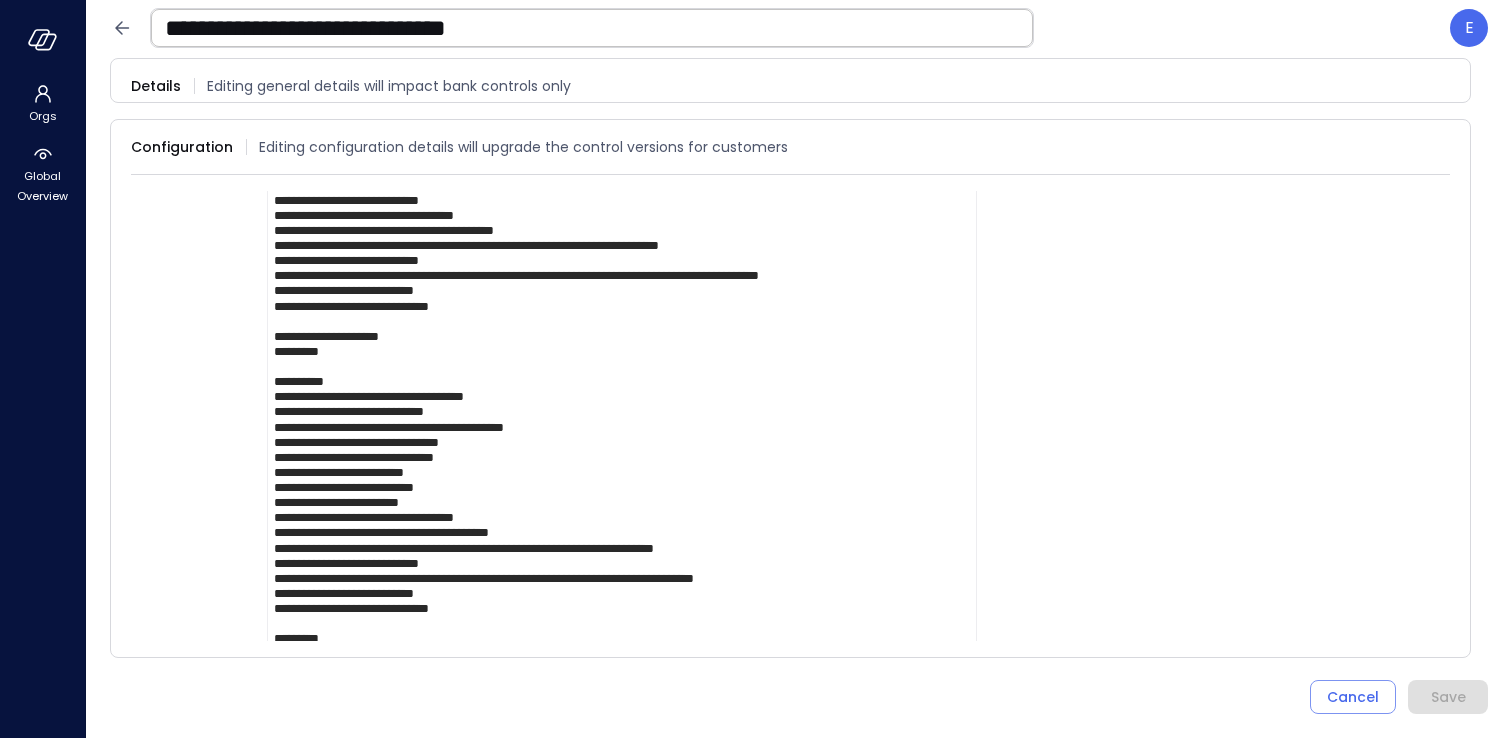scroll, scrollTop: 1220, scrollLeft: 0, axis: vertical 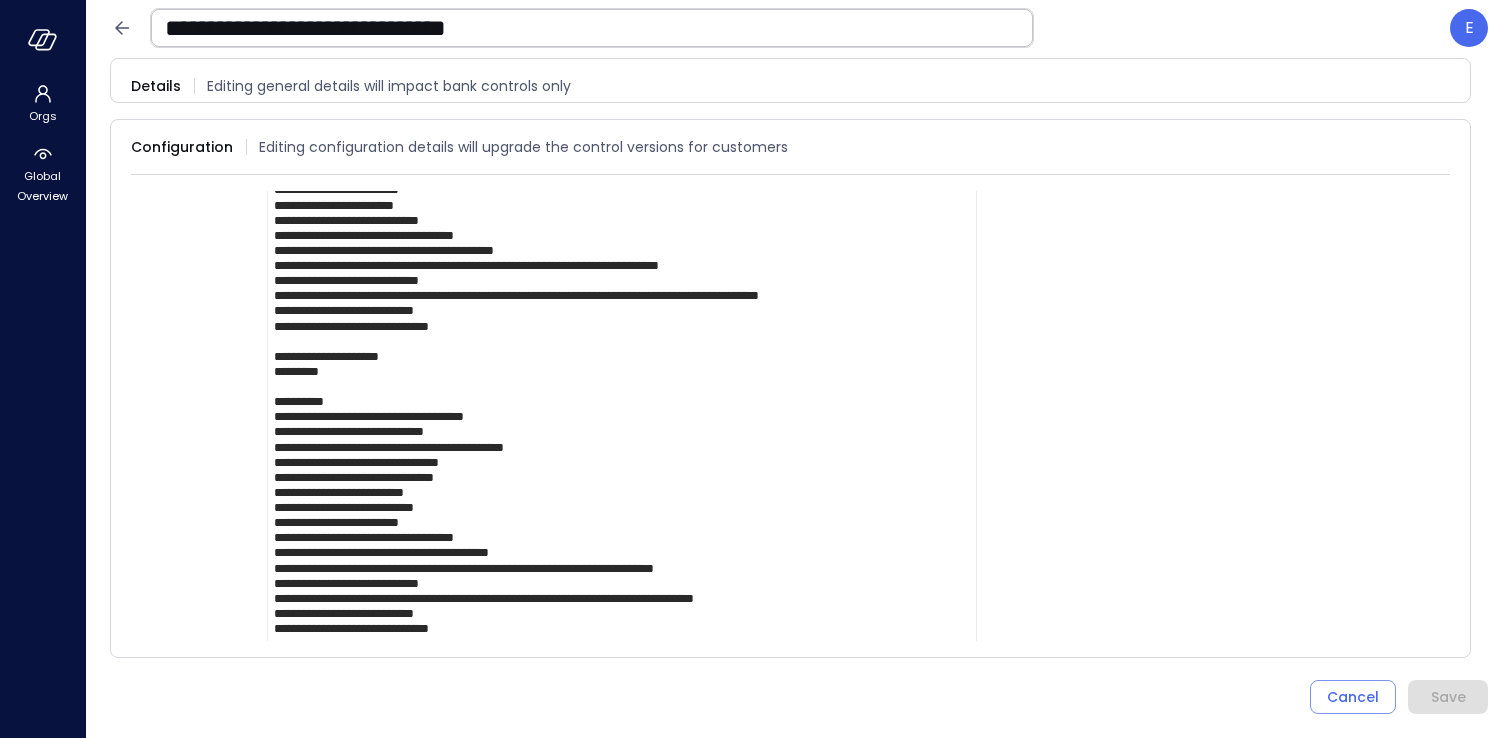 click at bounding box center (622, 884) 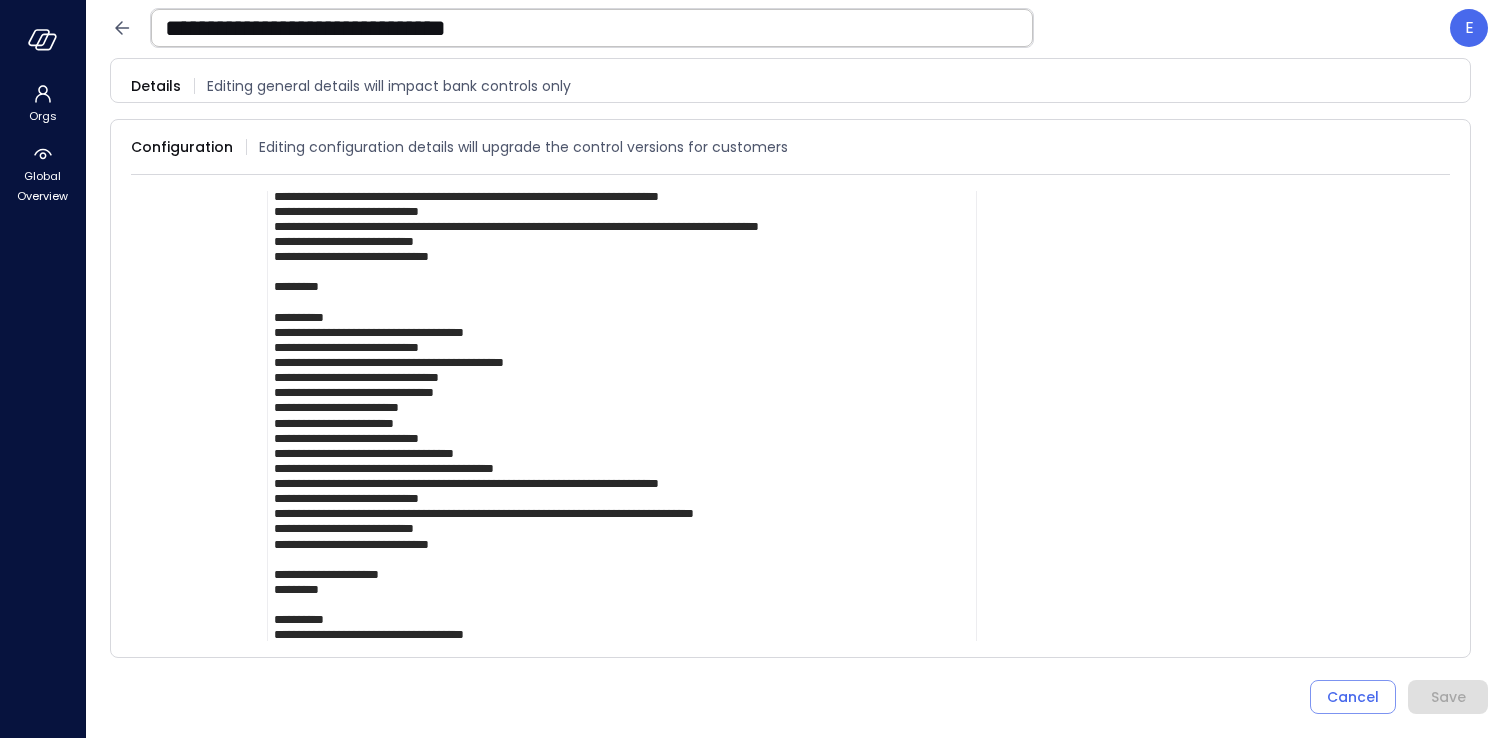 scroll, scrollTop: 978, scrollLeft: 0, axis: vertical 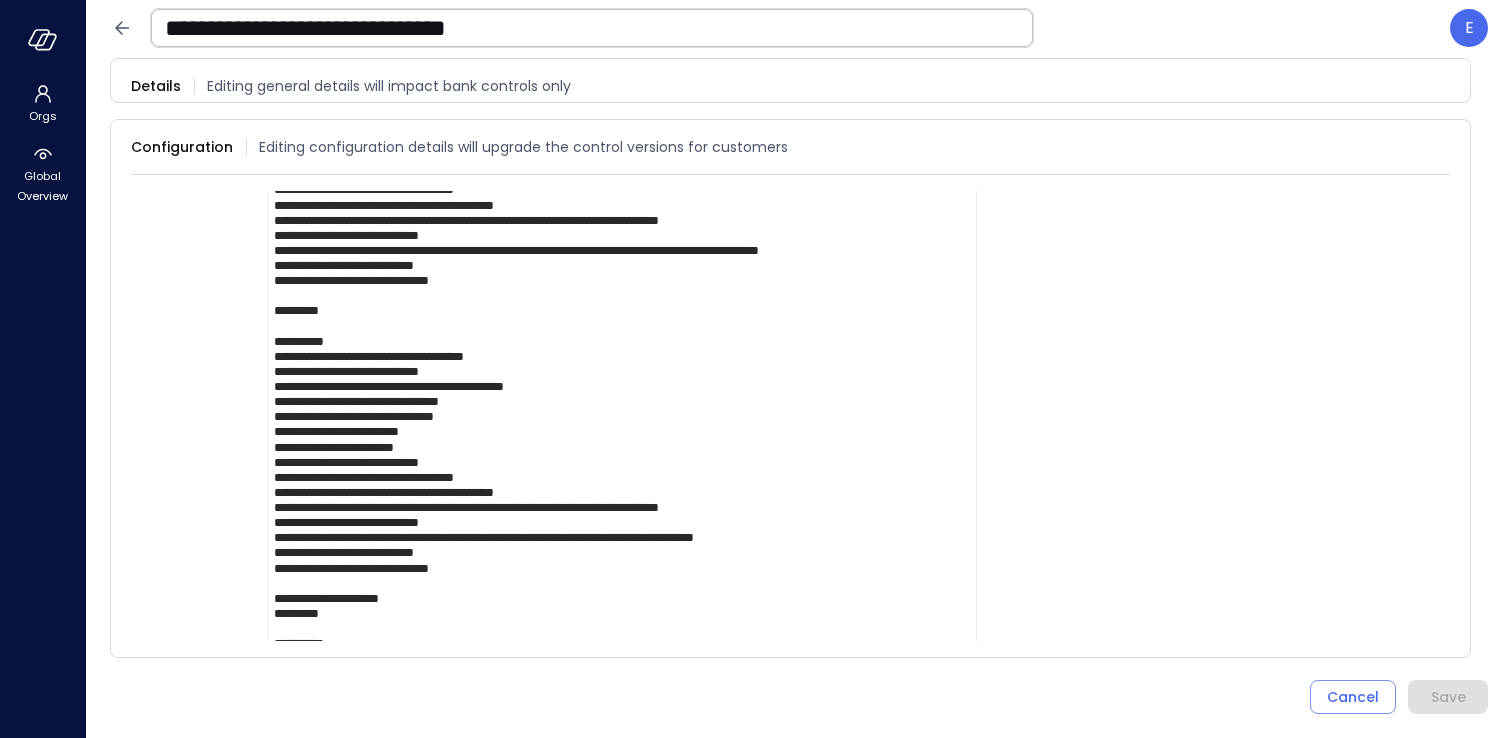 click at bounding box center (622, 1126) 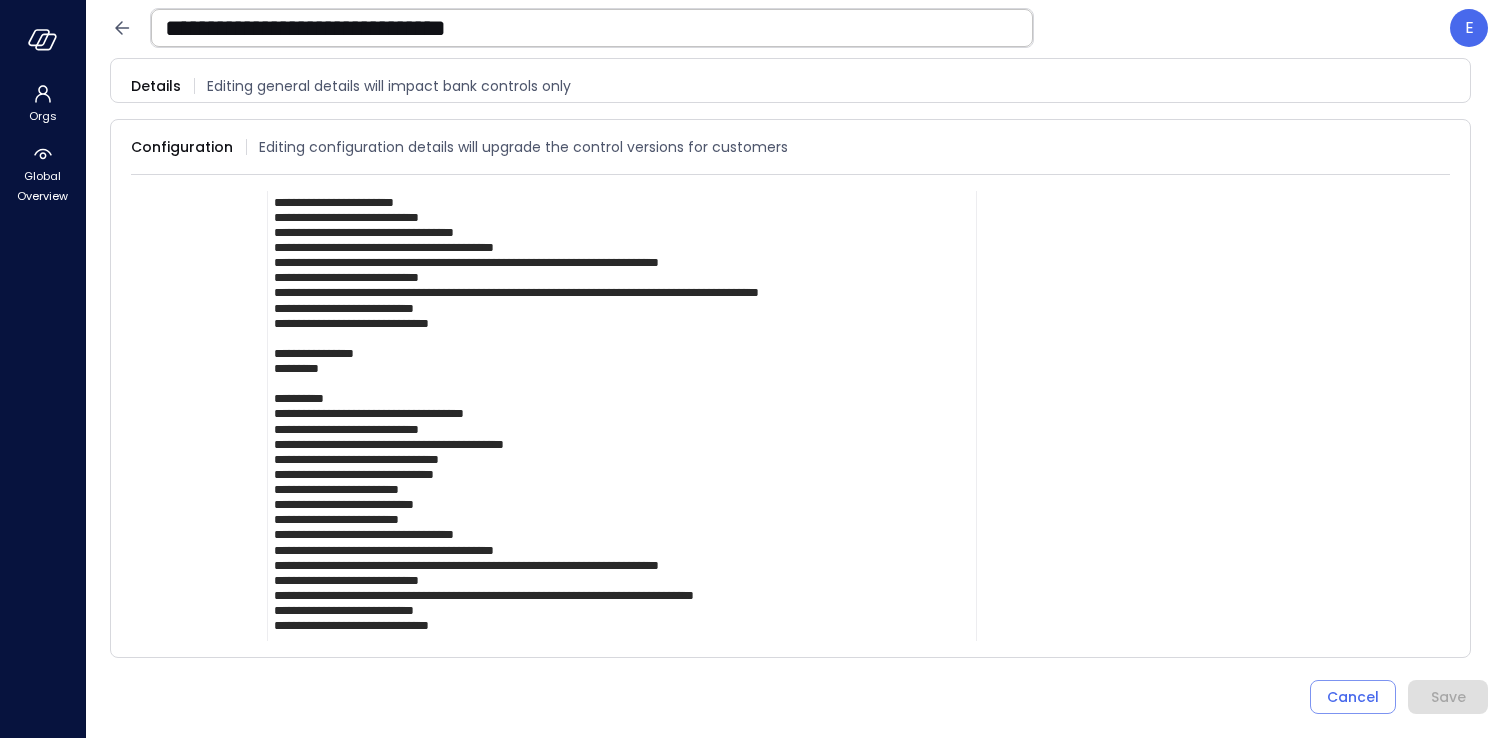 scroll, scrollTop: 631, scrollLeft: 0, axis: vertical 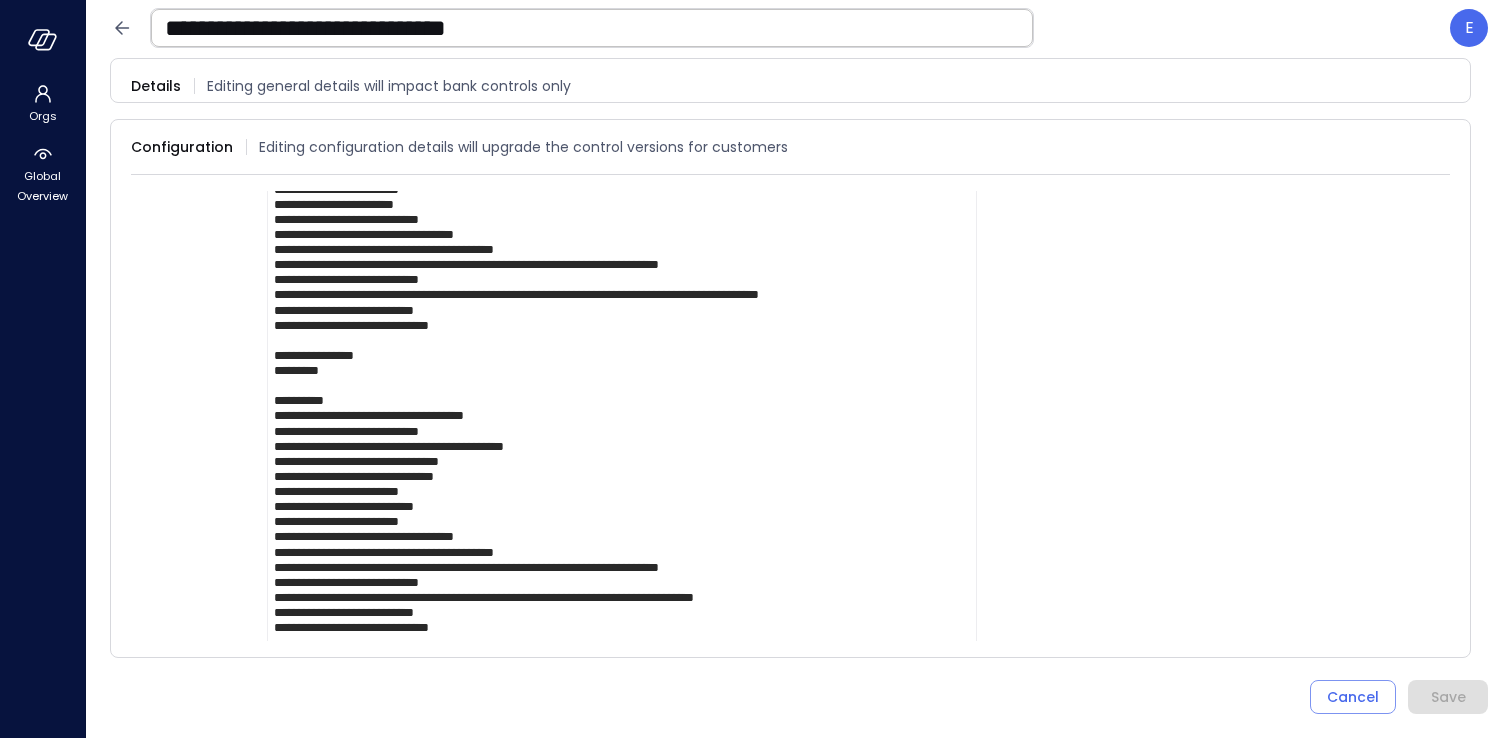 click at bounding box center [622, 1473] 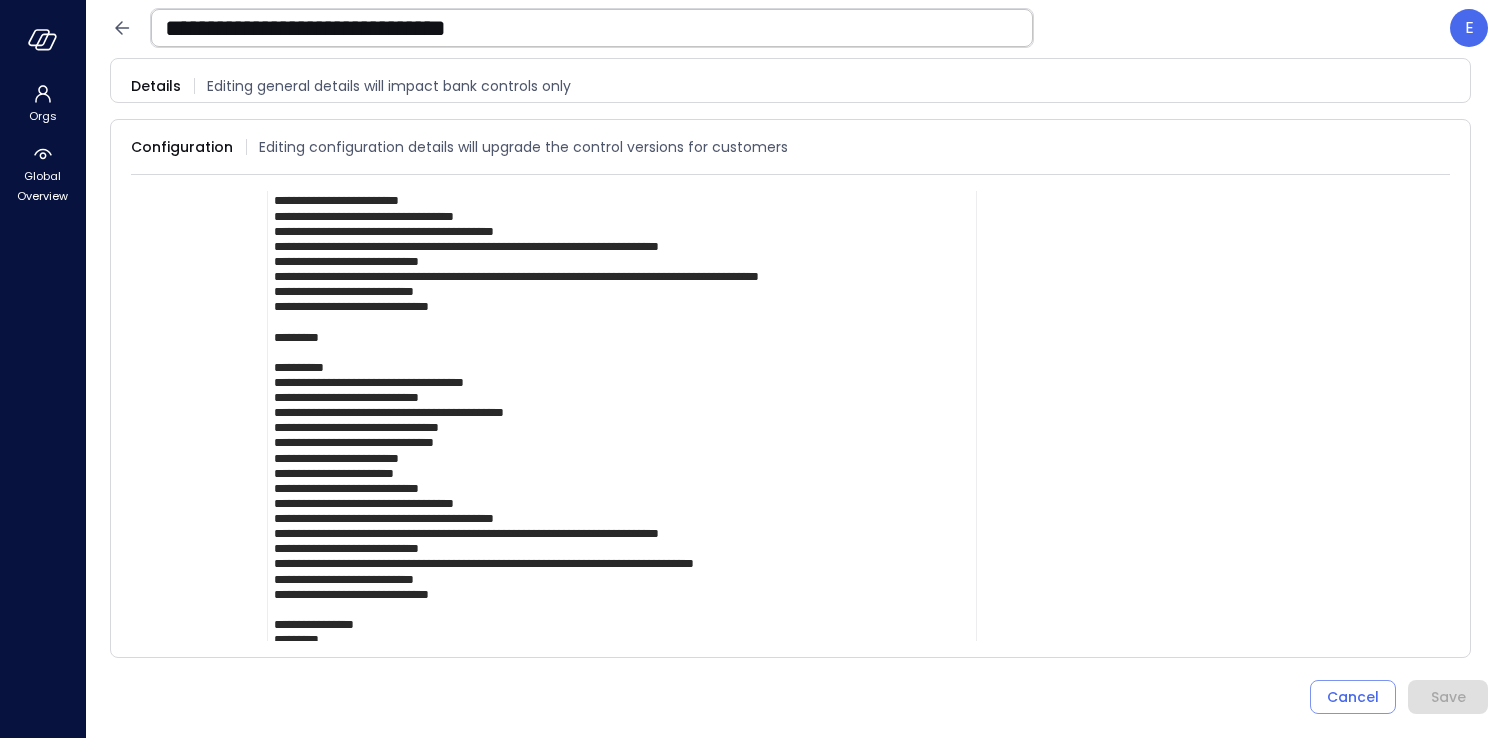 scroll, scrollTop: 360, scrollLeft: 0, axis: vertical 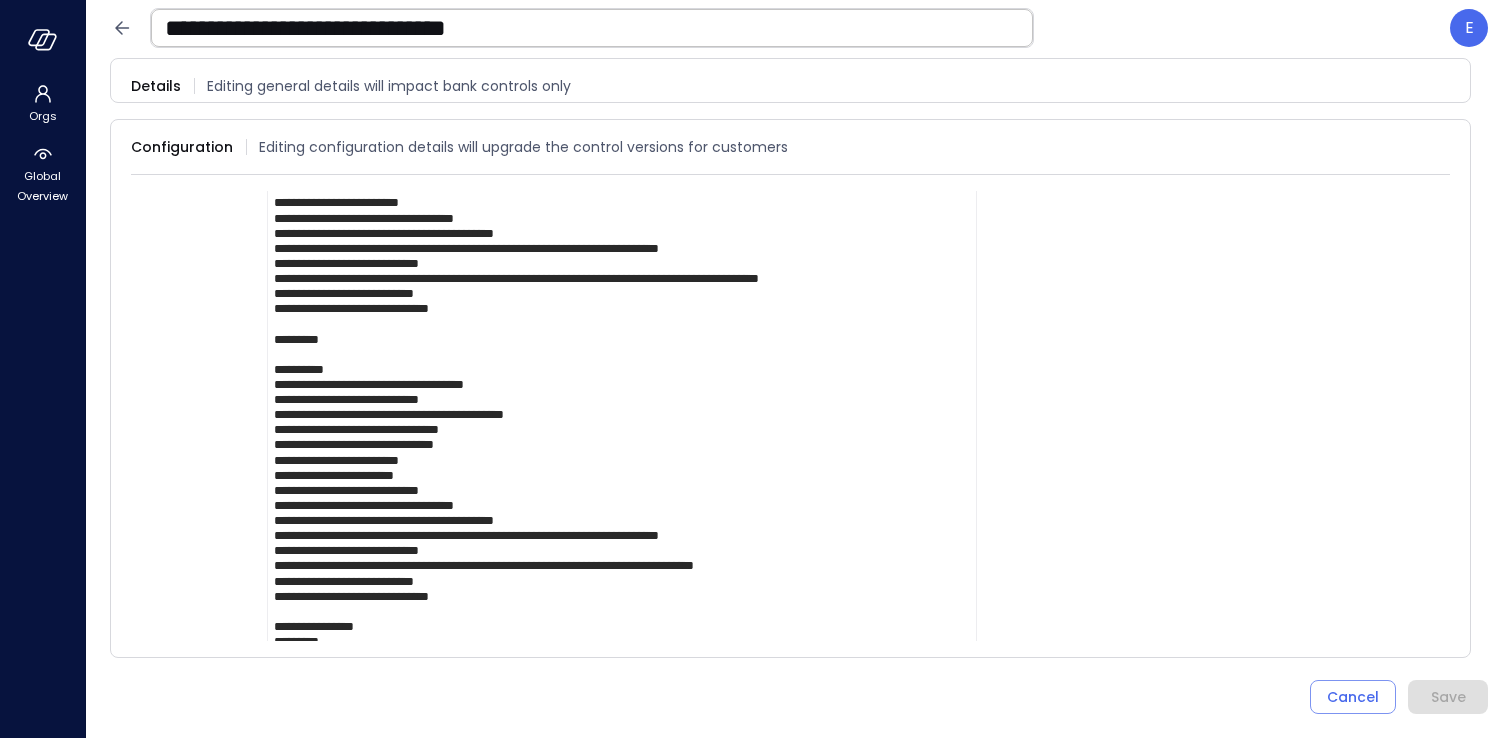 click at bounding box center [622, 1744] 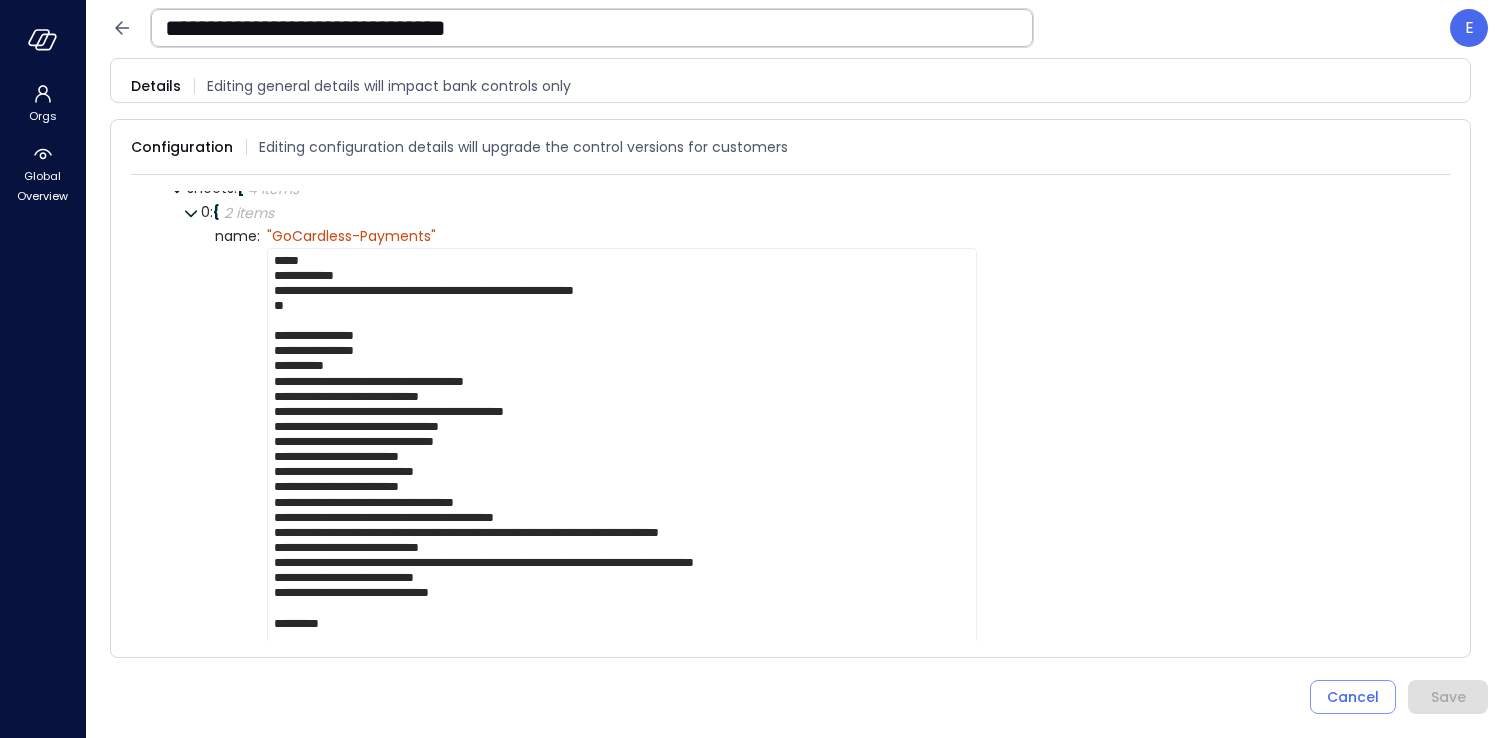 scroll, scrollTop: 74, scrollLeft: 0, axis: vertical 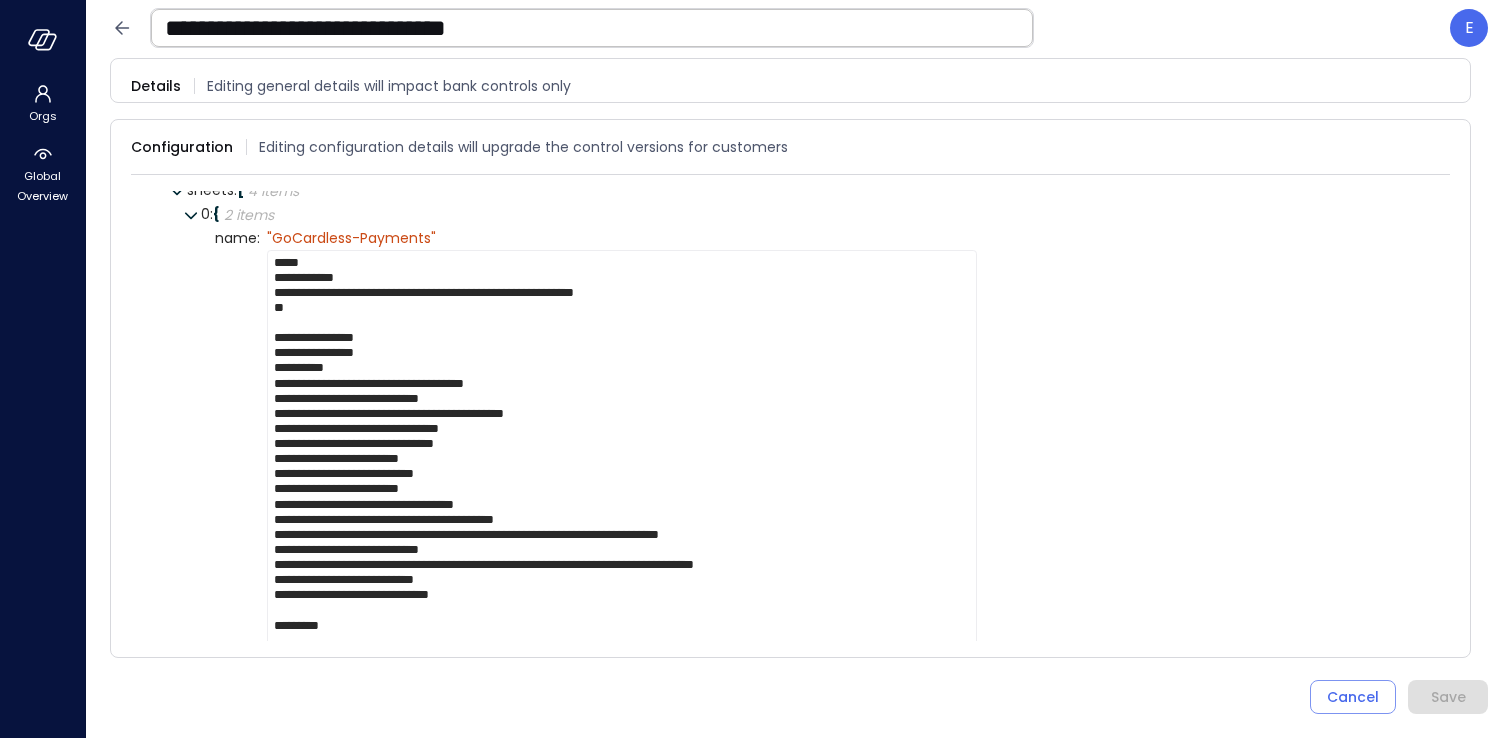 click at bounding box center [622, 2030] 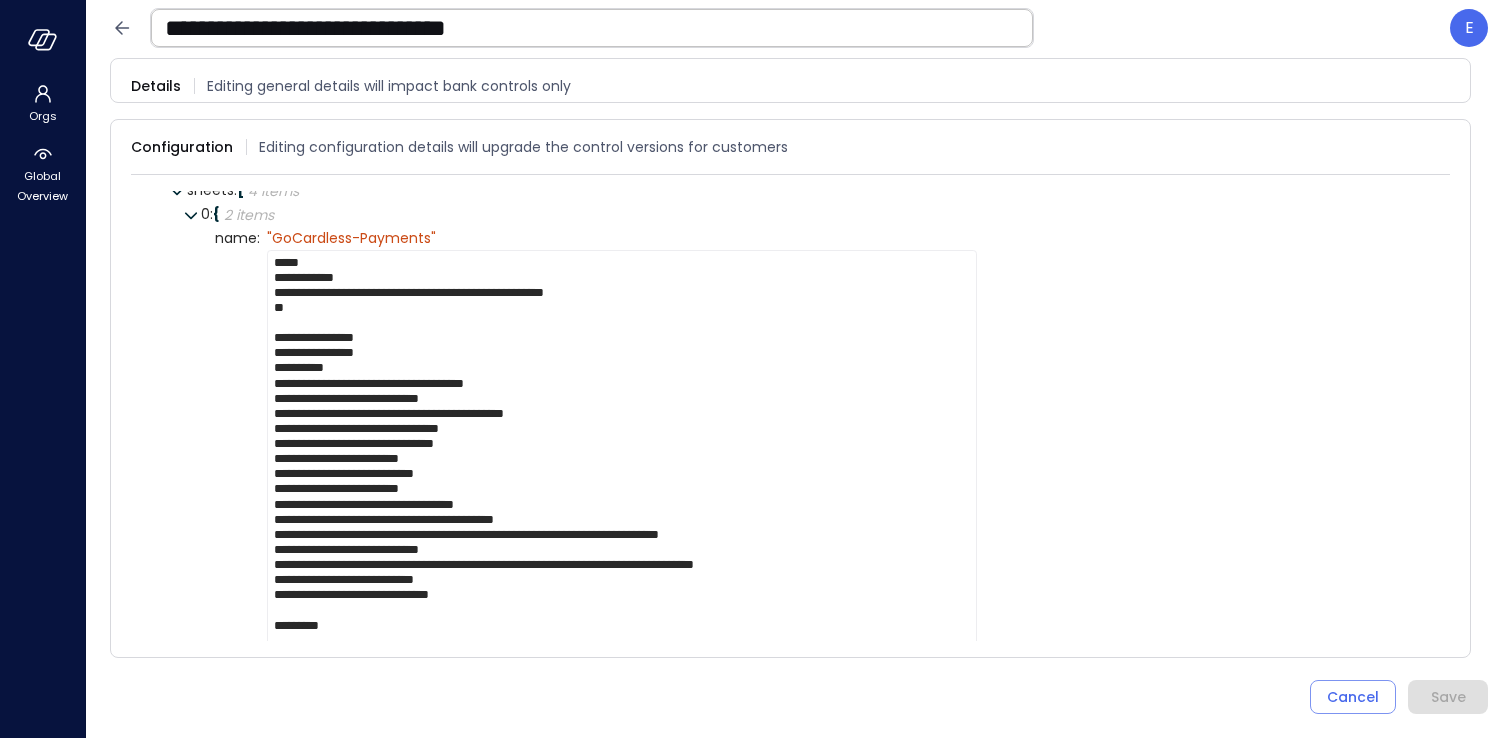 click at bounding box center [622, 2030] 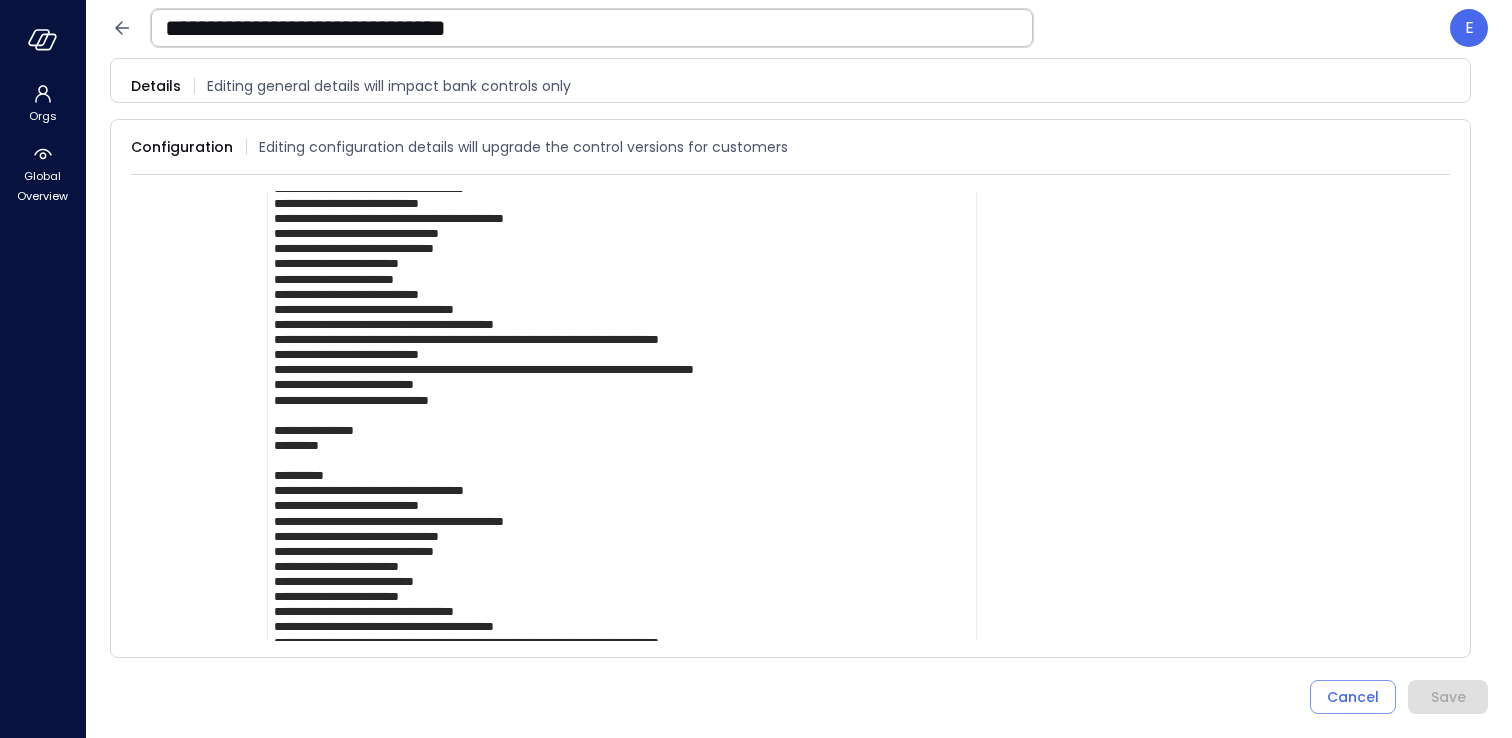 scroll, scrollTop: 577, scrollLeft: 0, axis: vertical 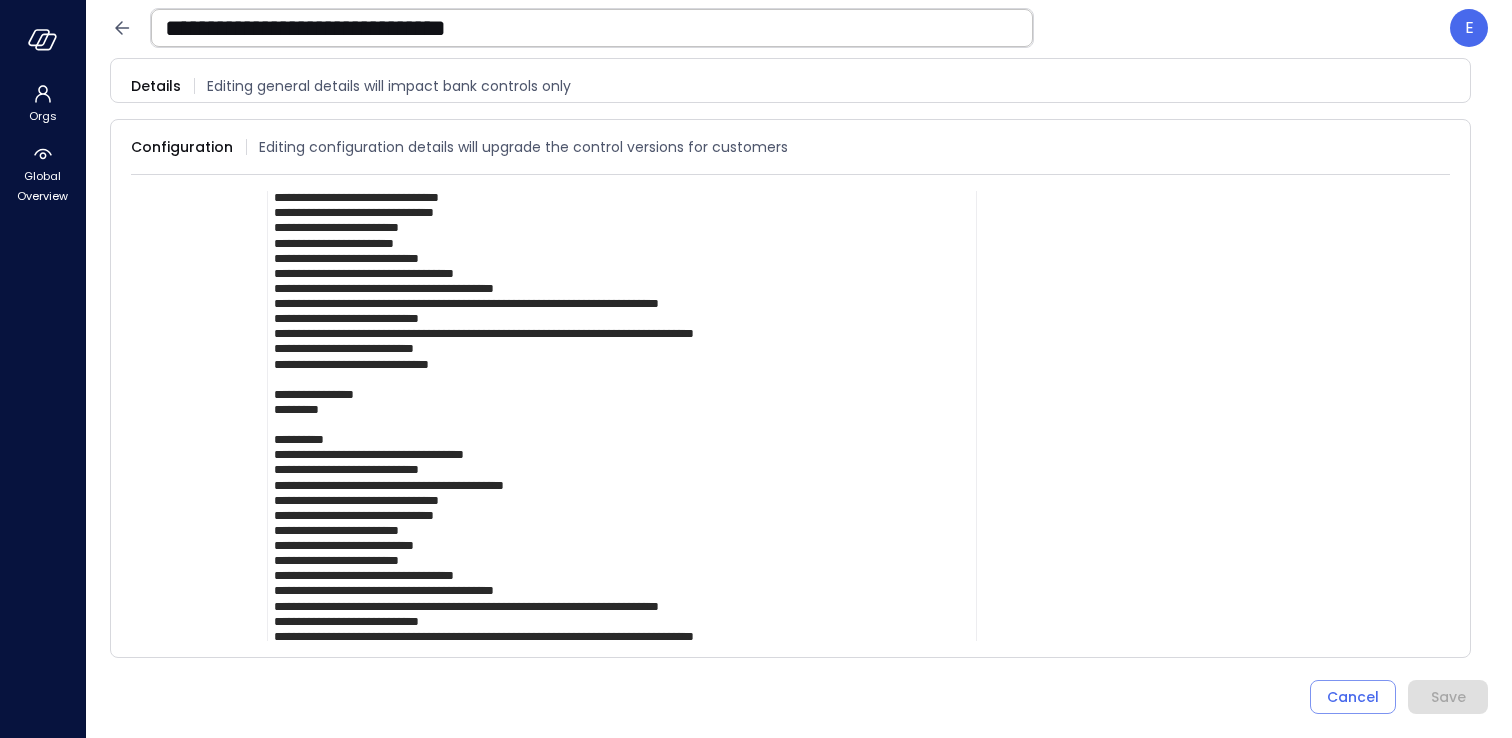 click at bounding box center [622, 1519] 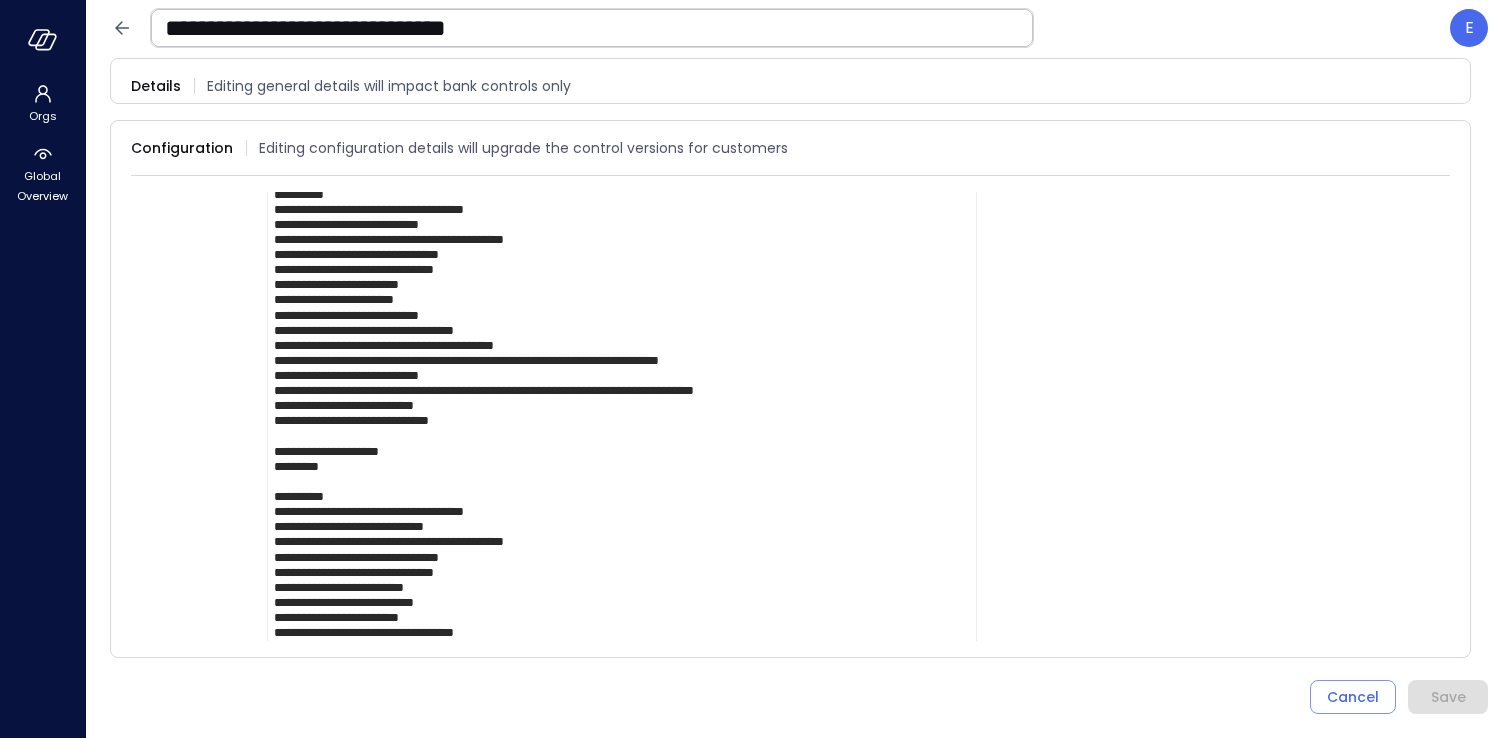 scroll, scrollTop: 1102, scrollLeft: 0, axis: vertical 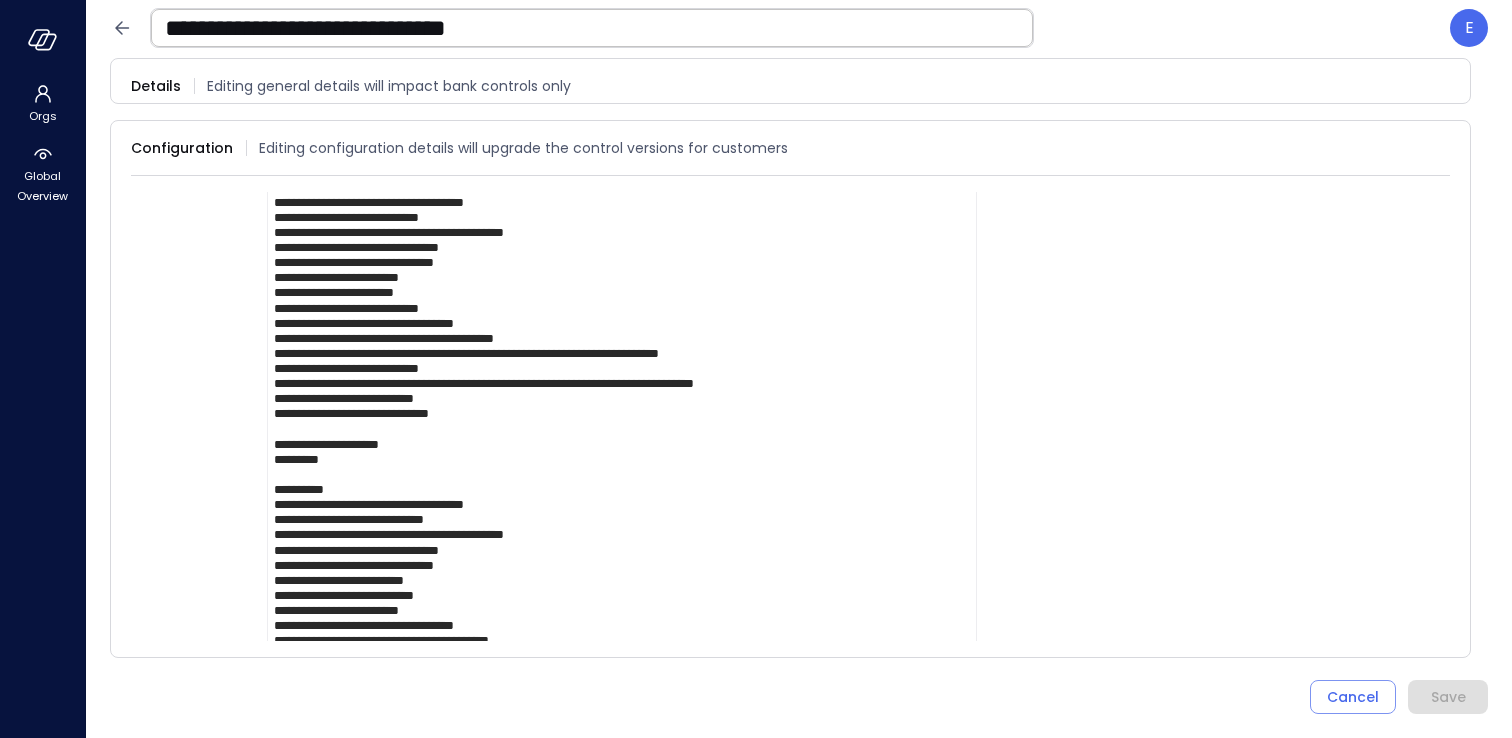click at bounding box center [622, 988] 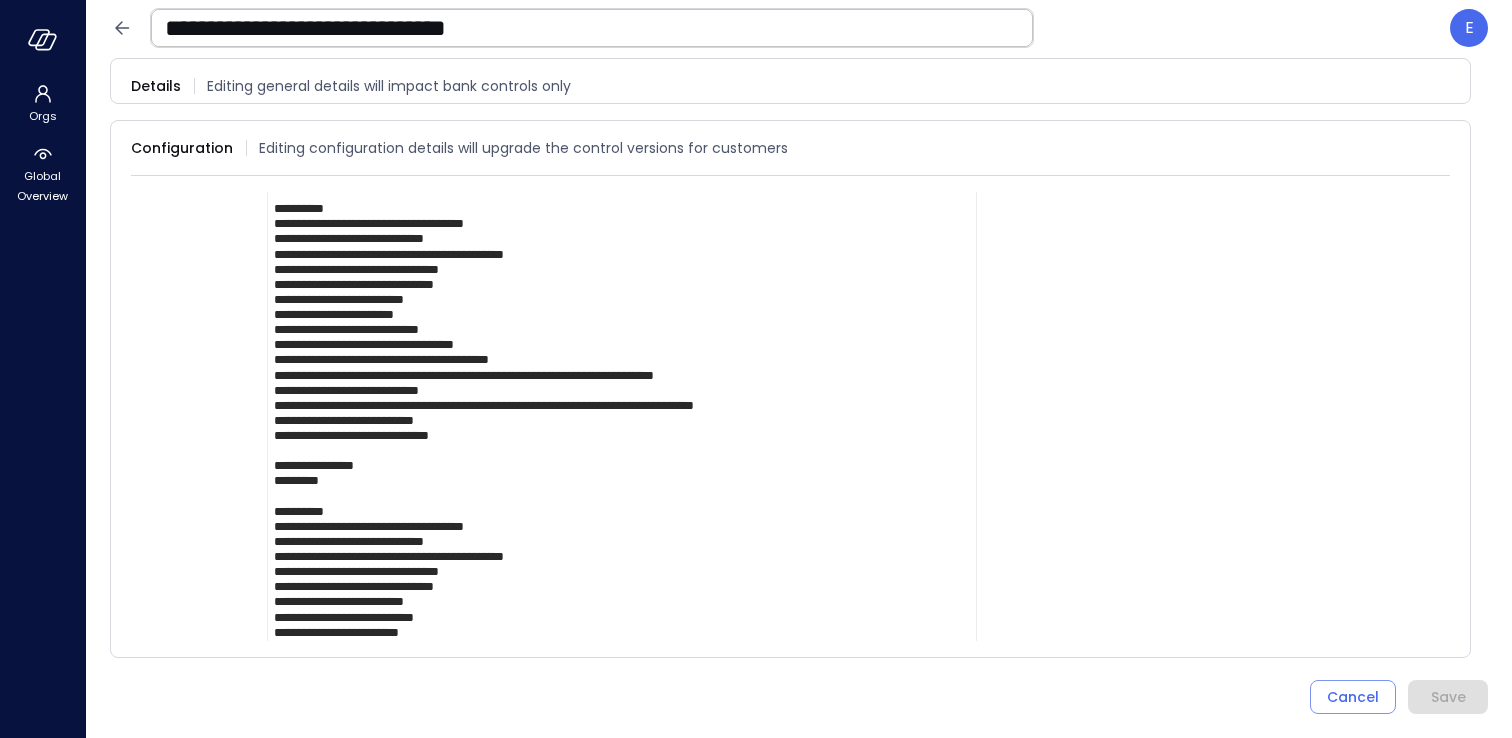 scroll, scrollTop: 2250, scrollLeft: 0, axis: vertical 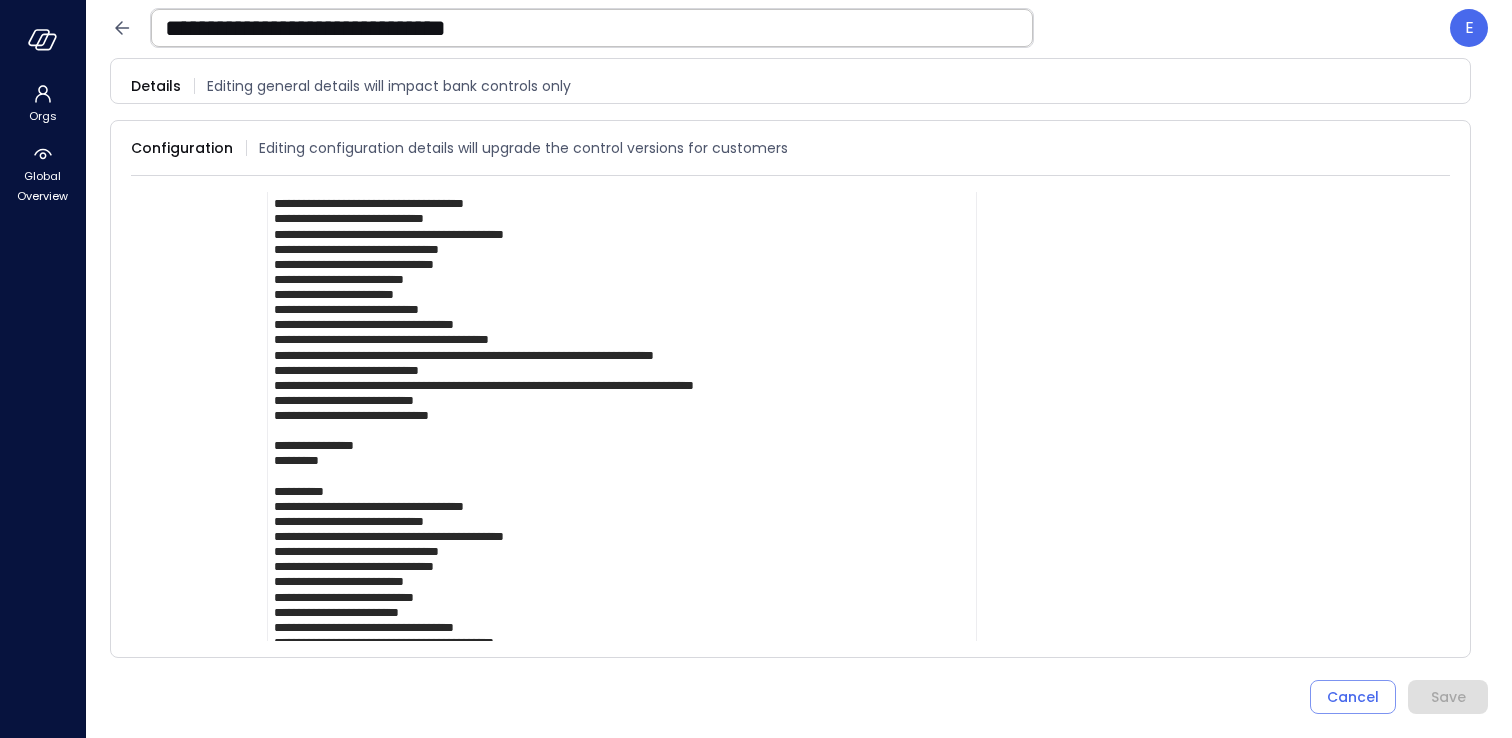 click at bounding box center (622, -168) 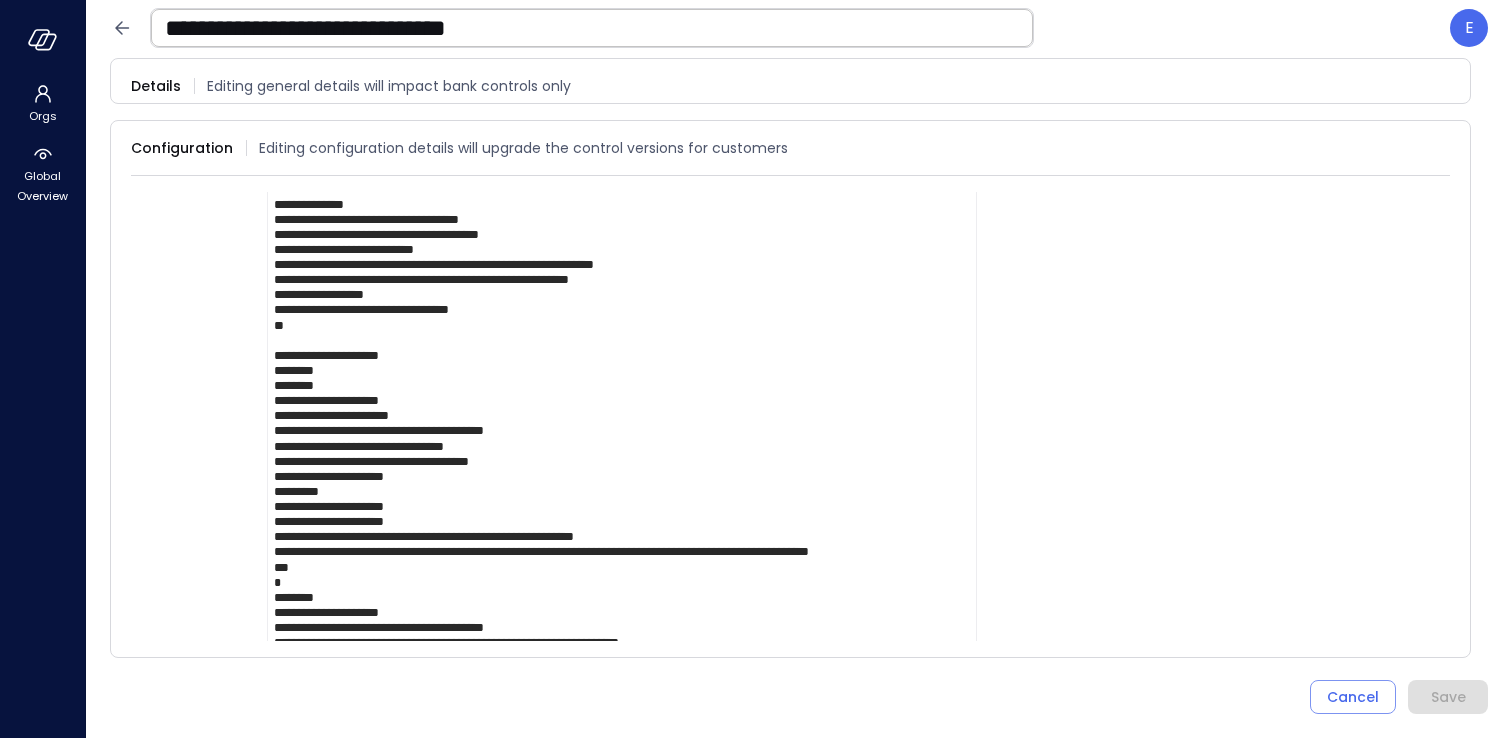 scroll, scrollTop: 3144, scrollLeft: 0, axis: vertical 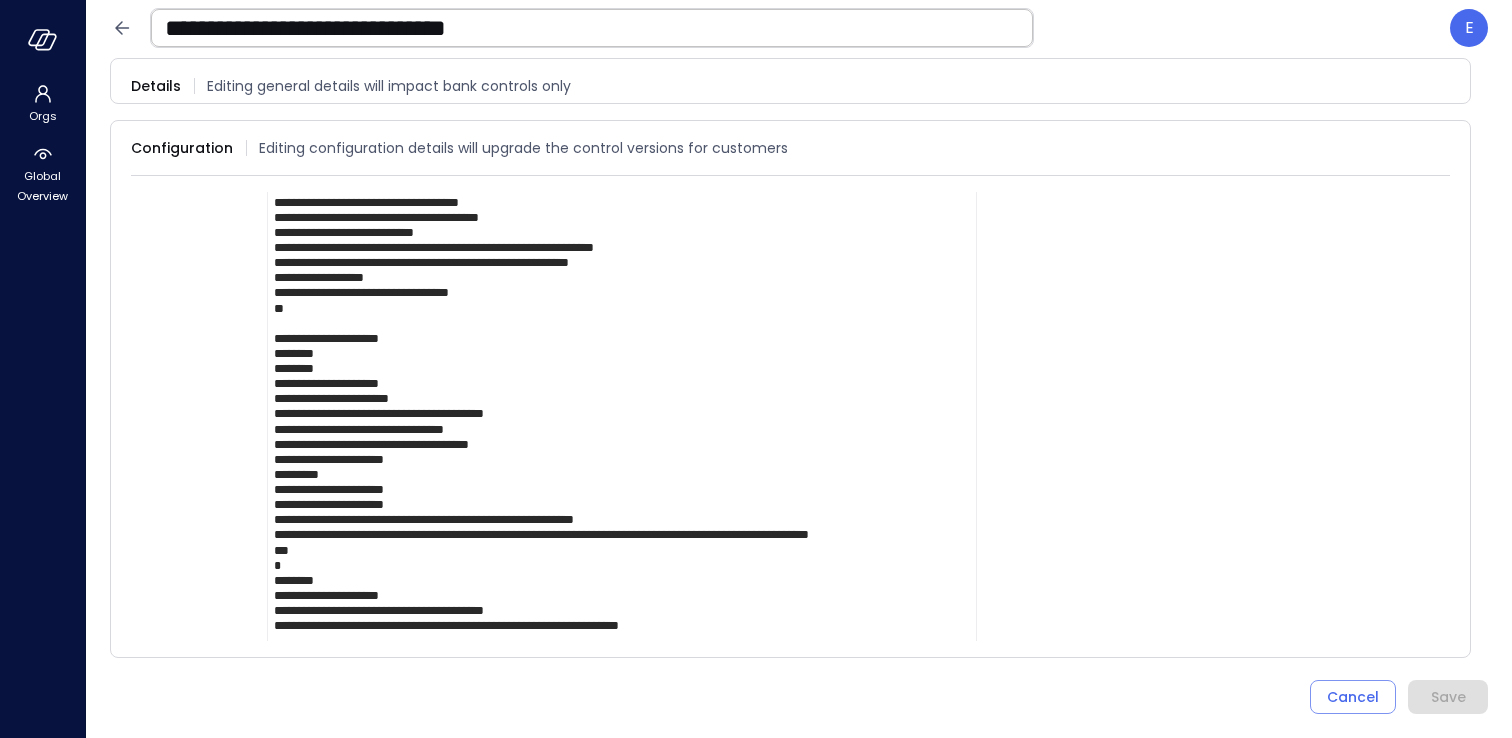 click at bounding box center [622, -1069] 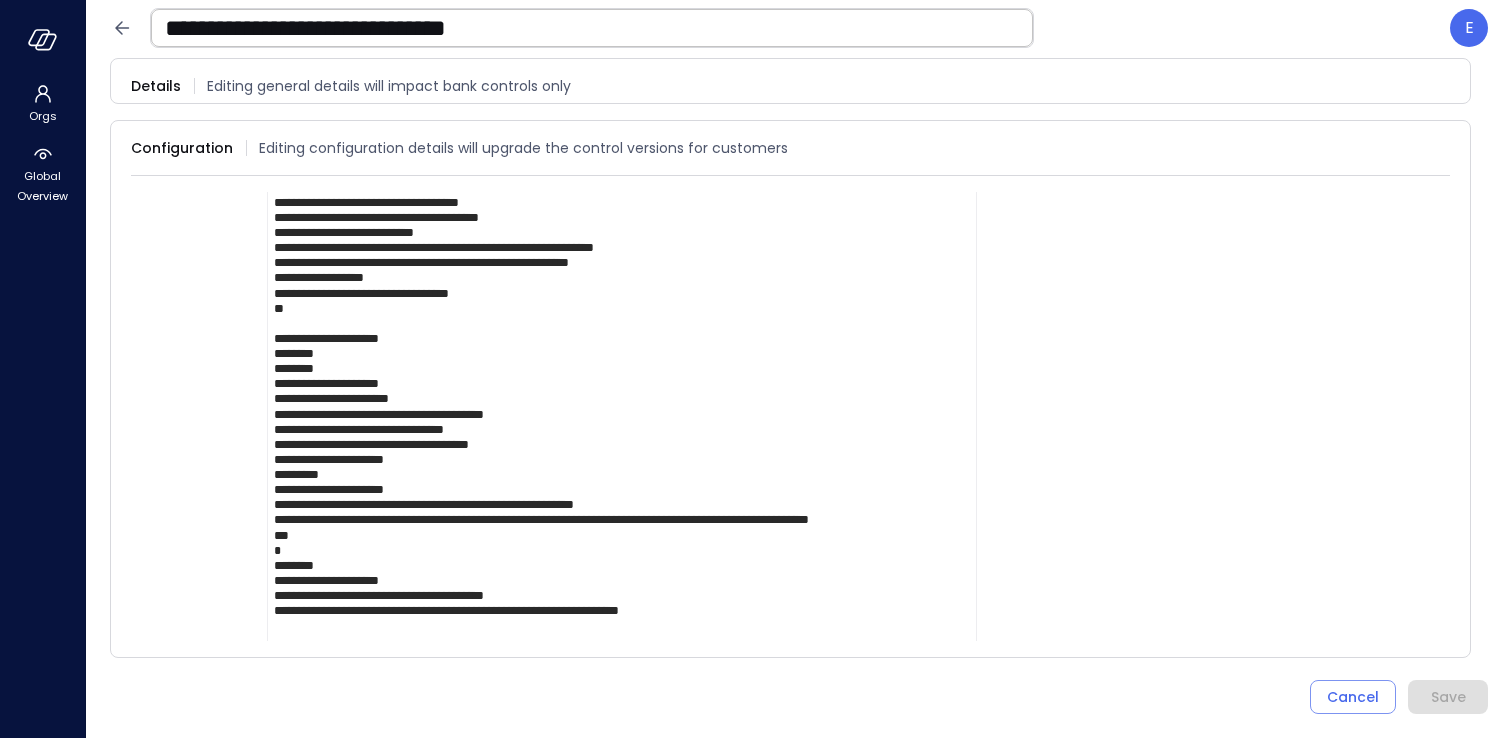 click at bounding box center [622, -1077] 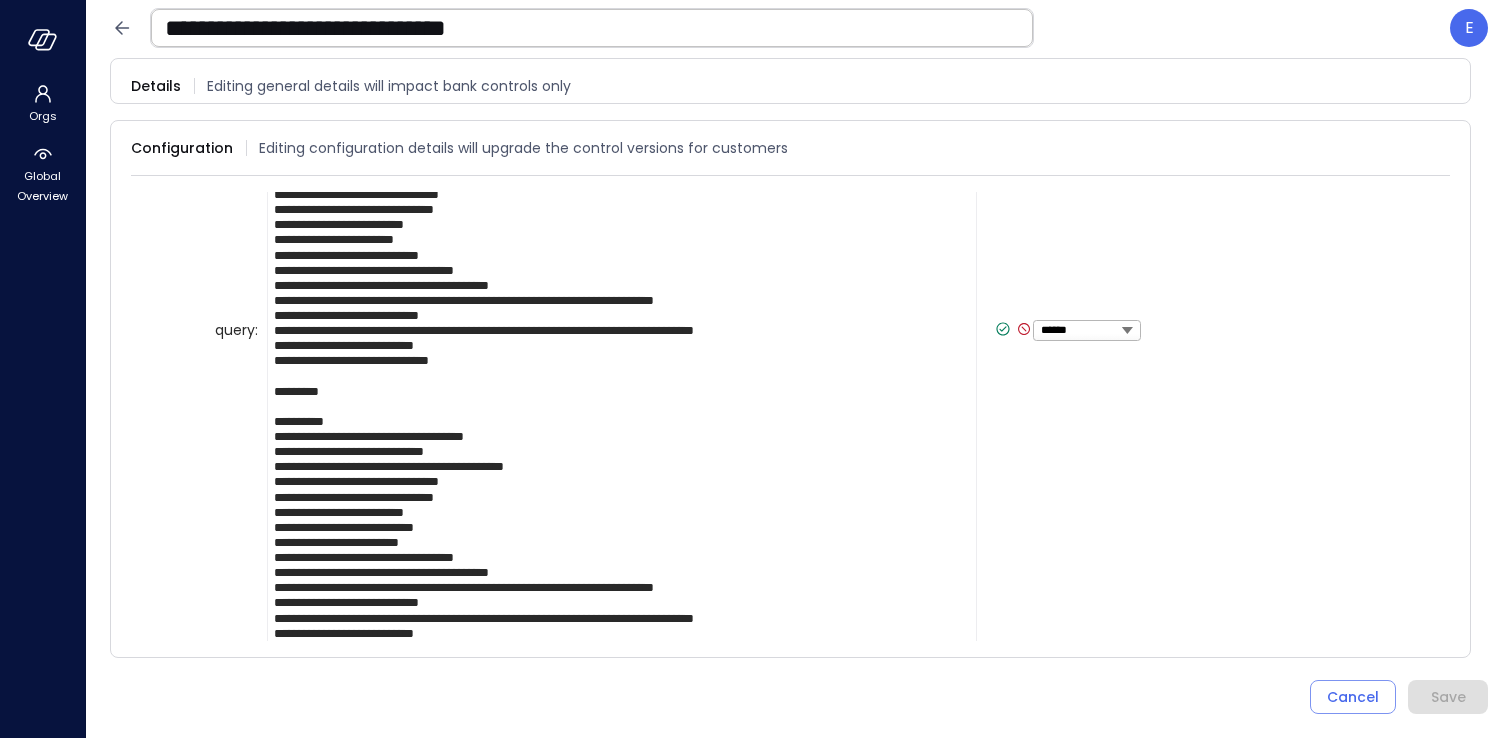 scroll, scrollTop: 1716, scrollLeft: 0, axis: vertical 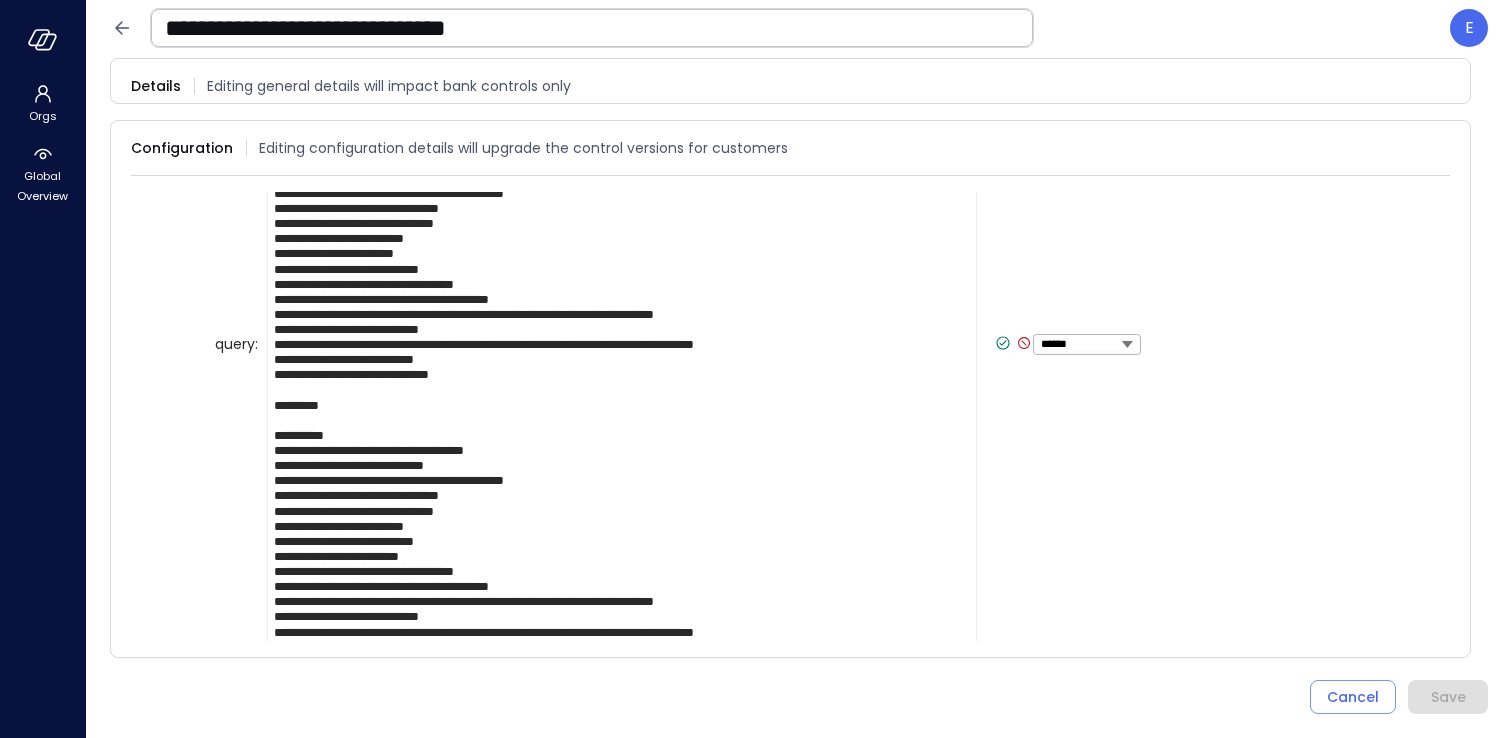 type on "**********" 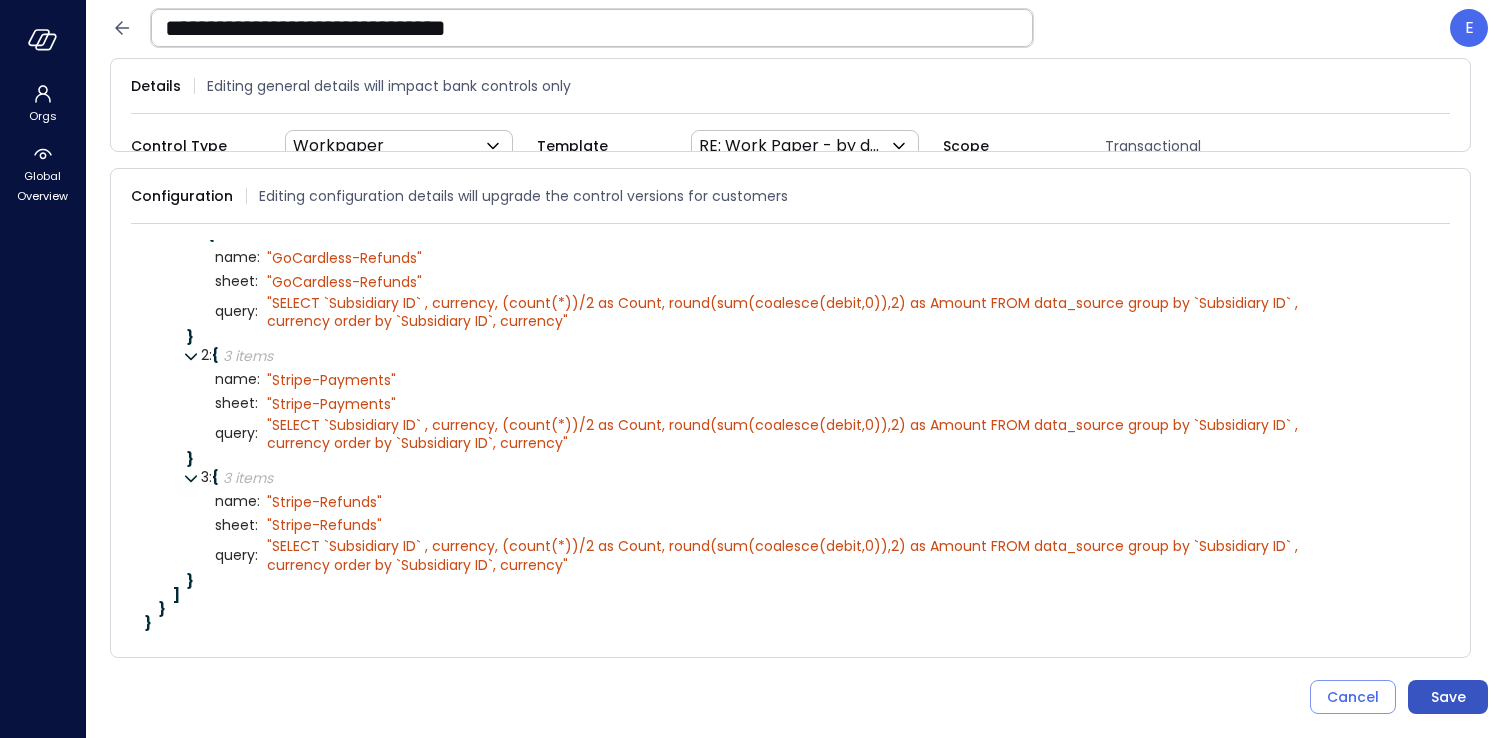 click on "Save" at bounding box center [1448, 697] 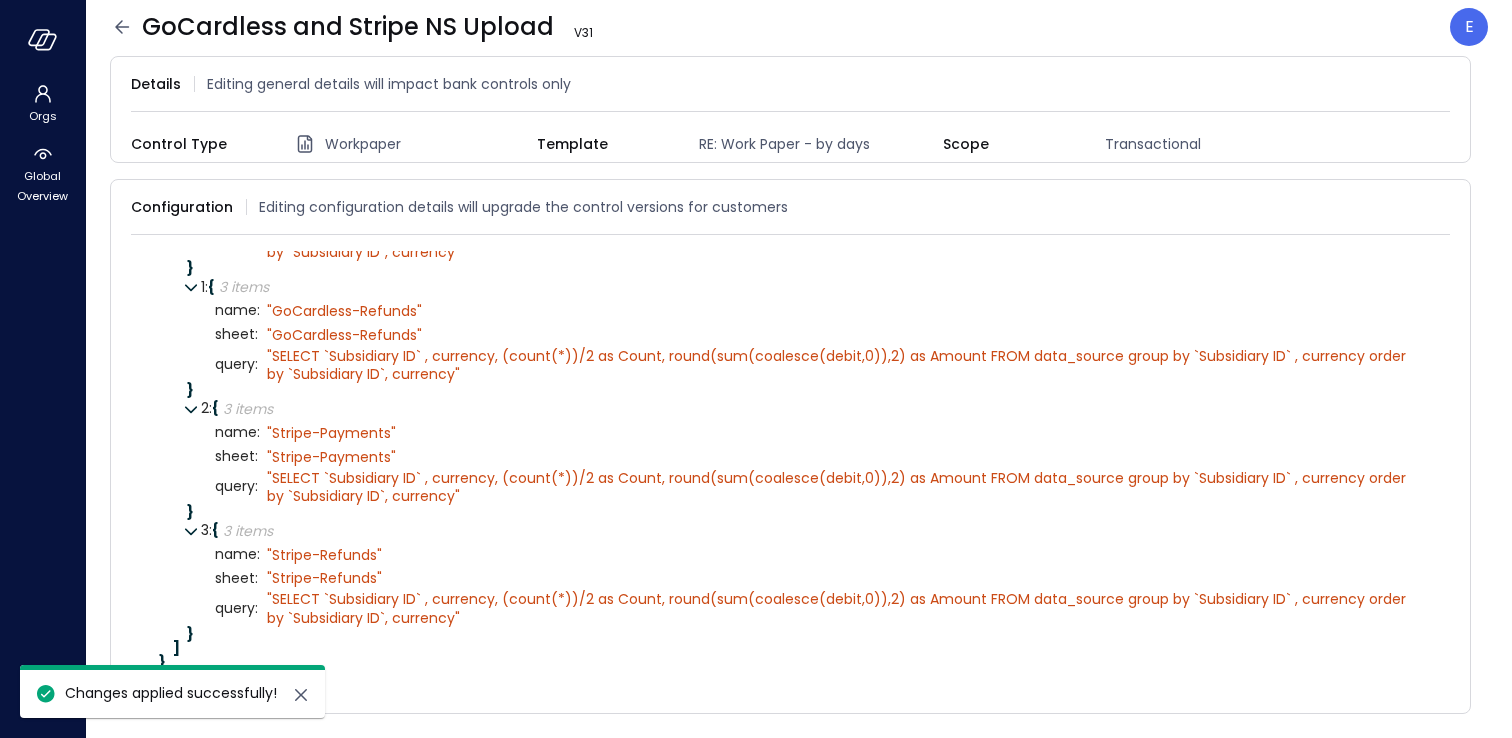 scroll, scrollTop: 1118, scrollLeft: 0, axis: vertical 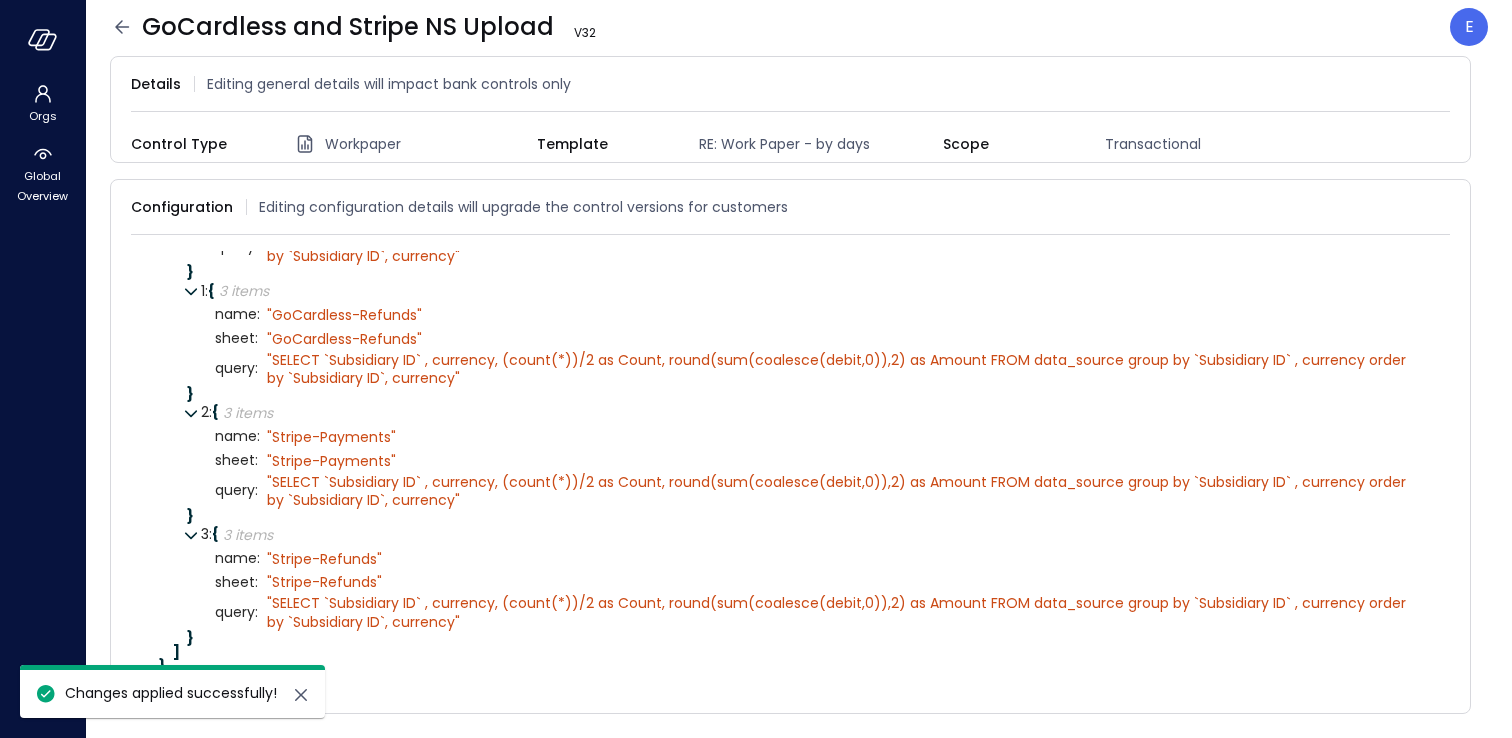 click 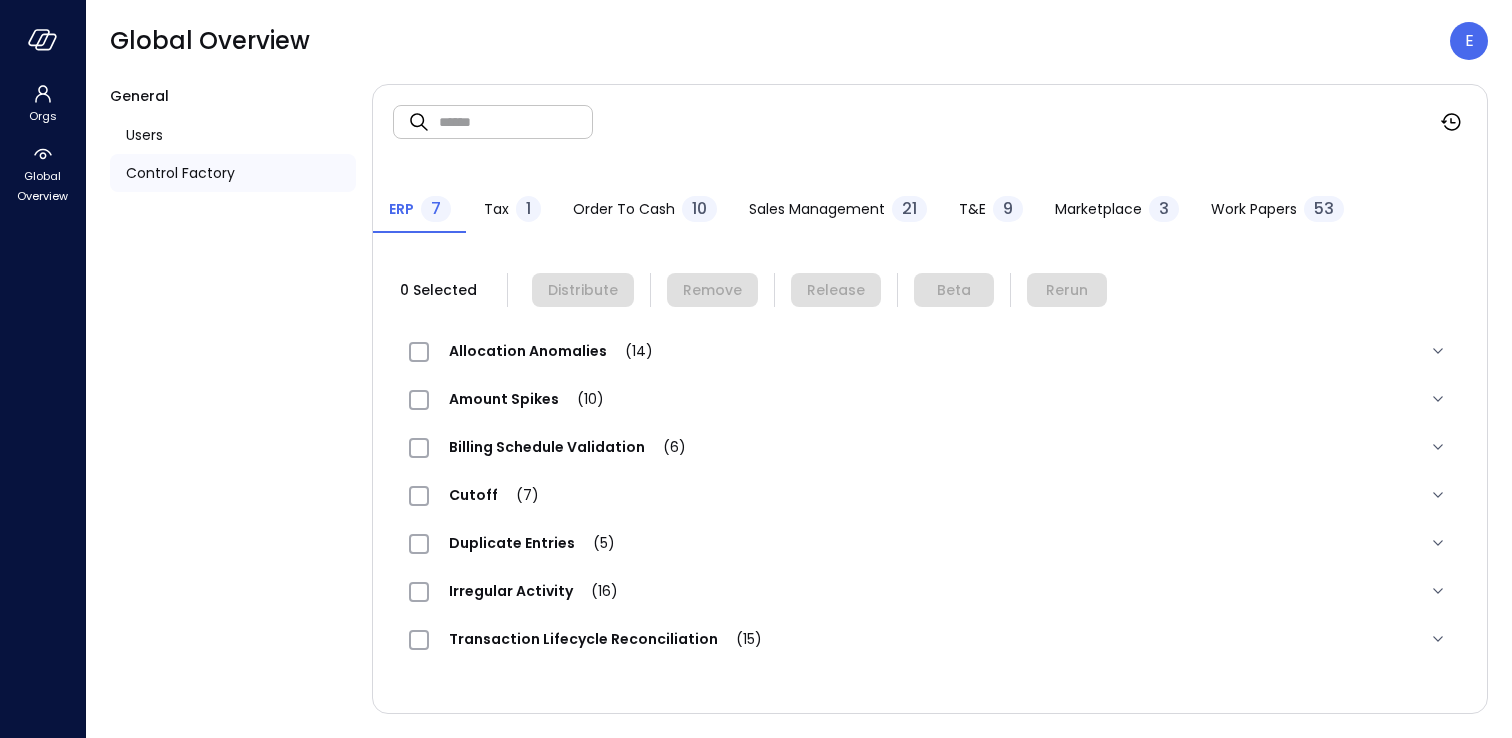 click on "Work Papers" at bounding box center (1254, 209) 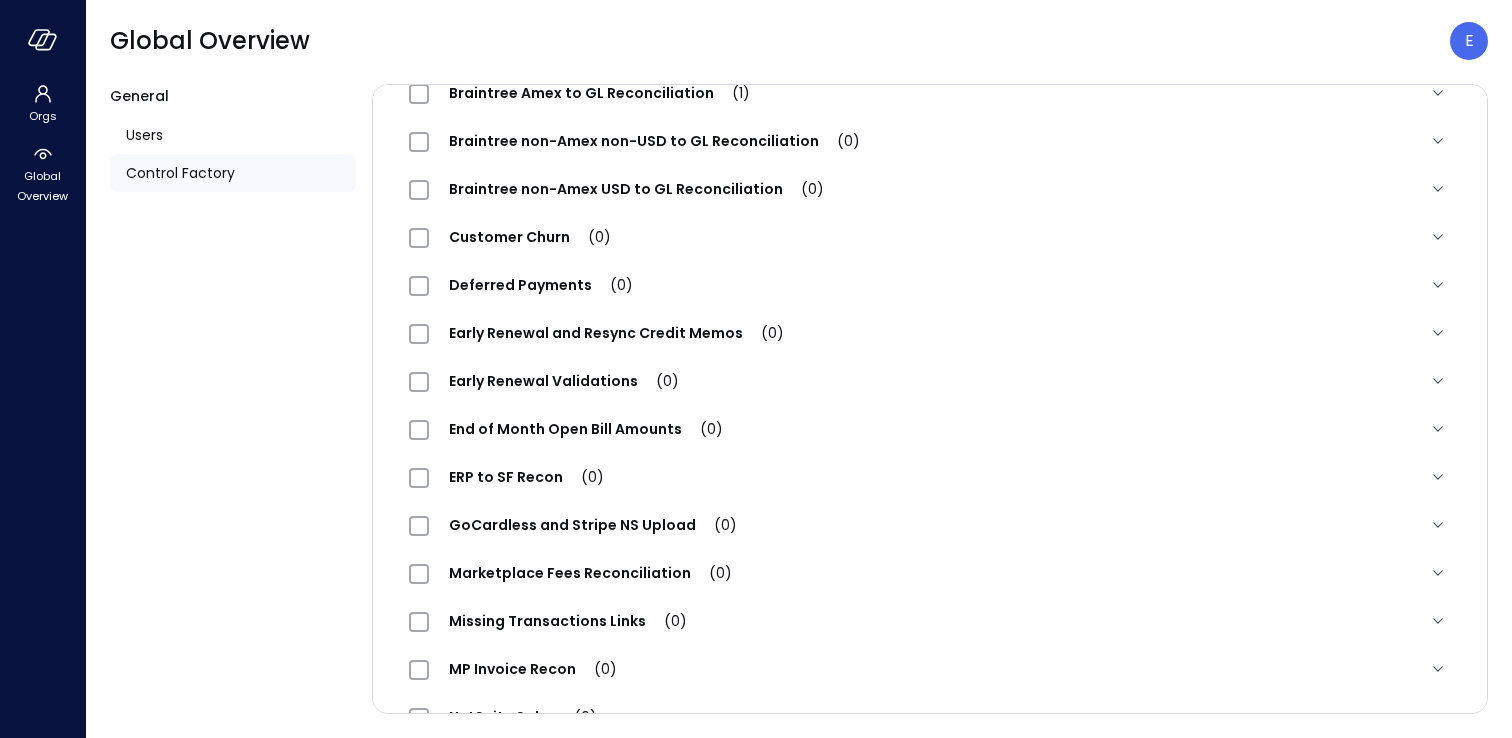 scroll, scrollTop: 453, scrollLeft: 0, axis: vertical 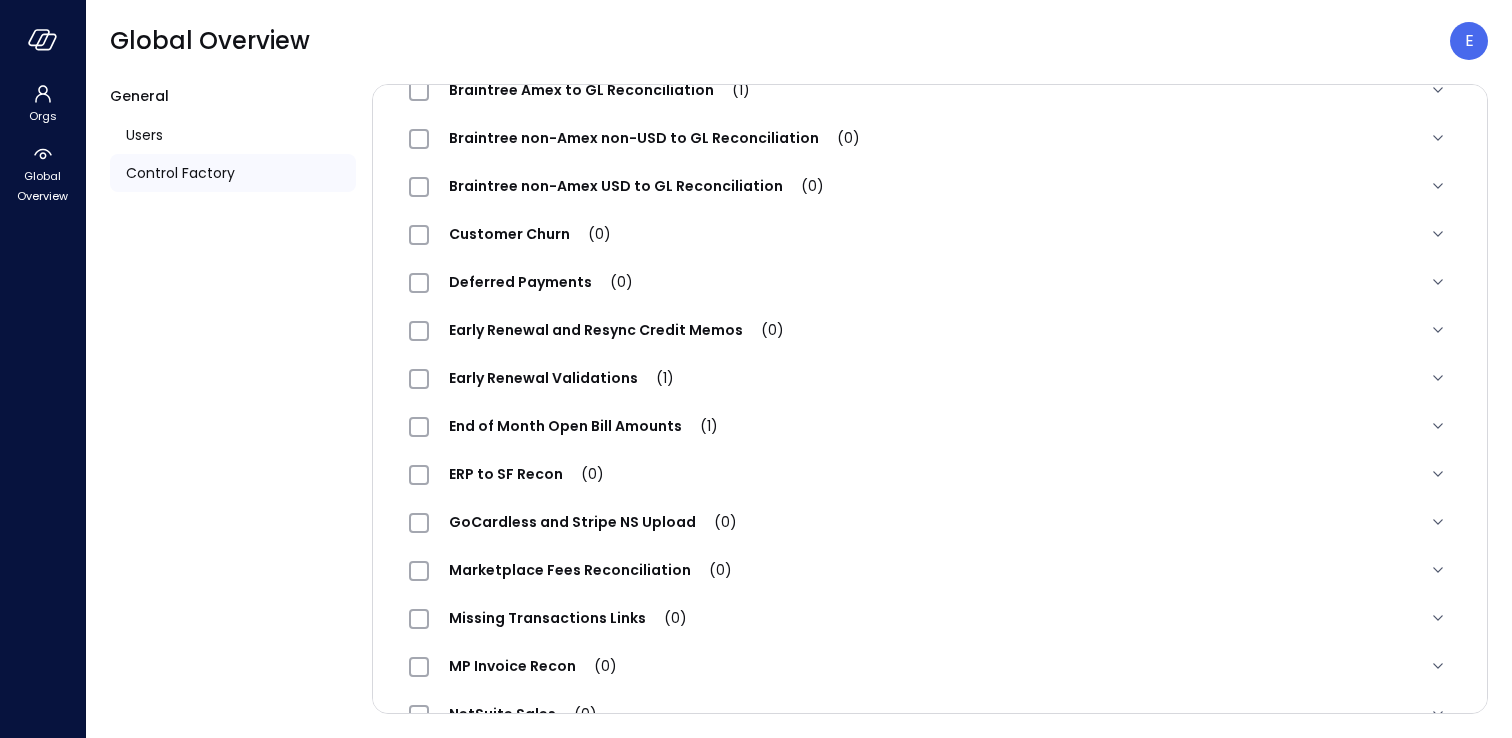 click on "GoCardless and Stripe NS Upload (0)" at bounding box center [593, 522] 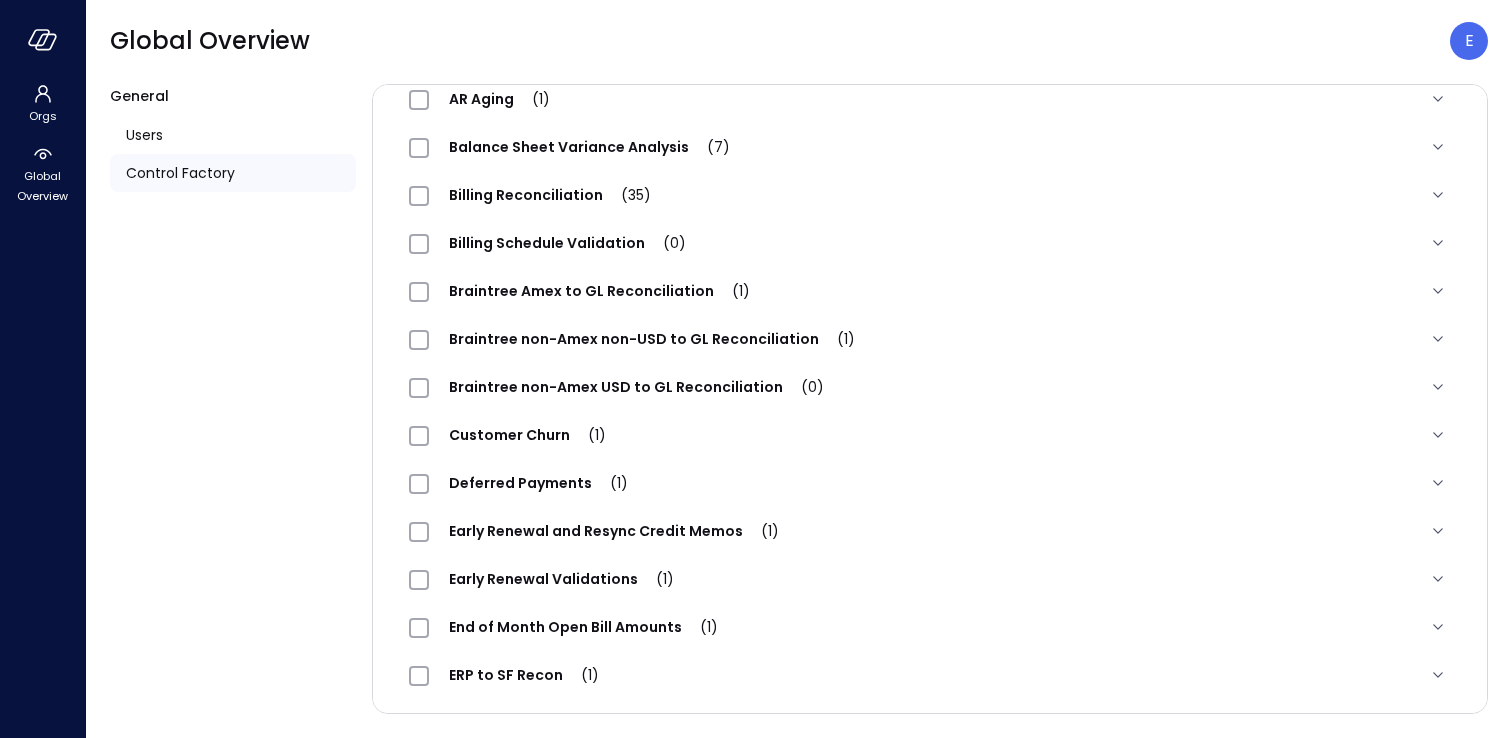 scroll, scrollTop: 0, scrollLeft: 0, axis: both 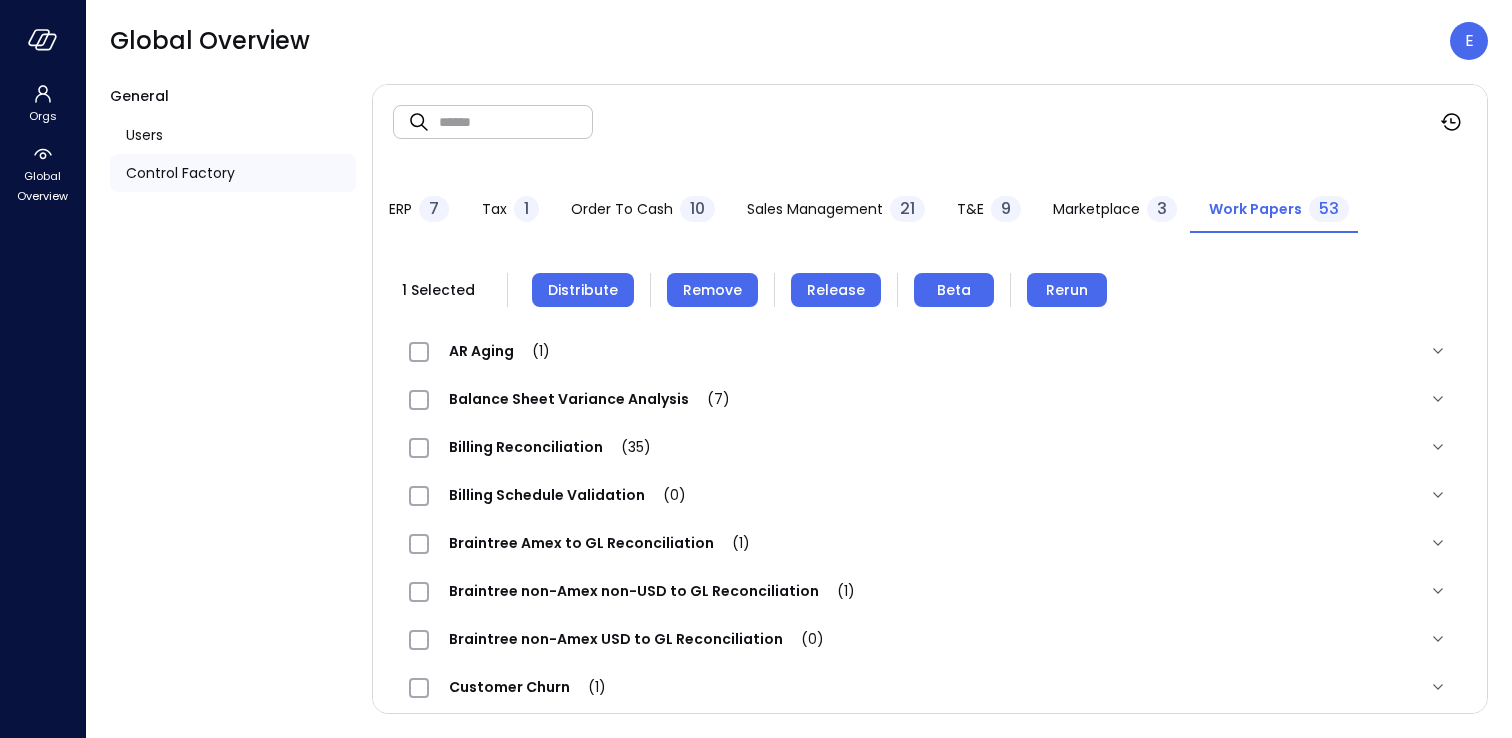click on "Remove" at bounding box center [712, 290] 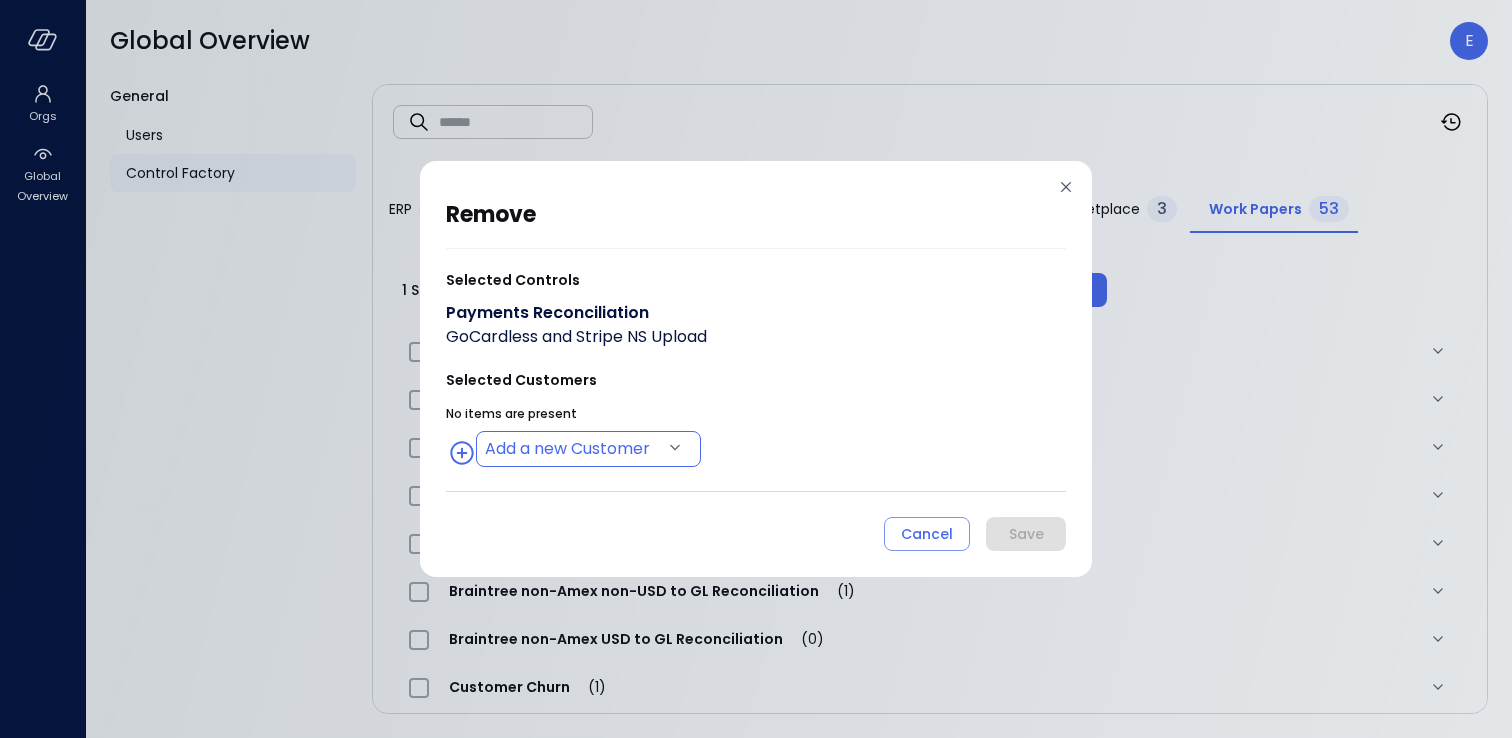 click on "Orgs Global Overview Global Overview E General Users Control Factory ​ ​ ERP   7 Tax   1 Order to Cash   10 Sales Management   21 T&E   9 Marketplace   3 Work Papers   53 1 Selected Distribute Remove Release Beta Rerun AR Aging (1) AR Aging Ensure AR Aging is within acceptable limits Info Transactional 3  Customers Balance Sheet Variance Analysis (7) Amount Over Limit The sum of amounts for accounts is higher than the limit allowed Warning Periodic 0  Customers Balance Sheet Variance Analysis A variance analysis of the organization's balance sheet accounts Info Periodic 2  Customers High Amount Spike An entry amount significantly exceeding the median Warning Periodic 2  Customers Irregular Amount Sign The sum of amounts have different sign than in the past periods Warning Periodic 0  Customers Low Amount Spike An entry amount significantly below the median Warning Periodic 2  Customers Missing Entry An expected entry which is missing Warning Periodic 2  Customers Unexpected Entry An unexpected entry 2 4 1" at bounding box center (756, 369) 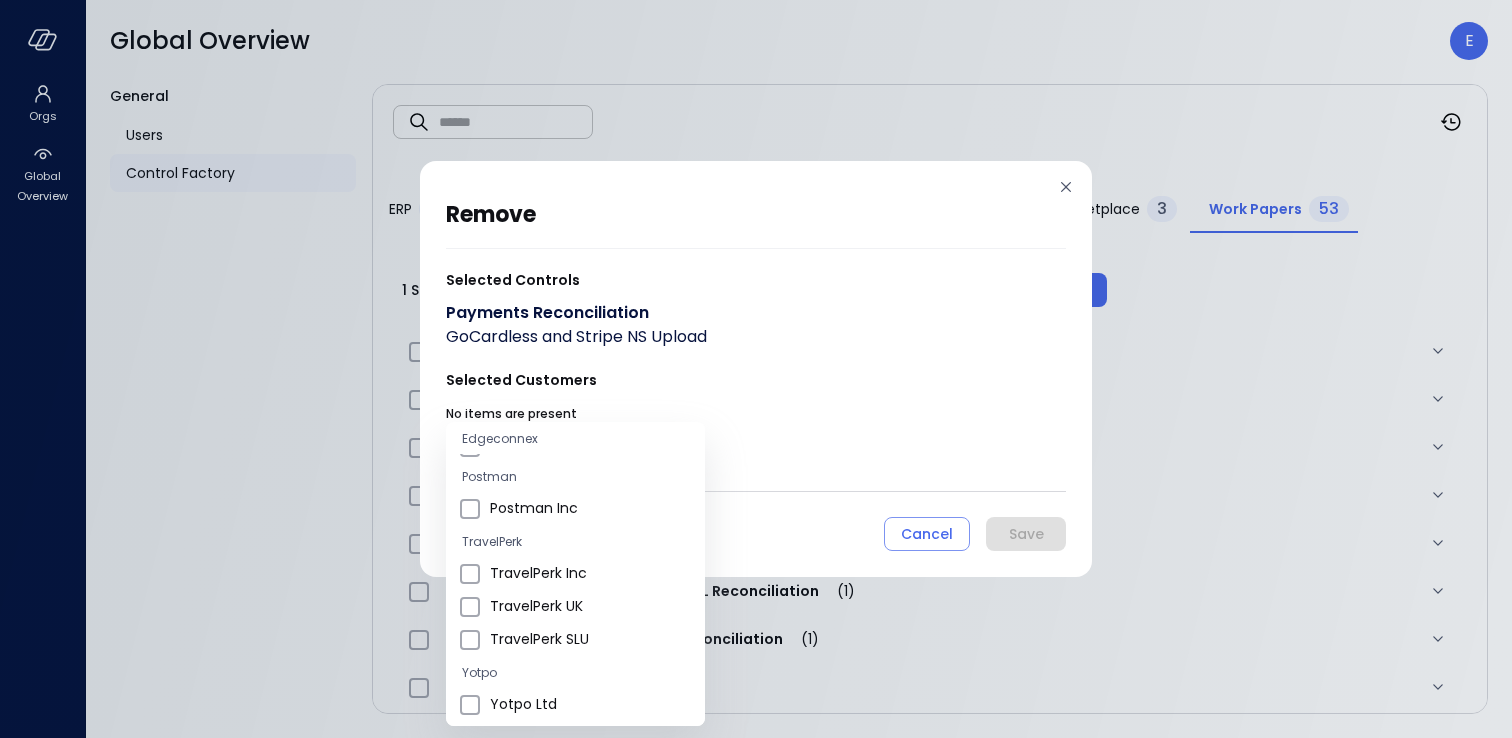 scroll, scrollTop: 445, scrollLeft: 0, axis: vertical 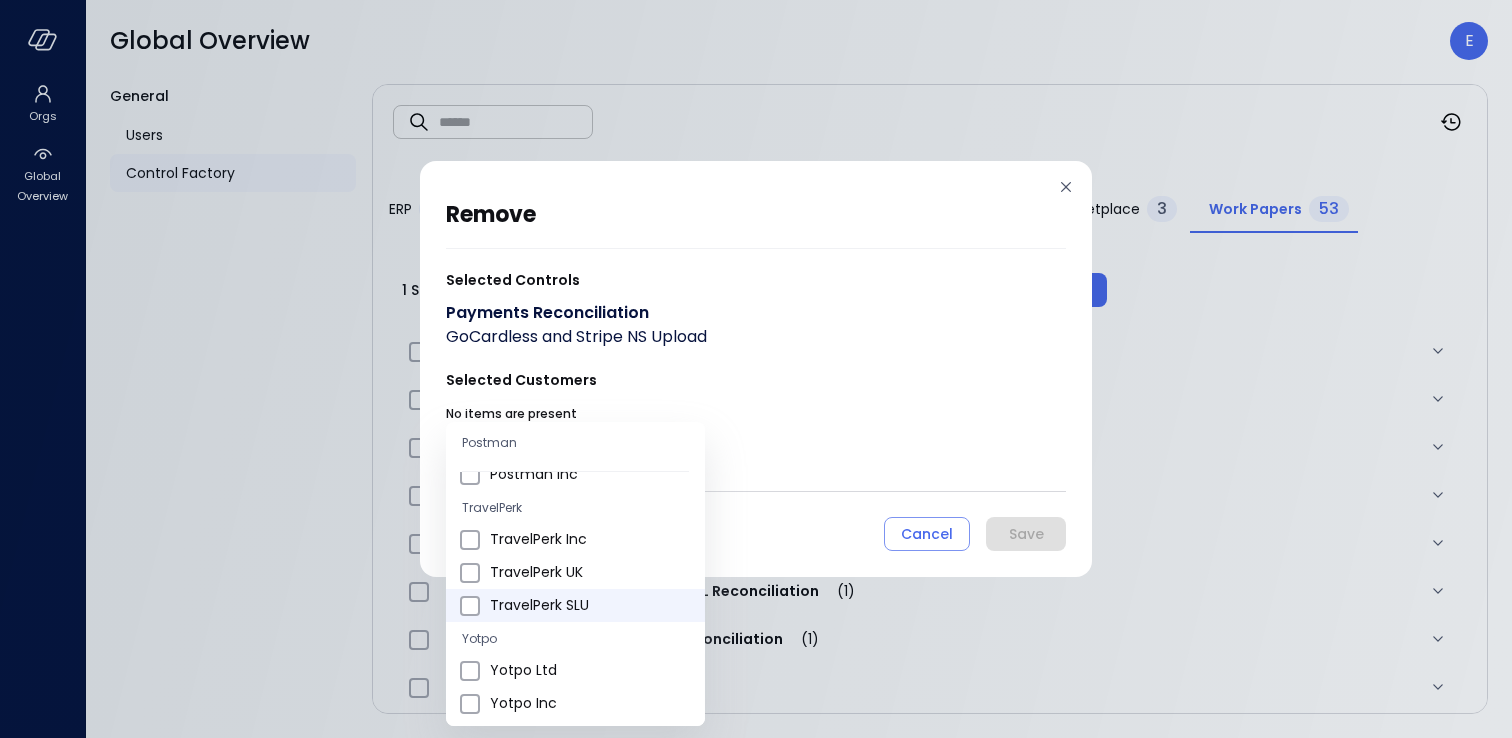 click on "TravelPerk SLU" at bounding box center (589, 605) 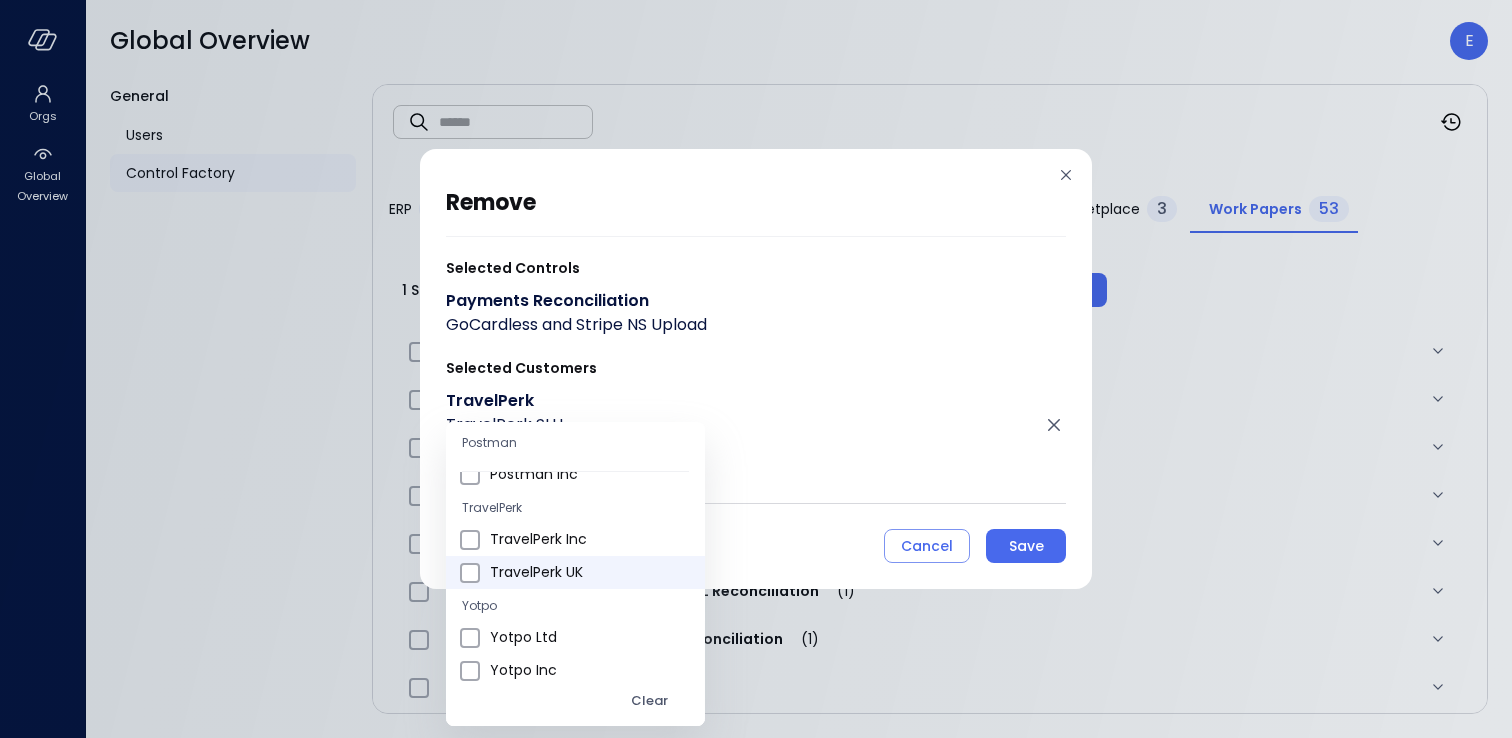 click on "TravelPerk UK" at bounding box center [589, 572] 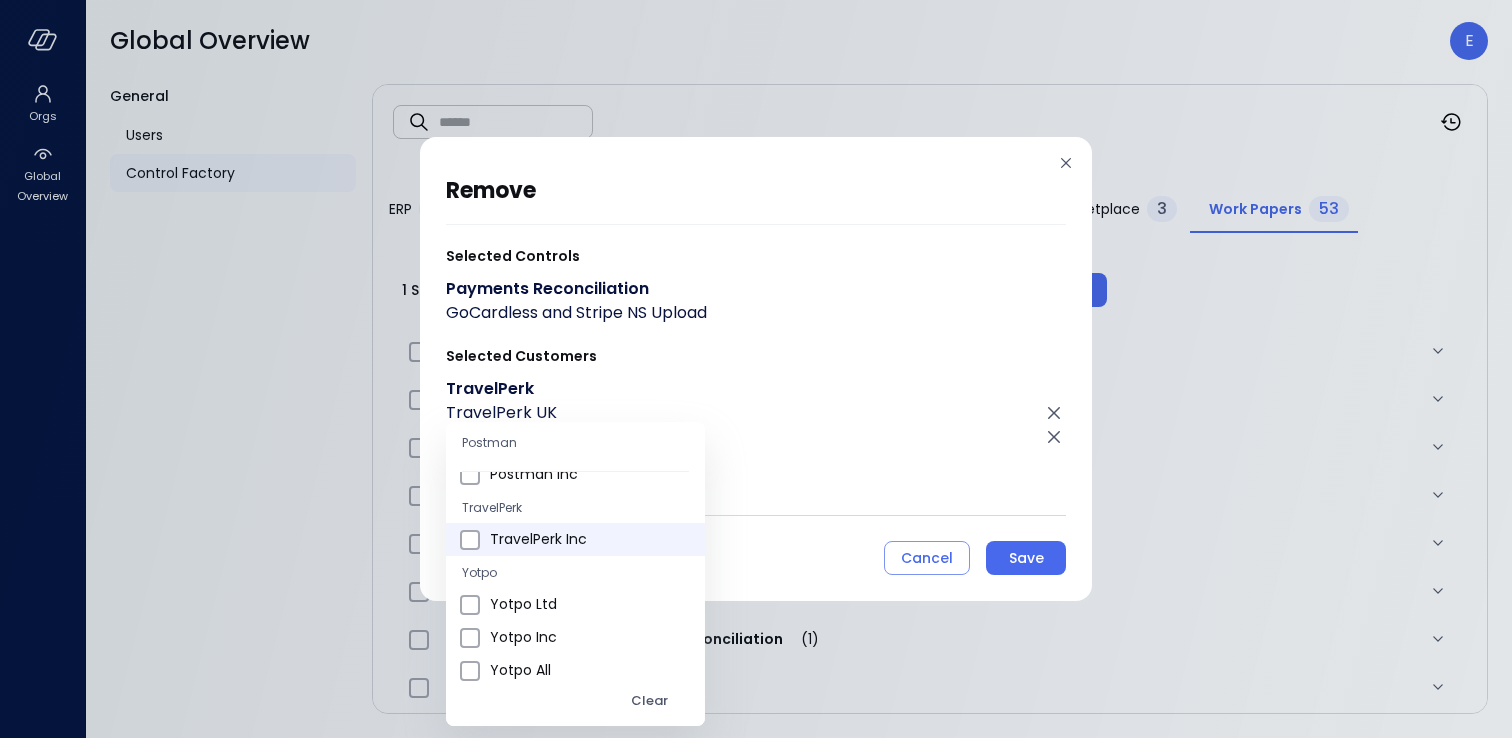 click on "TravelPerk Inc" at bounding box center (589, 539) 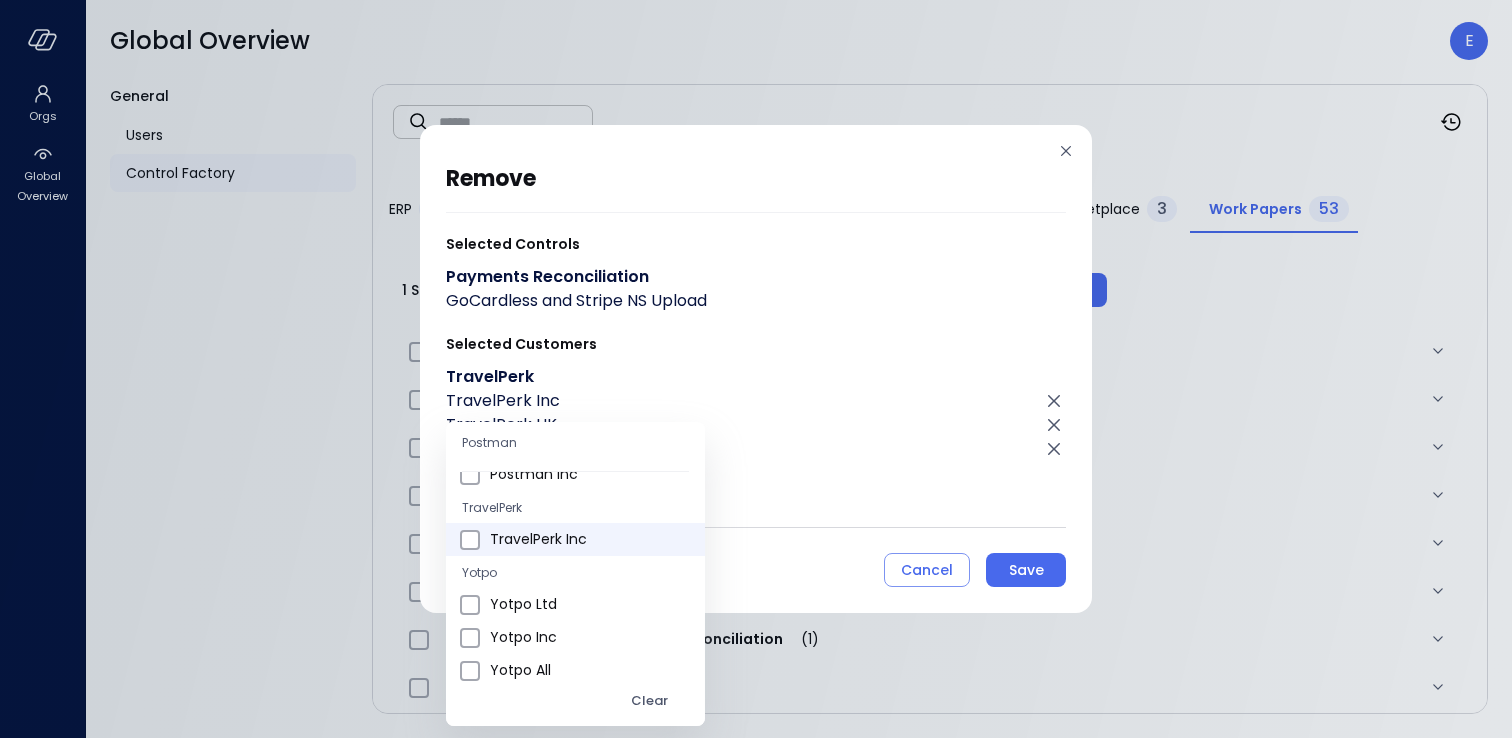 type on "**********" 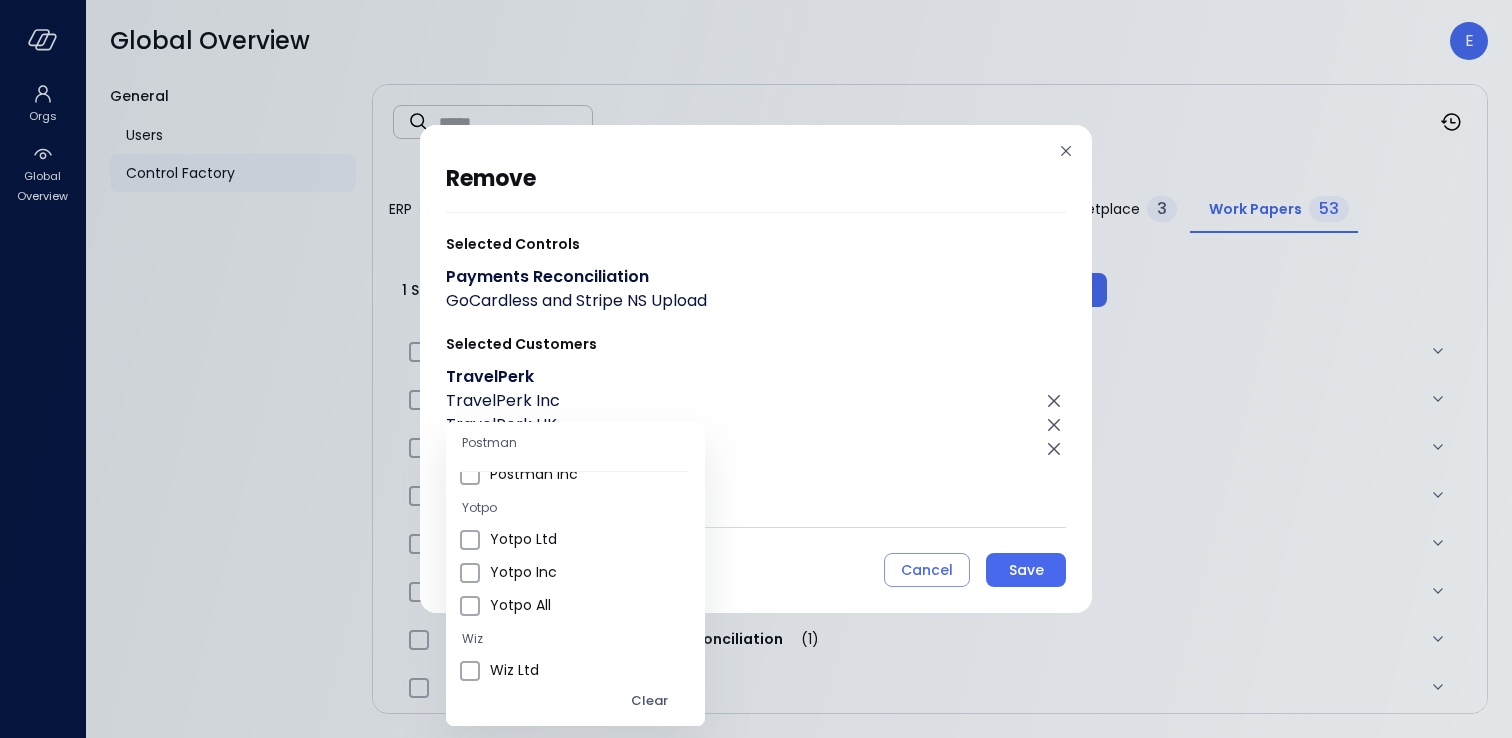 click at bounding box center (756, 369) 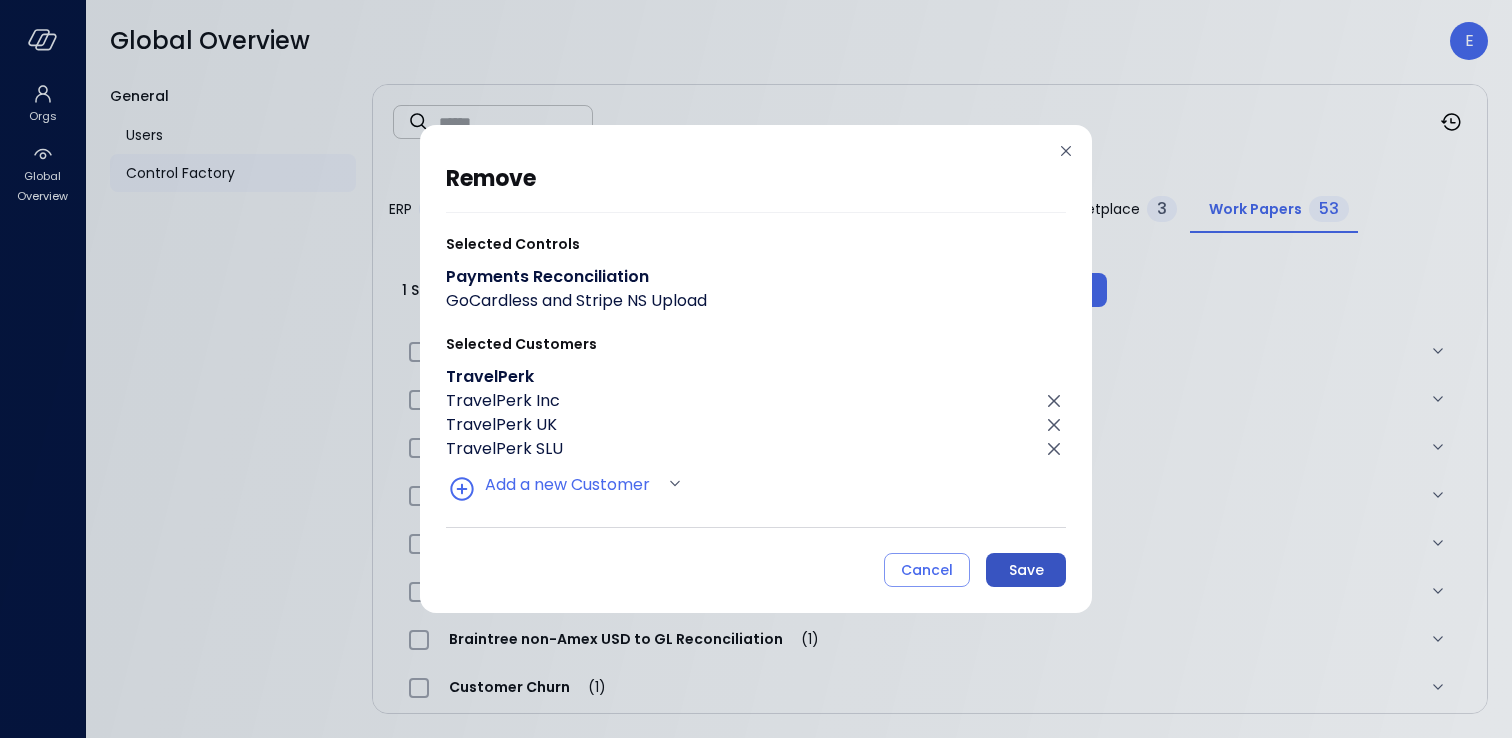 click on "Save" at bounding box center [1026, 570] 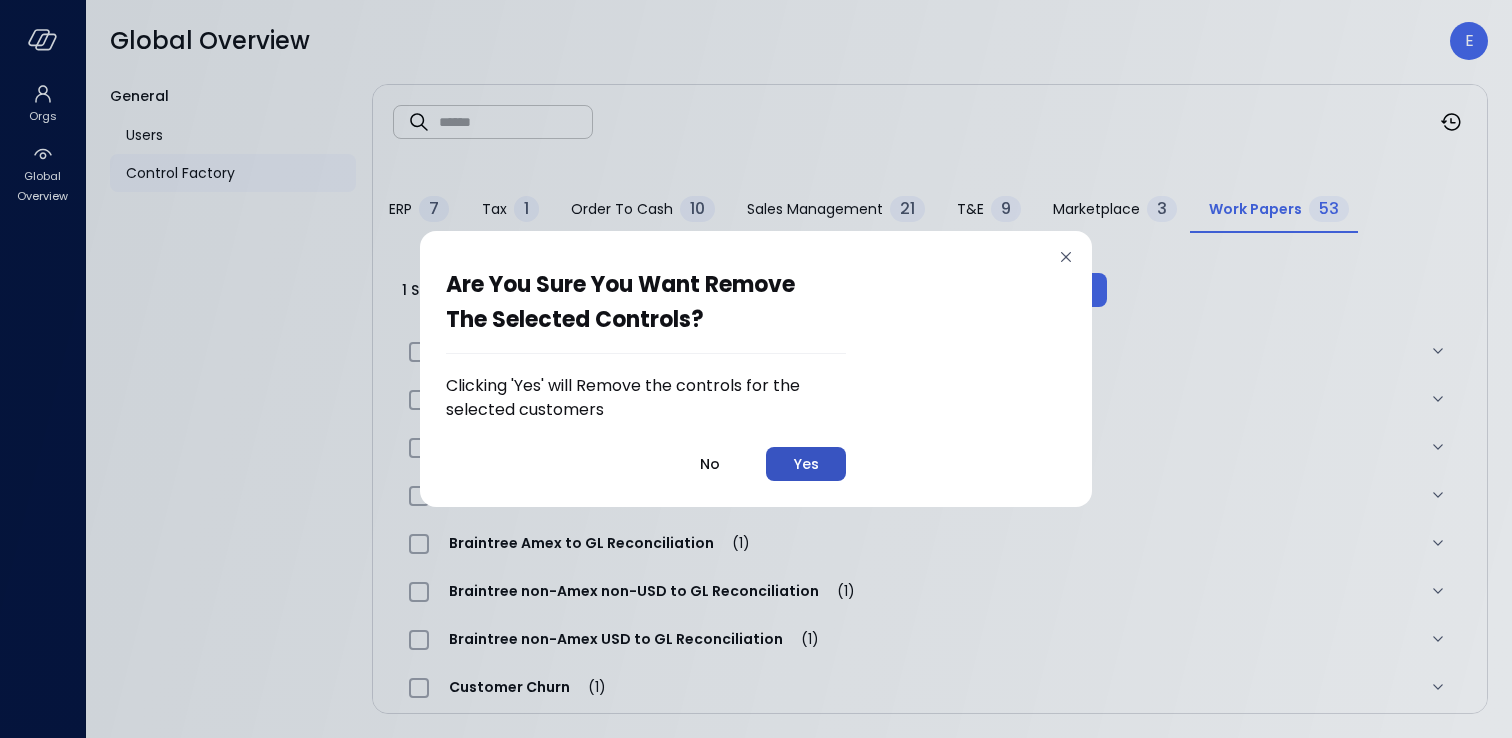 click on "Yes" at bounding box center [806, 464] 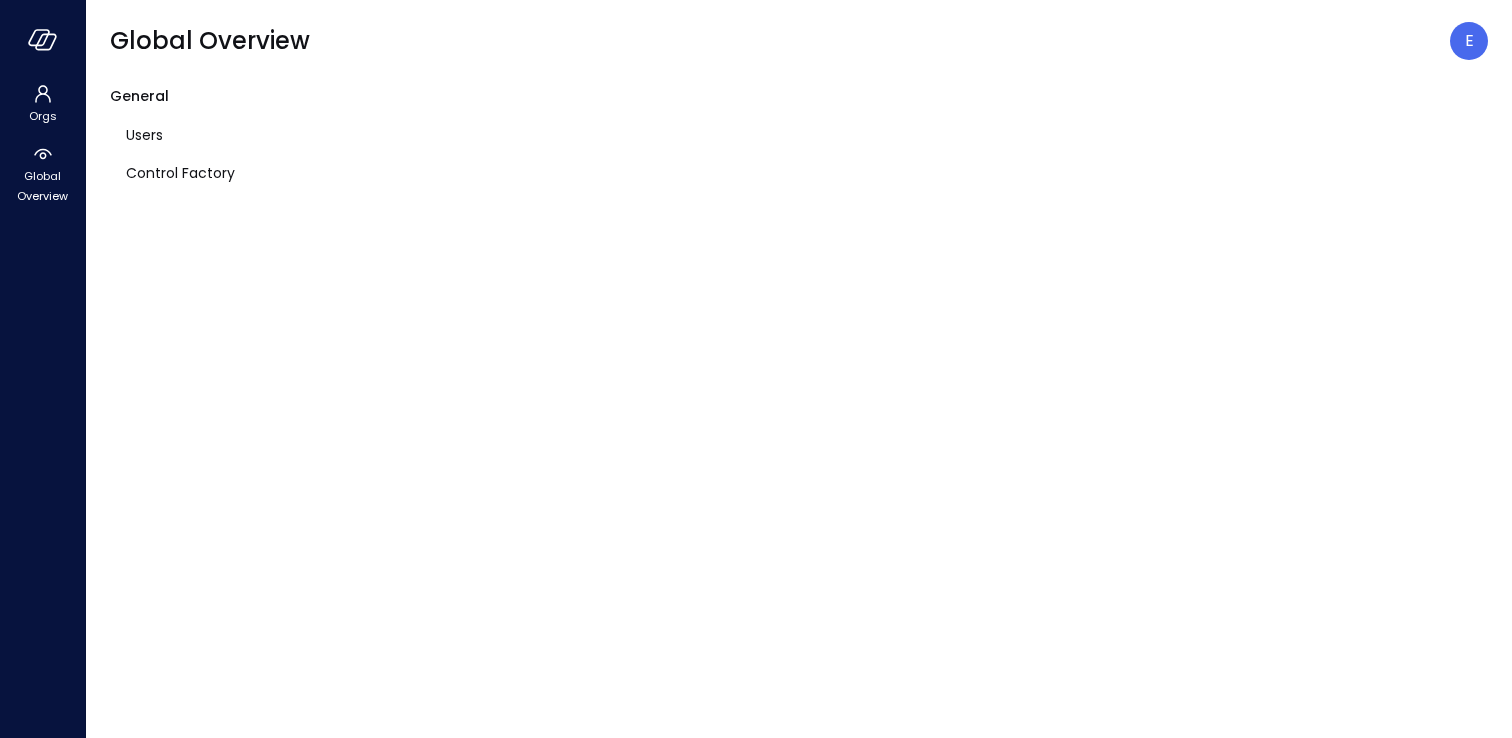 scroll, scrollTop: 0, scrollLeft: 0, axis: both 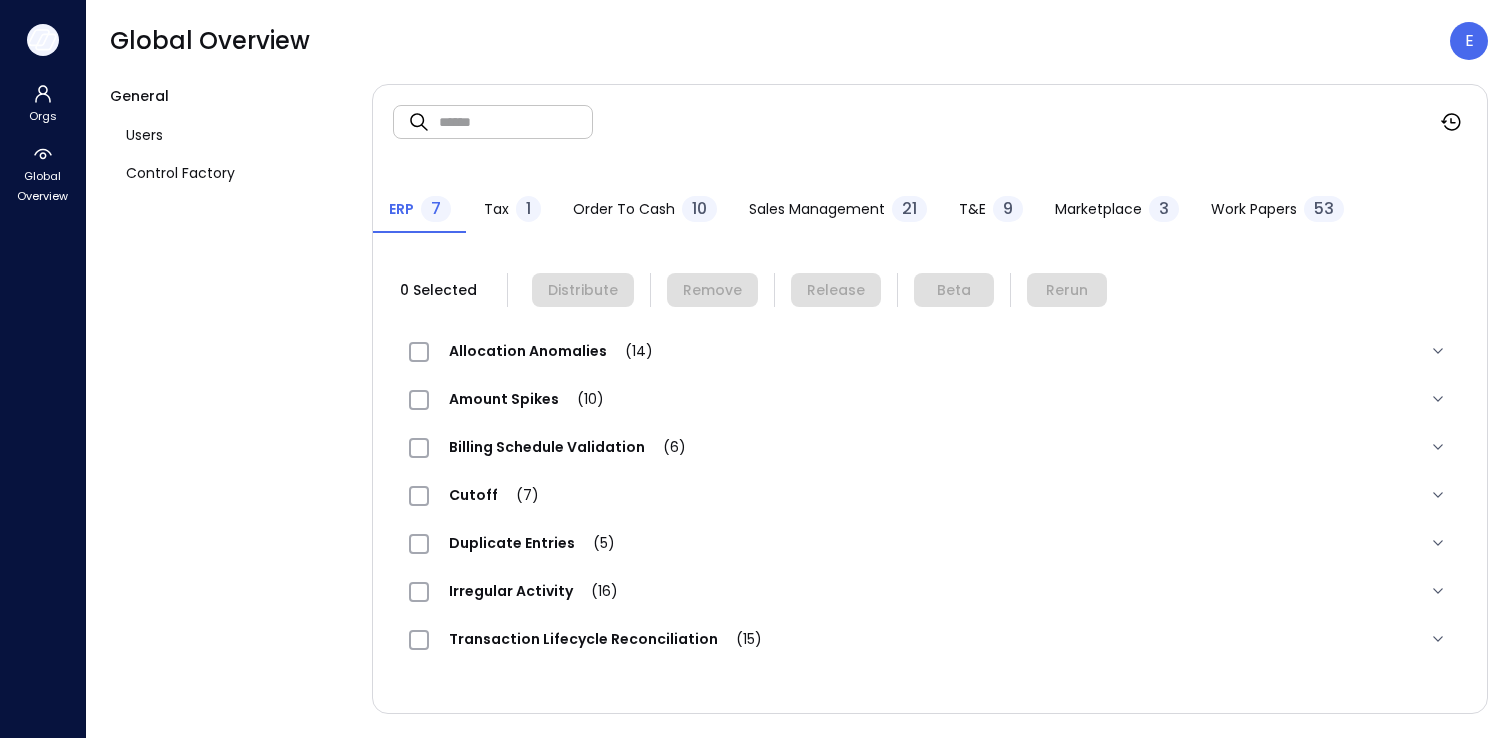 click 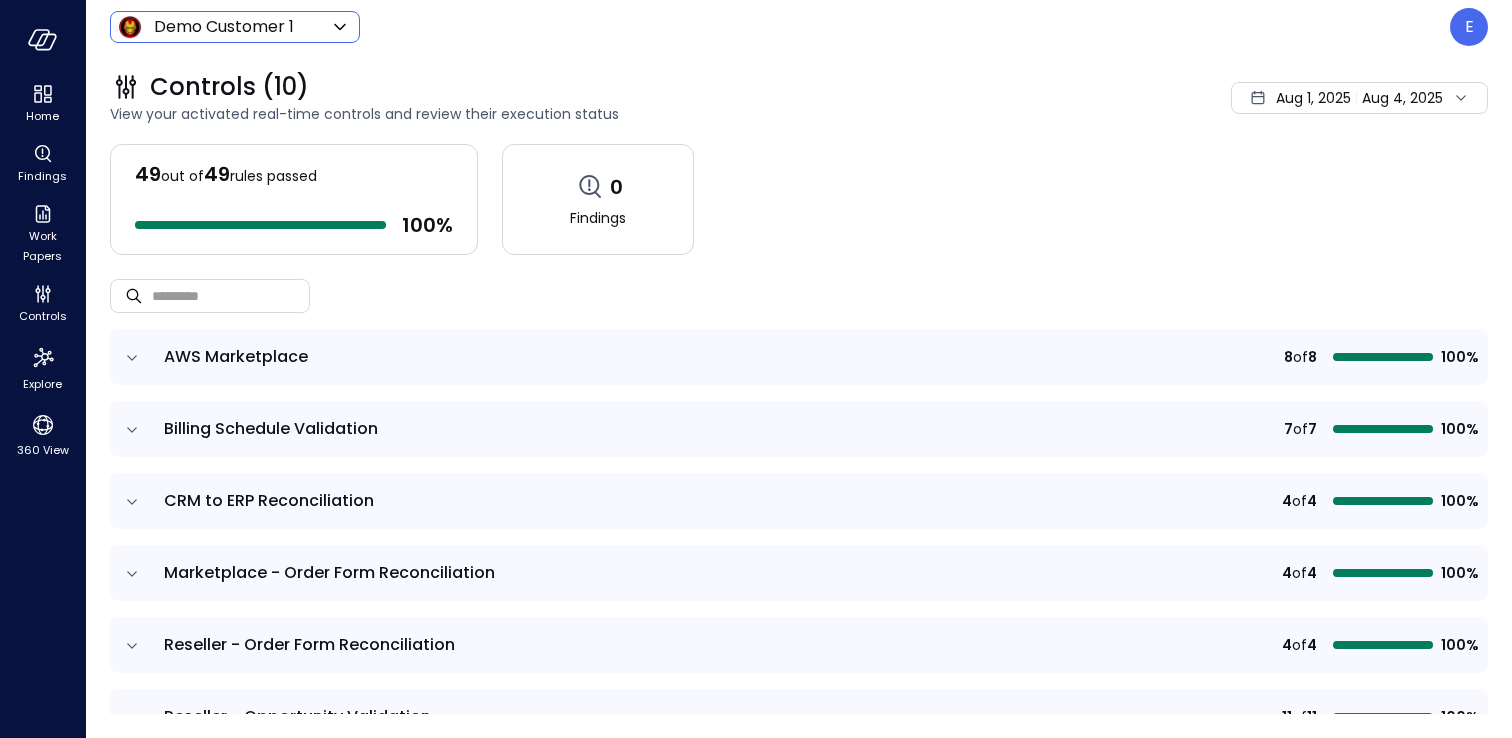 click on "Home Findings Work Papers Controls Explore 360 View Demo Customer 1 ***** ​ E Controls (10)   View your activated real-time controls and review their execution status [MONTH] 1, [YEAR] [MONTH] 4, [YEAR] 49  out of  49  rules passed 100 % 0 Findings ​ ​ AWS Marketplace 8  of  8 100% Billing Schedule Validation 7  of  7 100% CRM to ERP Reconciliation 4  of  4 100% Marketplace  - Order Form Reconciliation 4  of  4 100% Reseller -  Order Form Reconciliation 4  of  4 100% Reseller - Opportunity Validation 11  of  11 100% Reseller - Order Form Validation 1  of  1 100% Reseller - Purchase Order Reconciliation 3  of  3 100% TBD 2  of  2 100% Transaction Lifecycle Reconciliation 5  of  5 100% Safebooks.ai" at bounding box center [756, 369] 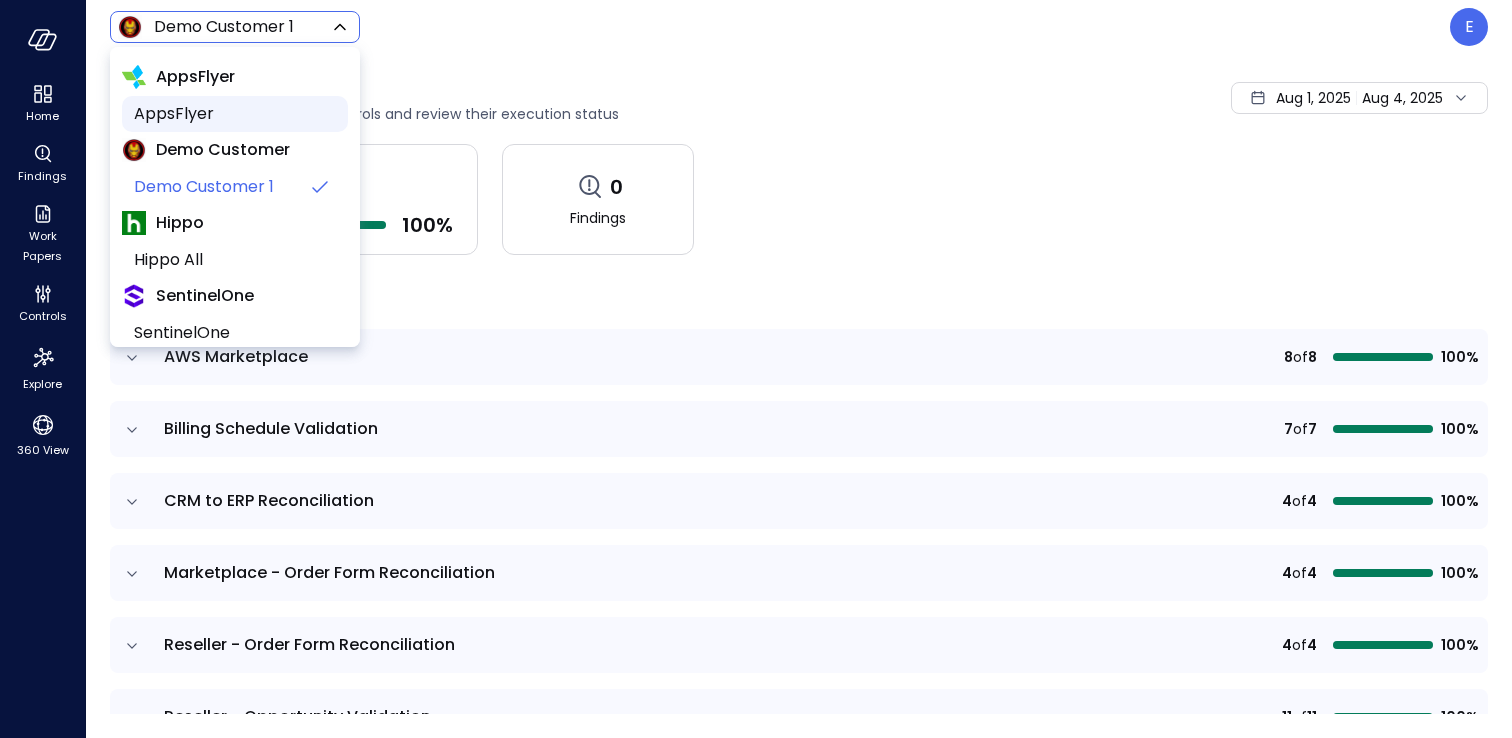 click on "AppsFlyer" at bounding box center (235, 114) 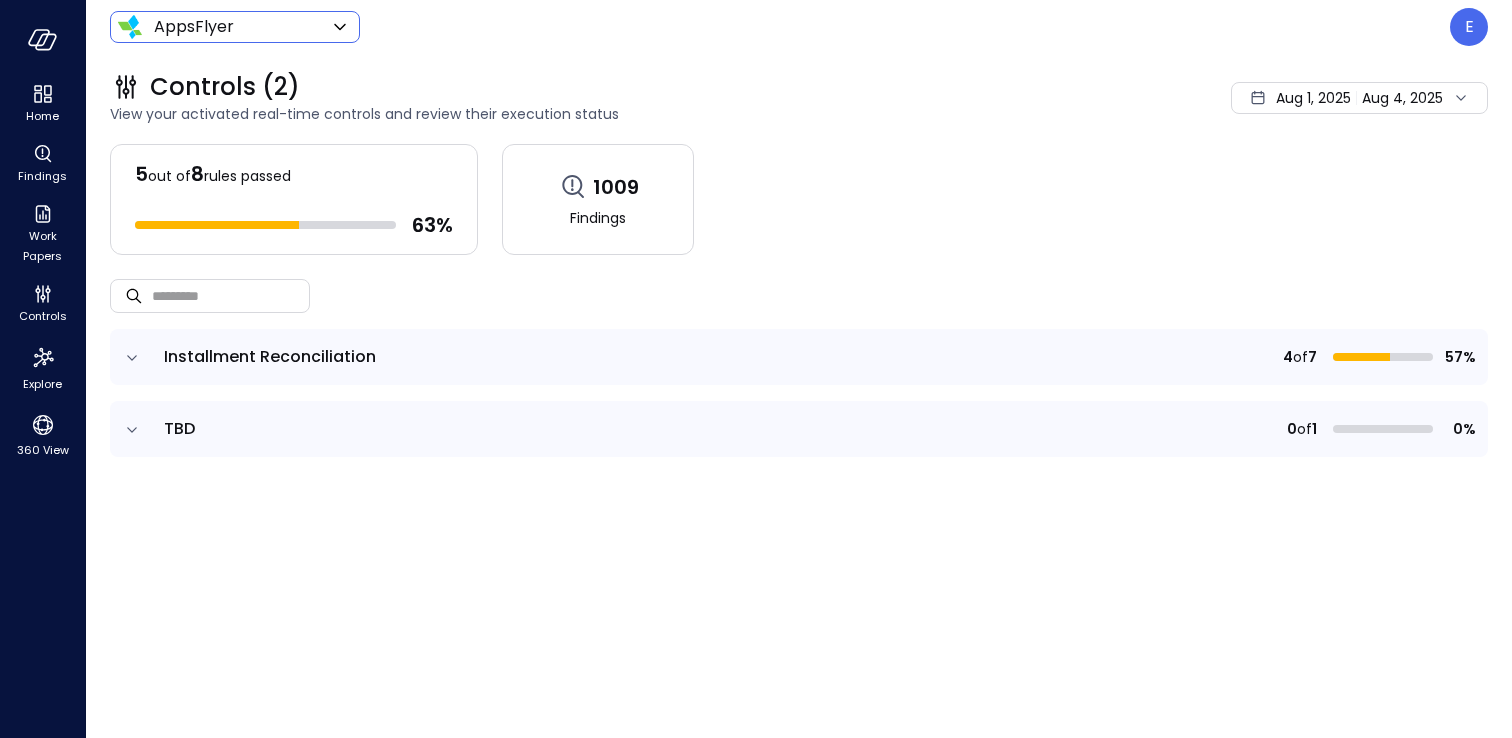 click on "Home Findings Work Papers Controls Explore 360 View AppsFlyer ******* ​ E Controls (2)   View your activated real-time controls and review their execution status [MONTH] 1, [YEAR] [MONTH] 4, [YEAR] 5  out of  8  rules passed 63 % 1009 Findings ​ ​ Installment Reconciliation 4  of  7 57% TBD 0  of  1 0% Safebooks.ai" at bounding box center (756, 369) 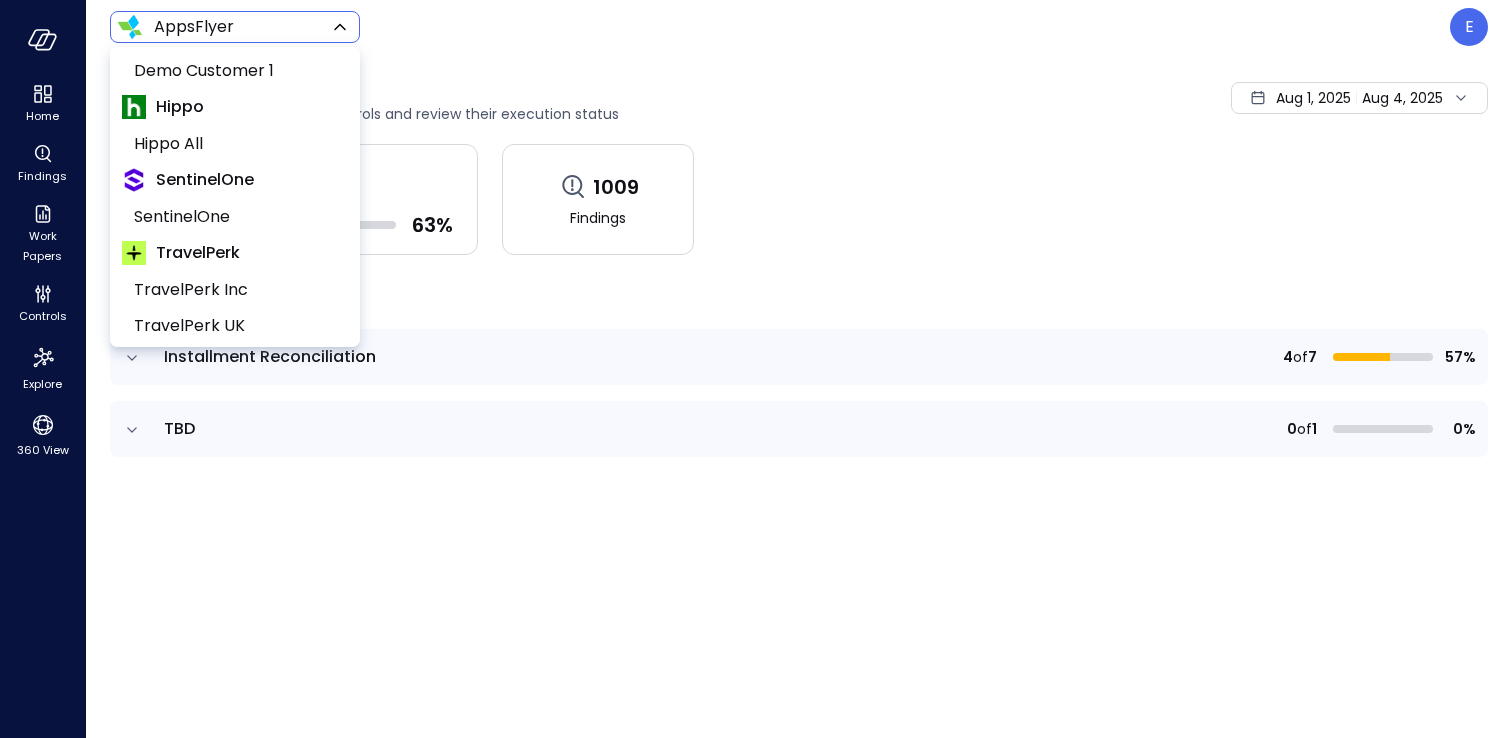 scroll, scrollTop: 131, scrollLeft: 0, axis: vertical 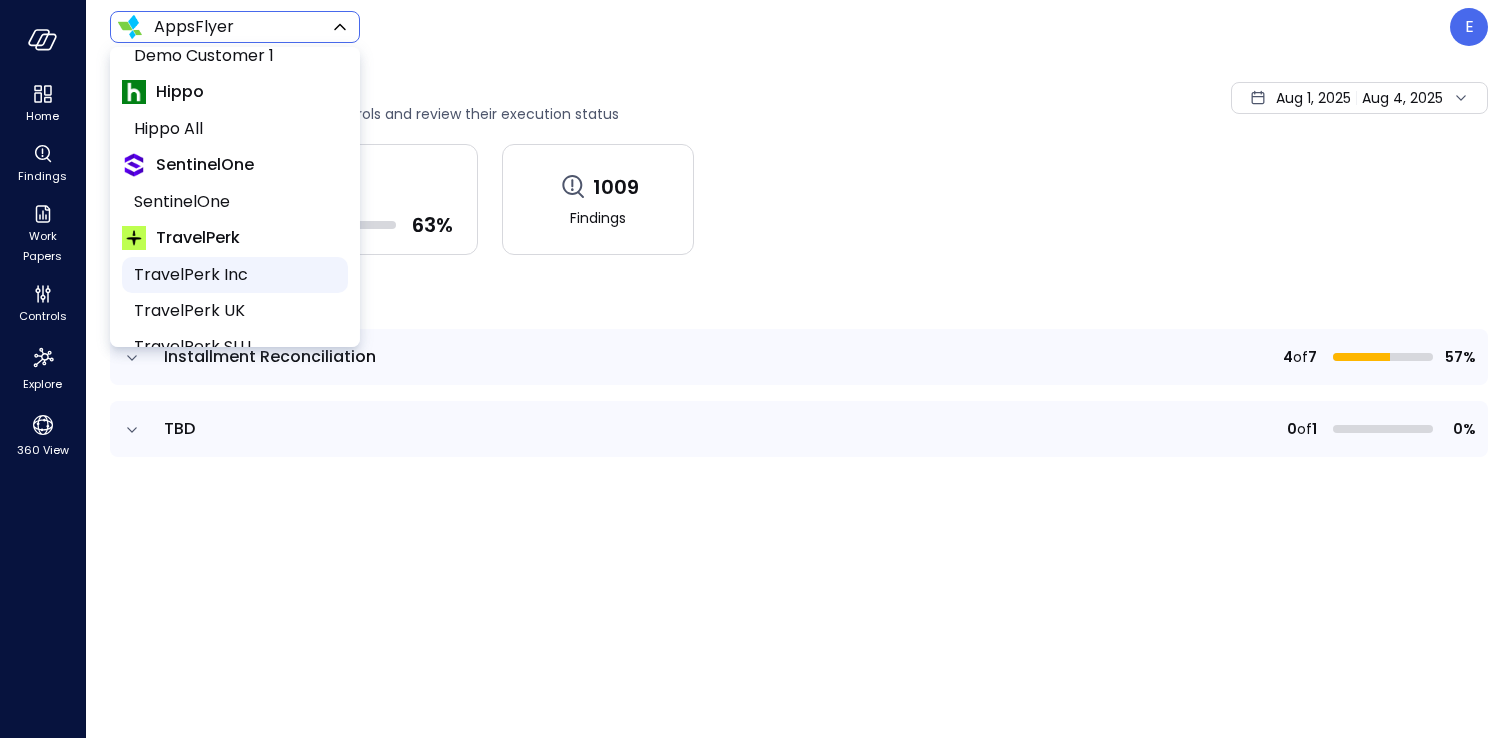 click on "TravelPerk Inc" at bounding box center [233, 275] 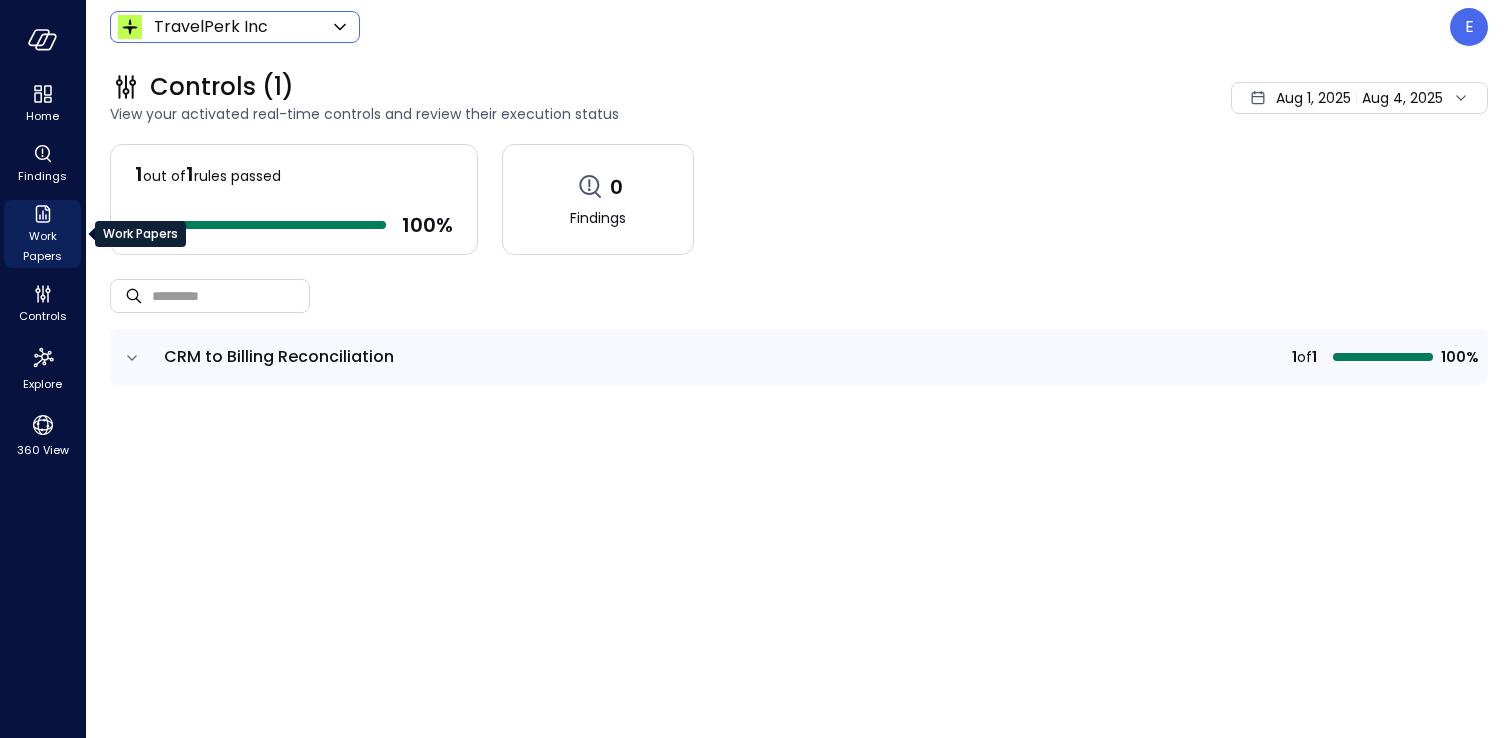 click on "Work Papers" at bounding box center [42, 246] 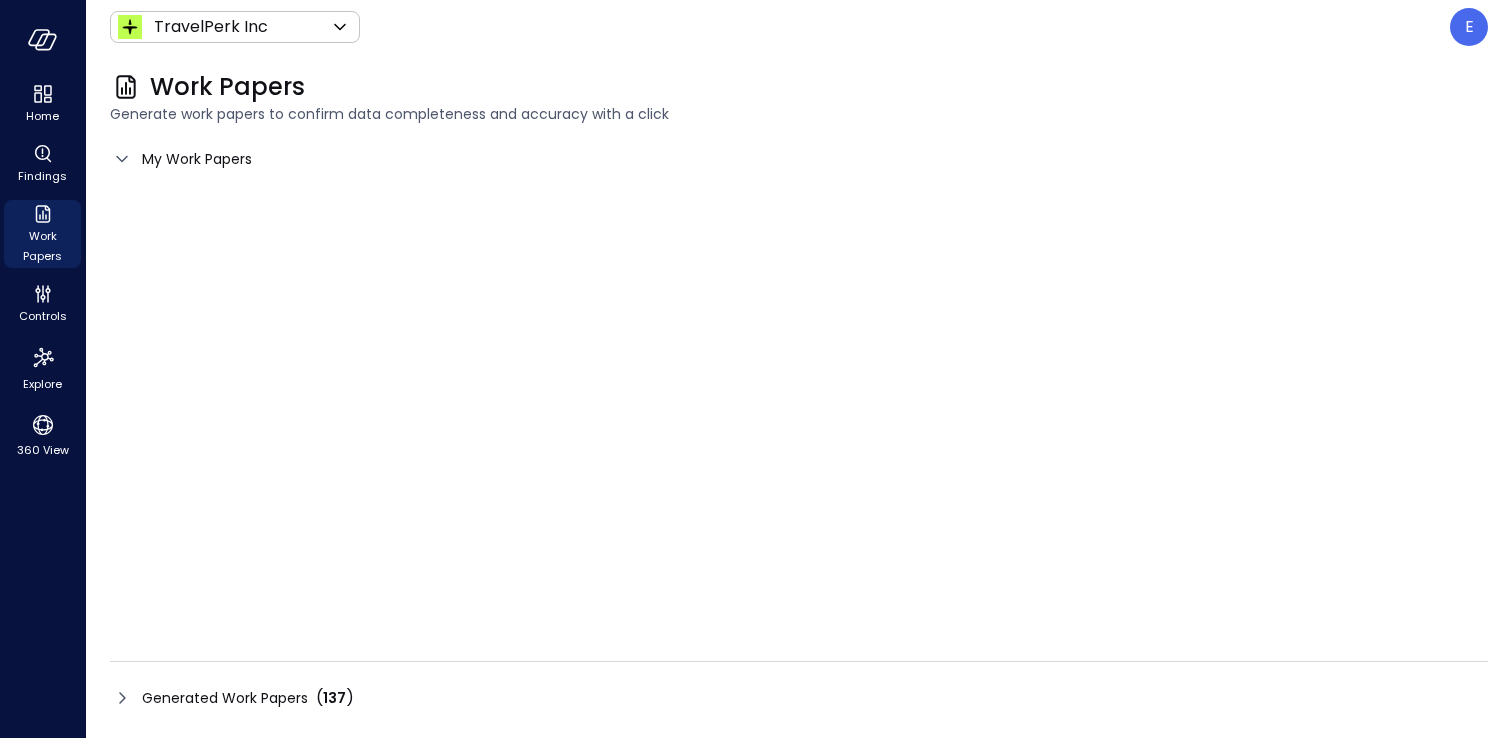 click on "My Work Papers" at bounding box center [197, 159] 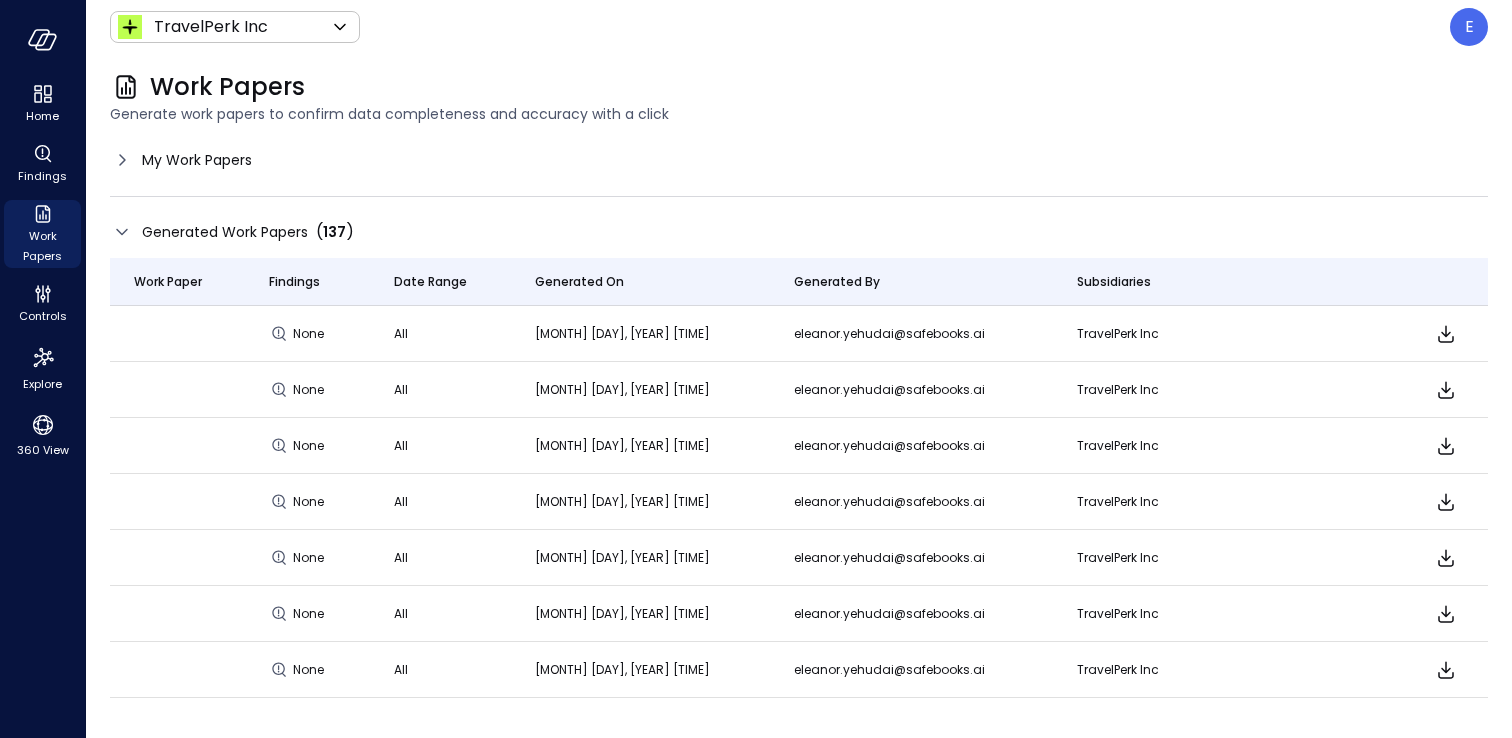 click on "Generated Work Papers ( 137 )" at bounding box center (232, 232) 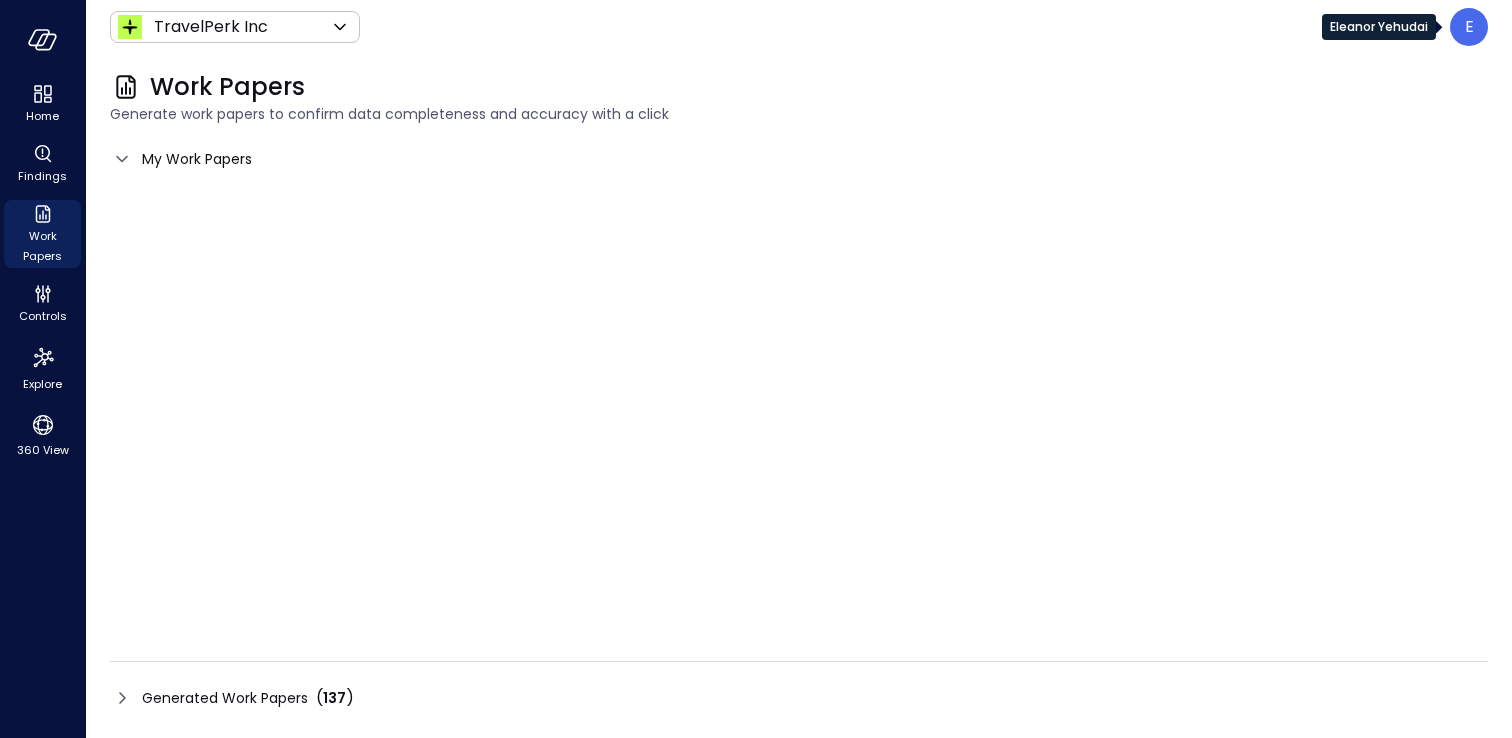 click on "E" at bounding box center (1469, 27) 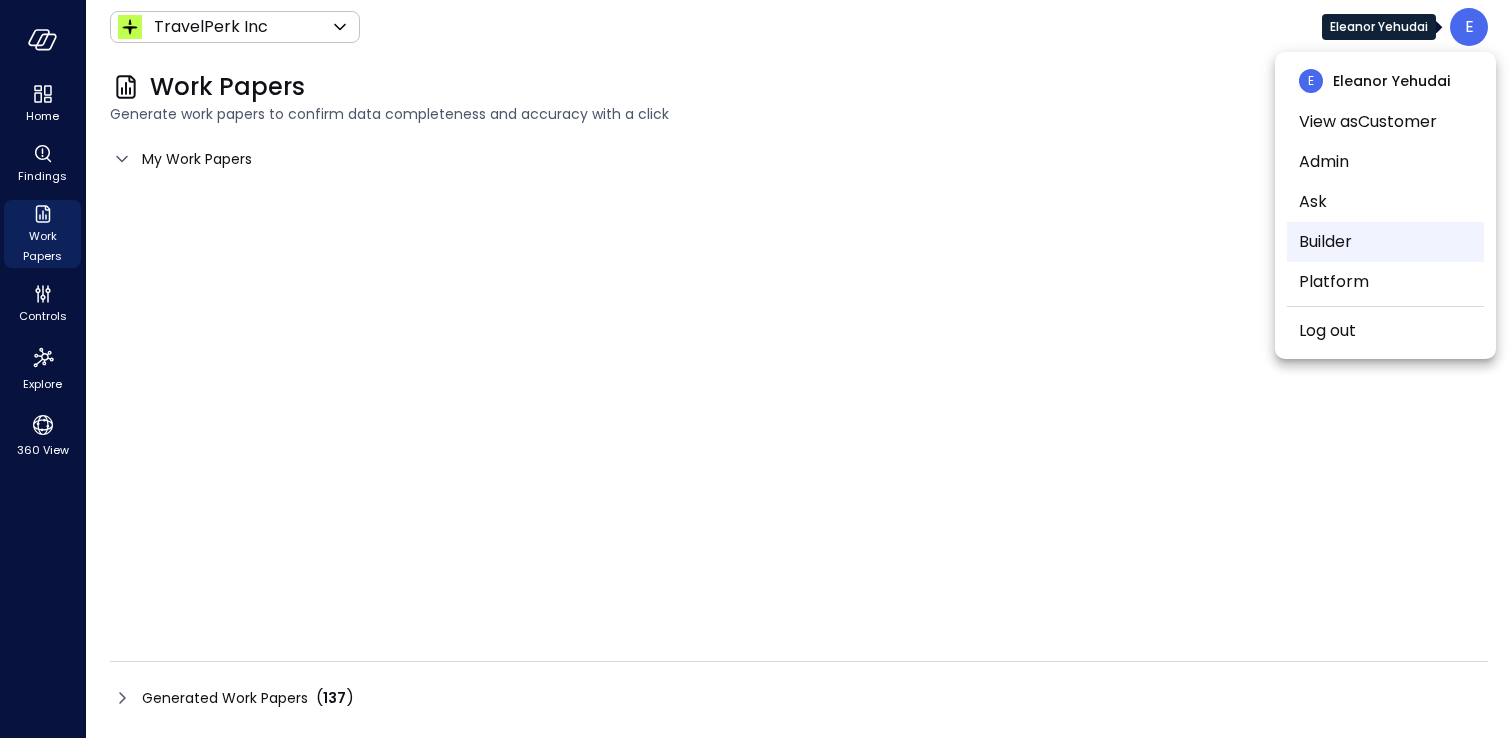 click on "Builder" at bounding box center (1385, 242) 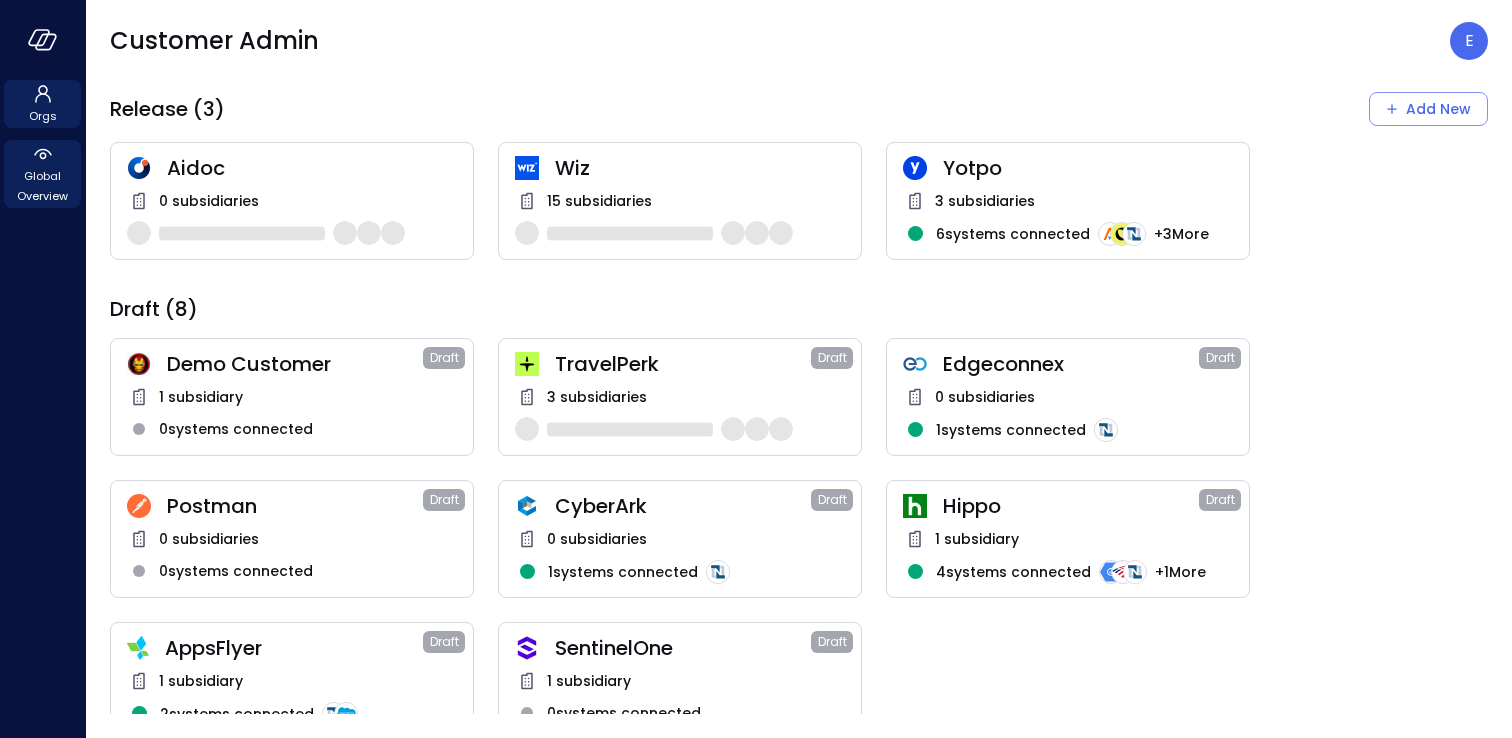 click on "Global Overview" at bounding box center (42, 186) 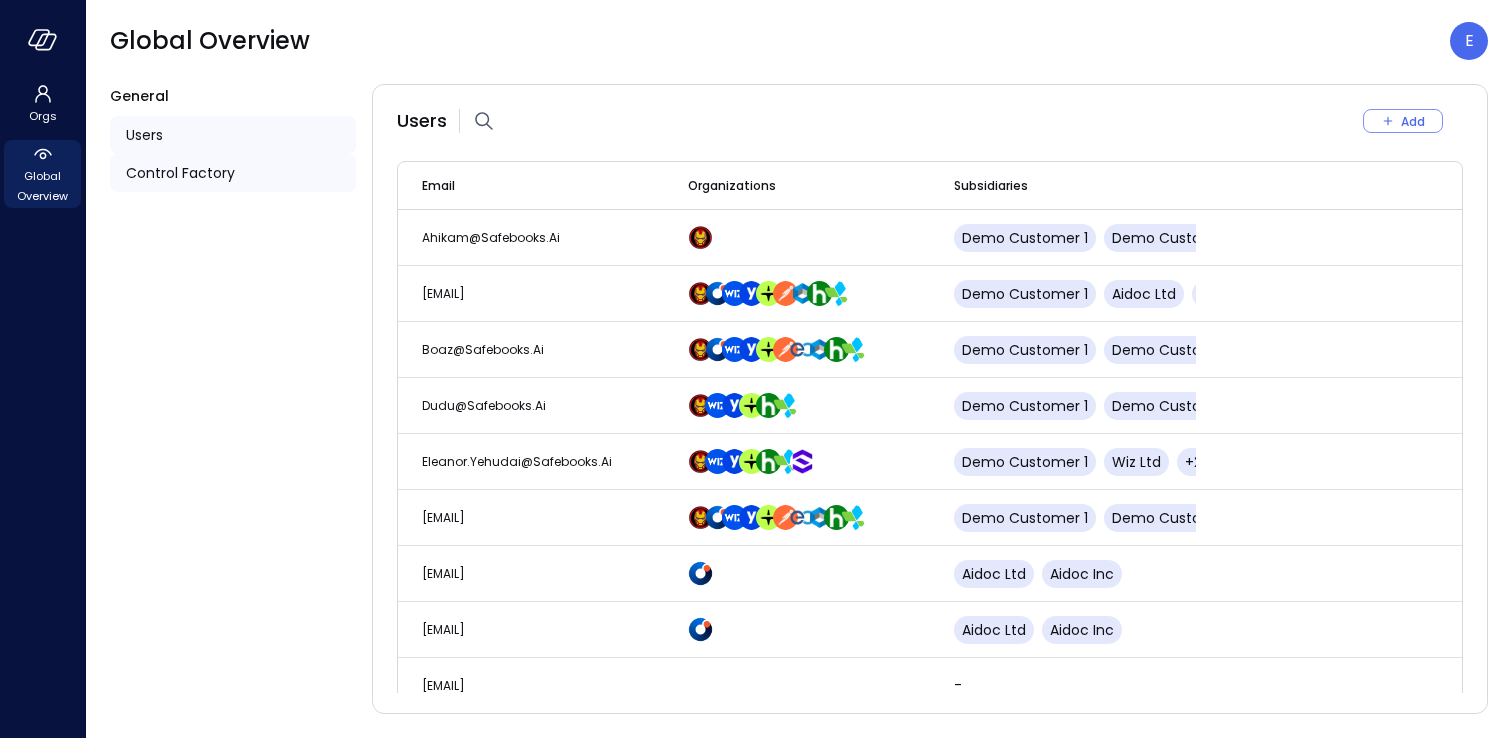 click on "Control Factory" at bounding box center [180, 173] 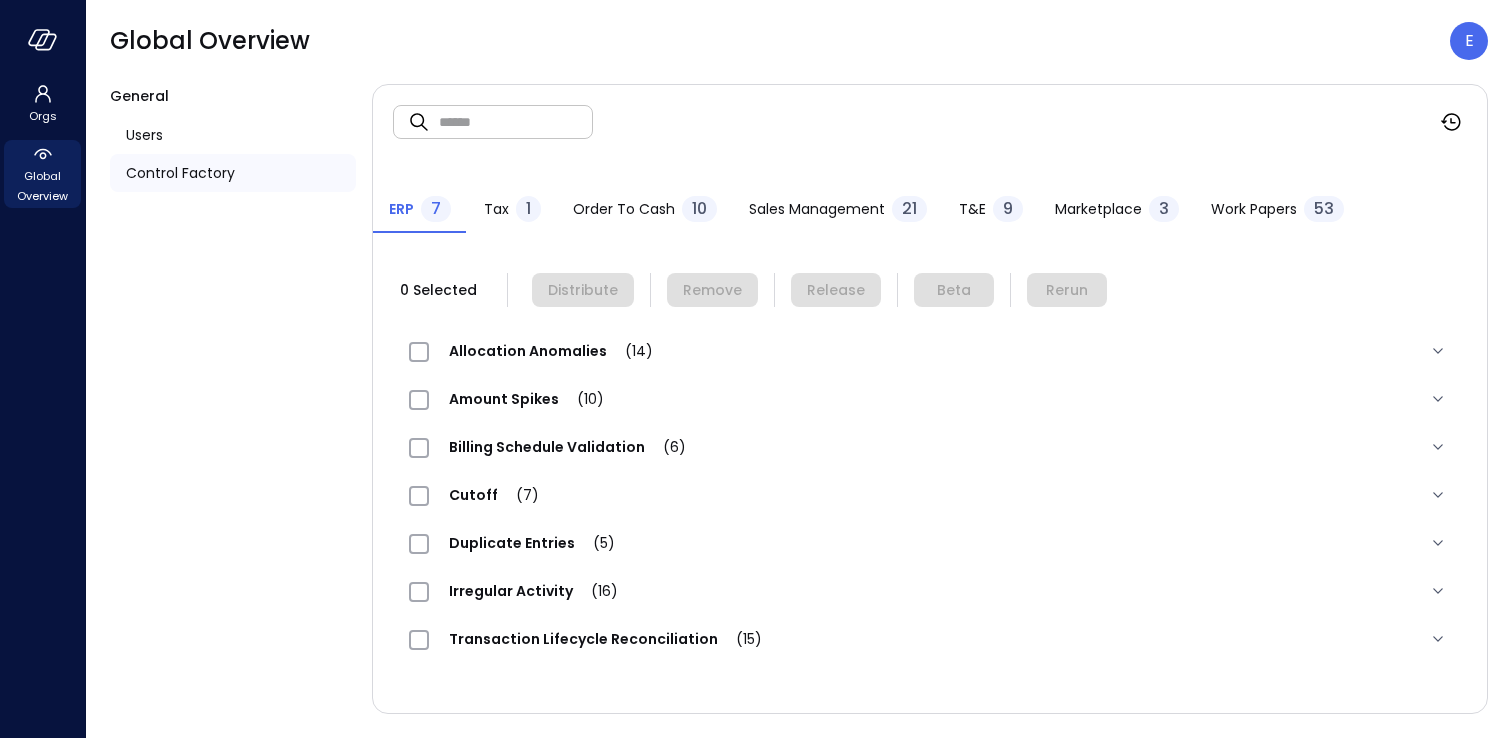 click on "Work Papers" at bounding box center (1254, 209) 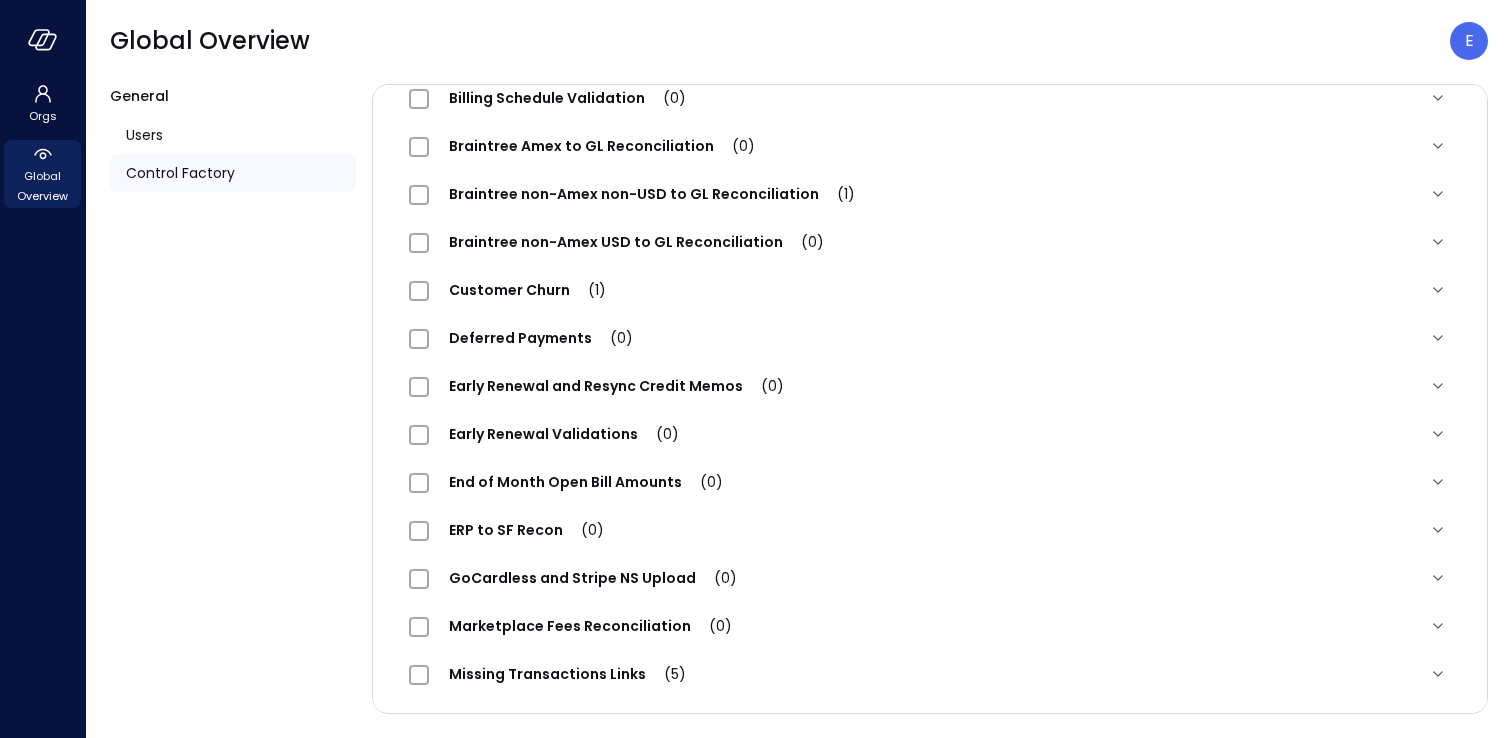 scroll, scrollTop: 403, scrollLeft: 0, axis: vertical 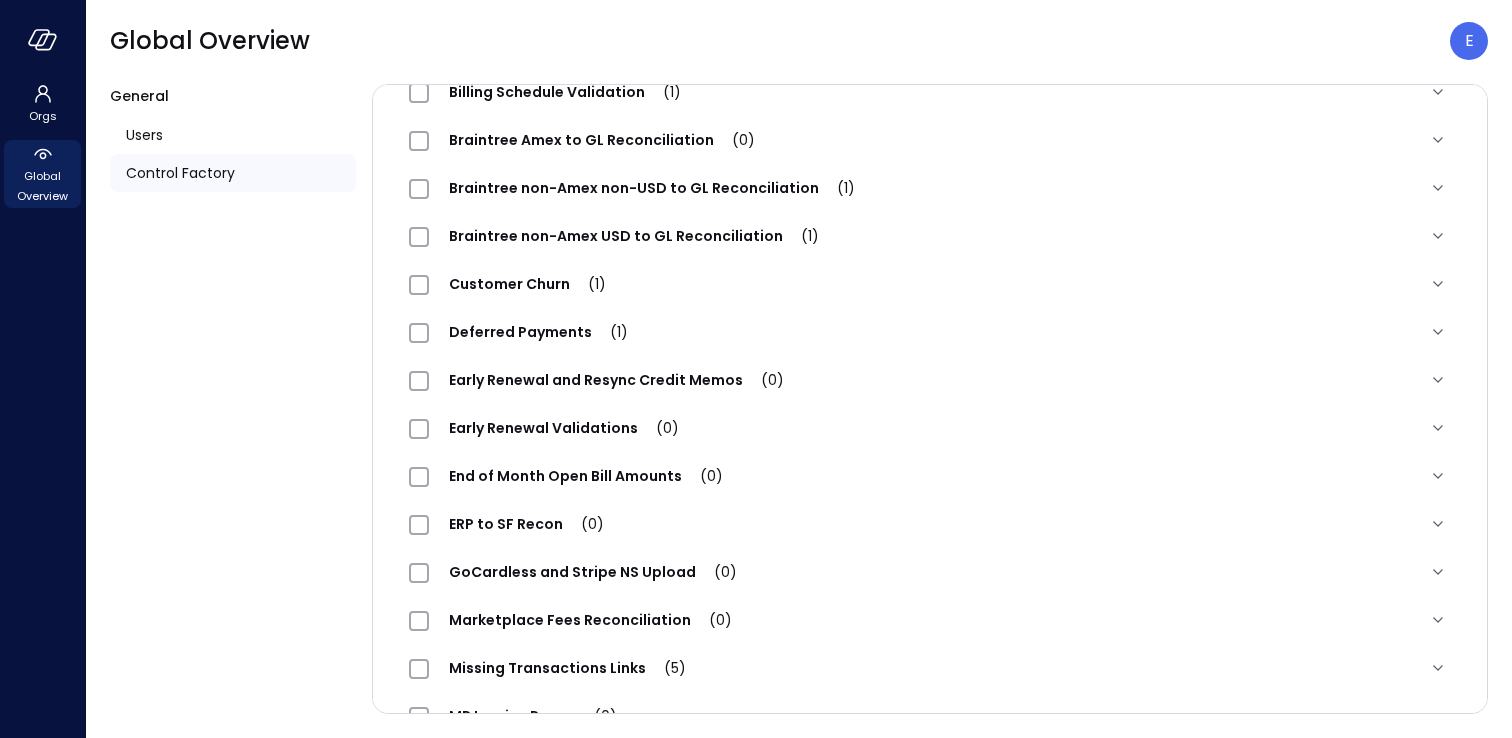 click on "GoCardless and Stripe NS Upload (0)" at bounding box center [593, 572] 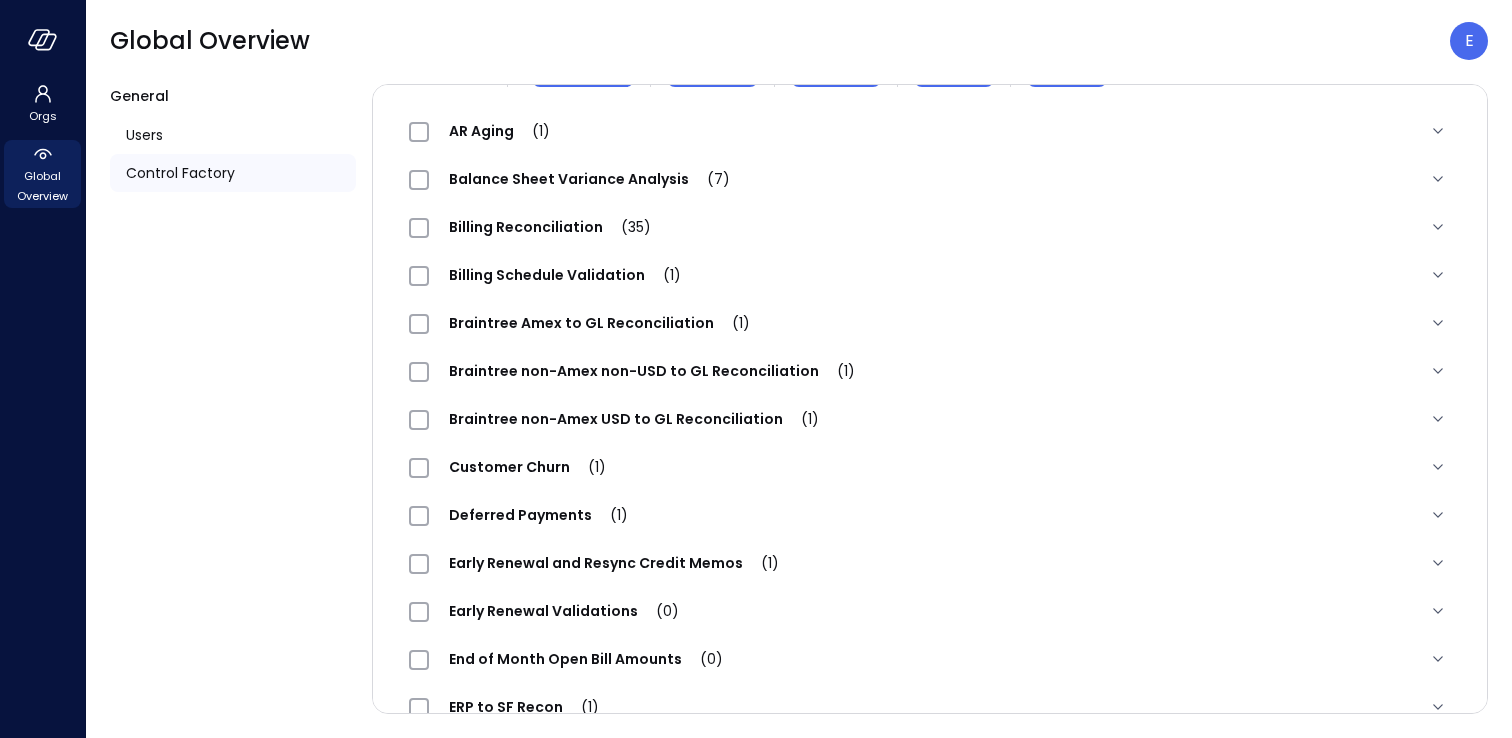 scroll, scrollTop: 0, scrollLeft: 0, axis: both 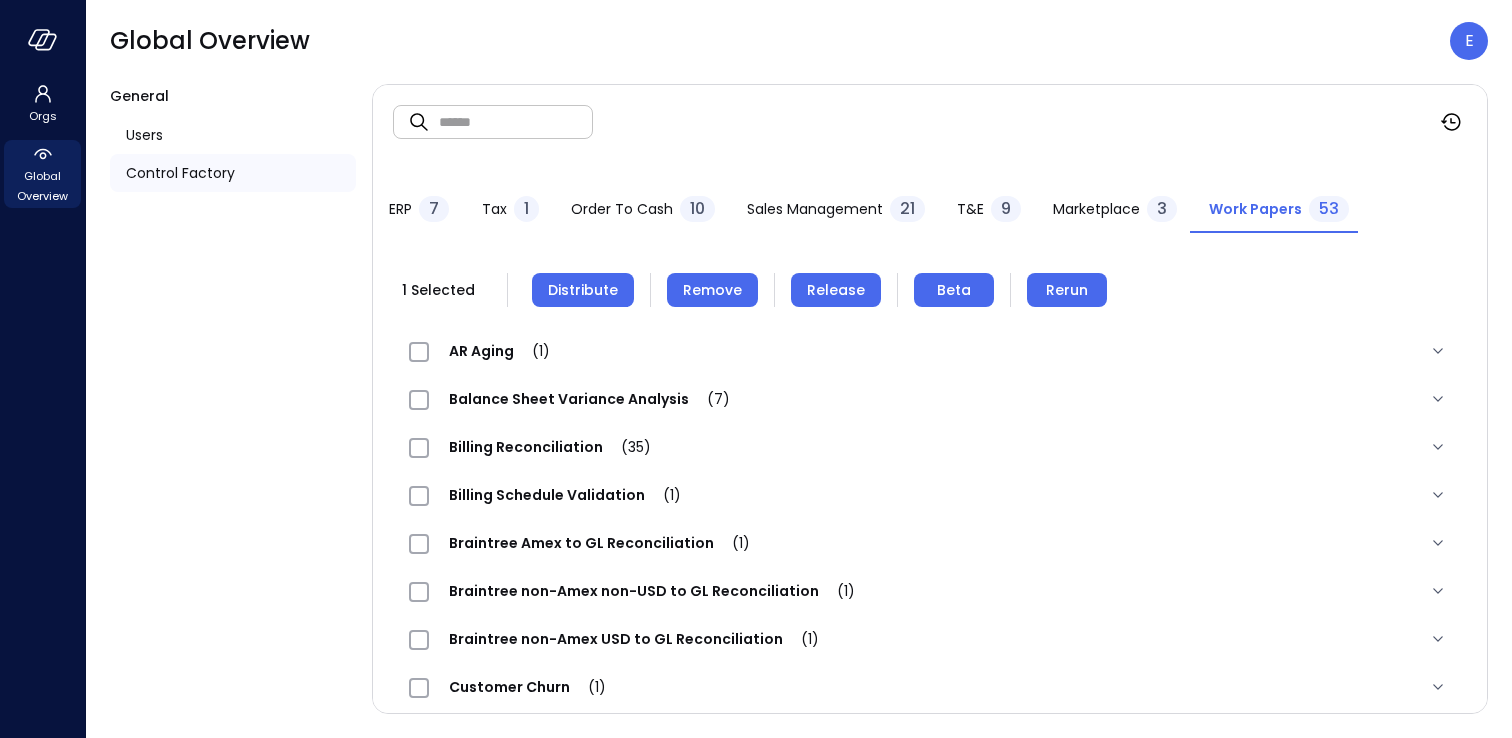 click on "Distribute" at bounding box center (583, 290) 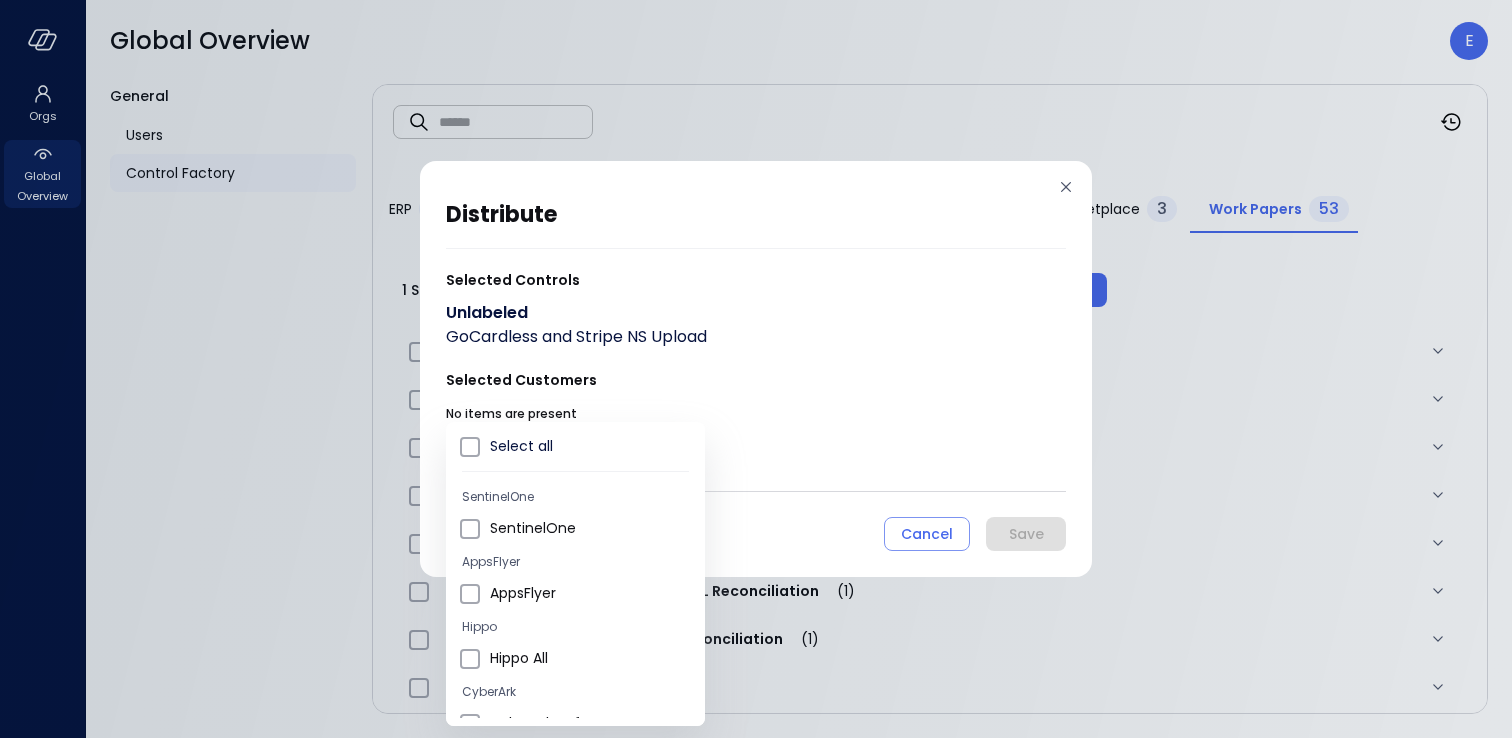 click on "Orgs Global Overview Global Overview E General Users Control Factory ​ ​ ERP   7 Tax   1 Order to Cash   10 Sales Management   21 T&E   9 Marketplace   3 Work Papers   53 1 Selected Distribute Remove Release Beta Rerun AR Aging (1) AR Aging Ensure AR Aging is within acceptable limits Info Transactional 3  Customers Balance Sheet Variance Analysis (7) Amount Over Limit The sum of amounts for accounts is higher than the limit allowed Warning Periodic 0  Customers Balance Sheet Variance Analysis A variance analysis of the organization's balance sheet accounts Info Periodic 2  Customers High Amount Spike An entry amount significantly exceeding the median Warning Periodic 2  Customers Irregular Amount Sign The sum of amounts have different sign than in the past periods Warning Periodic 0  Customers Low Amount Spike An entry amount significantly below the median Warning Periodic 2  Customers Missing Entry An expected entry which is missing Warning Periodic 2  Customers Unexpected Entry An unexpected entry 2 4 1" at bounding box center [756, 369] 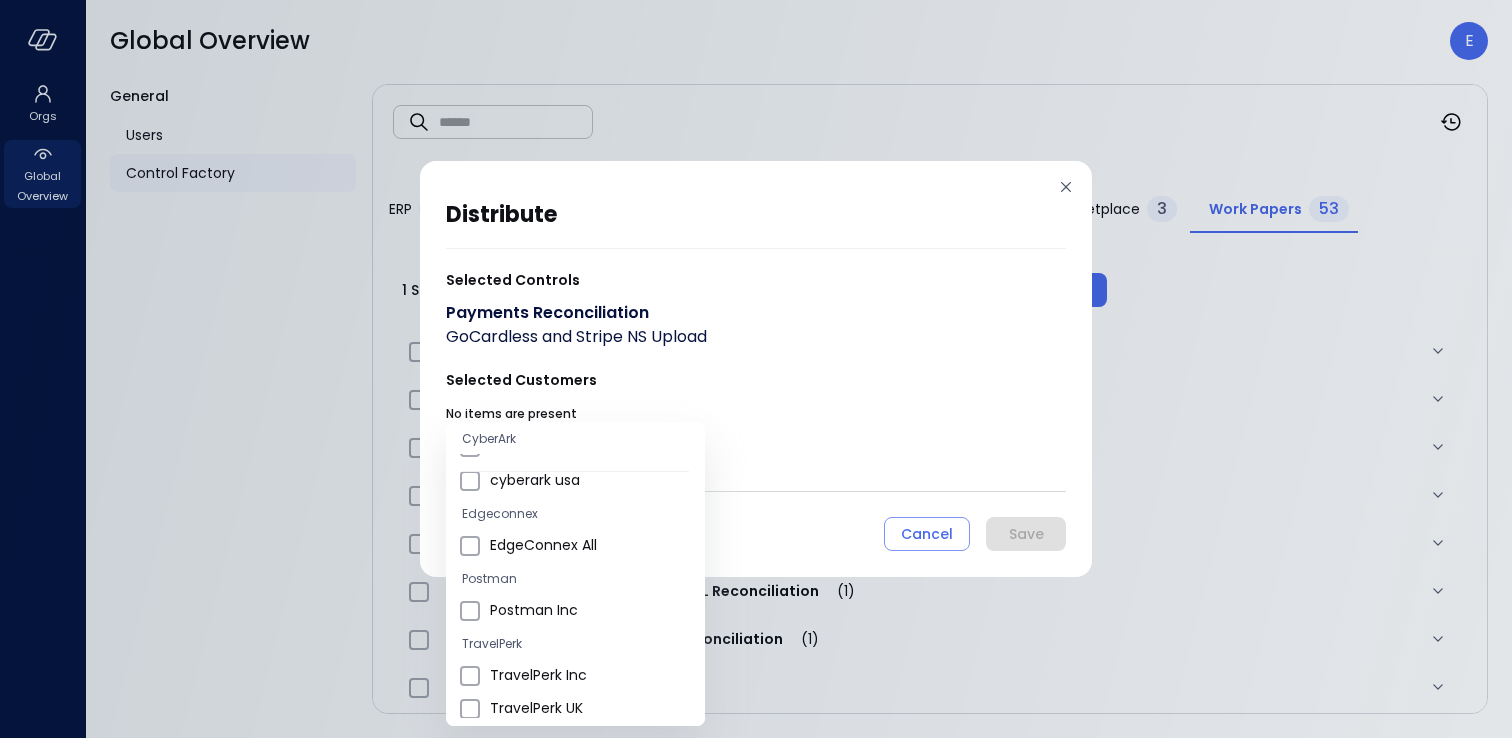 scroll, scrollTop: 311, scrollLeft: 0, axis: vertical 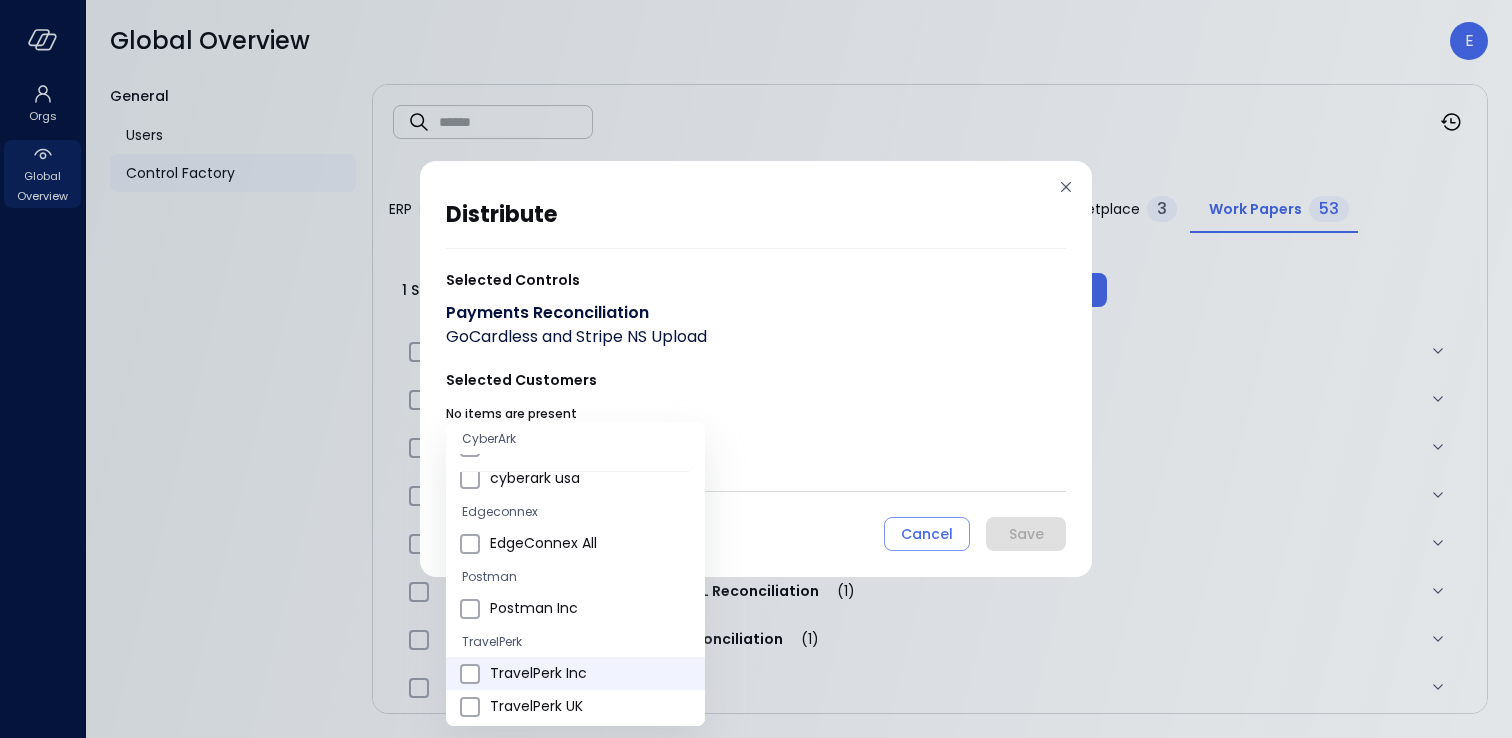 click on "TravelPerk Inc" at bounding box center [589, 673] 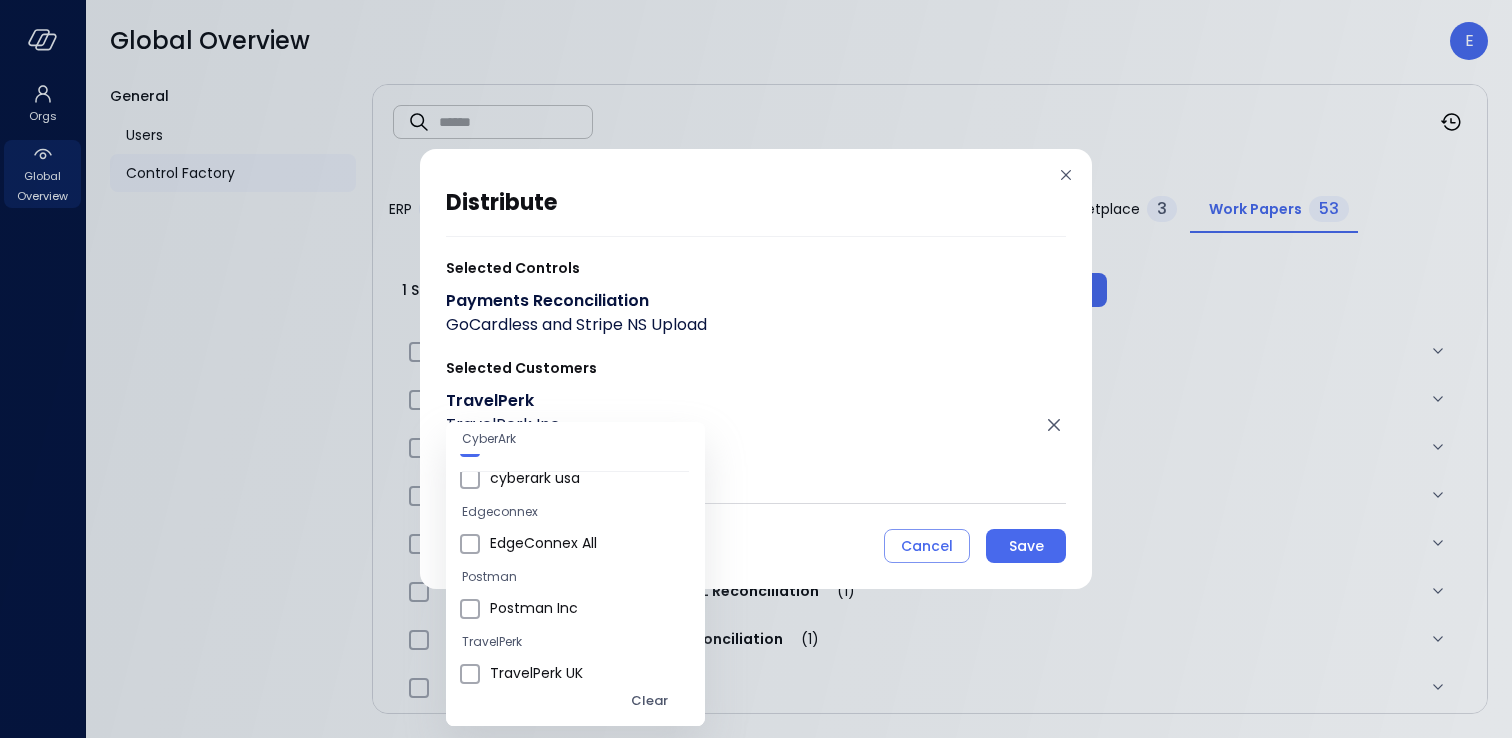 click on "TravelPerk UK" at bounding box center (589, 673) 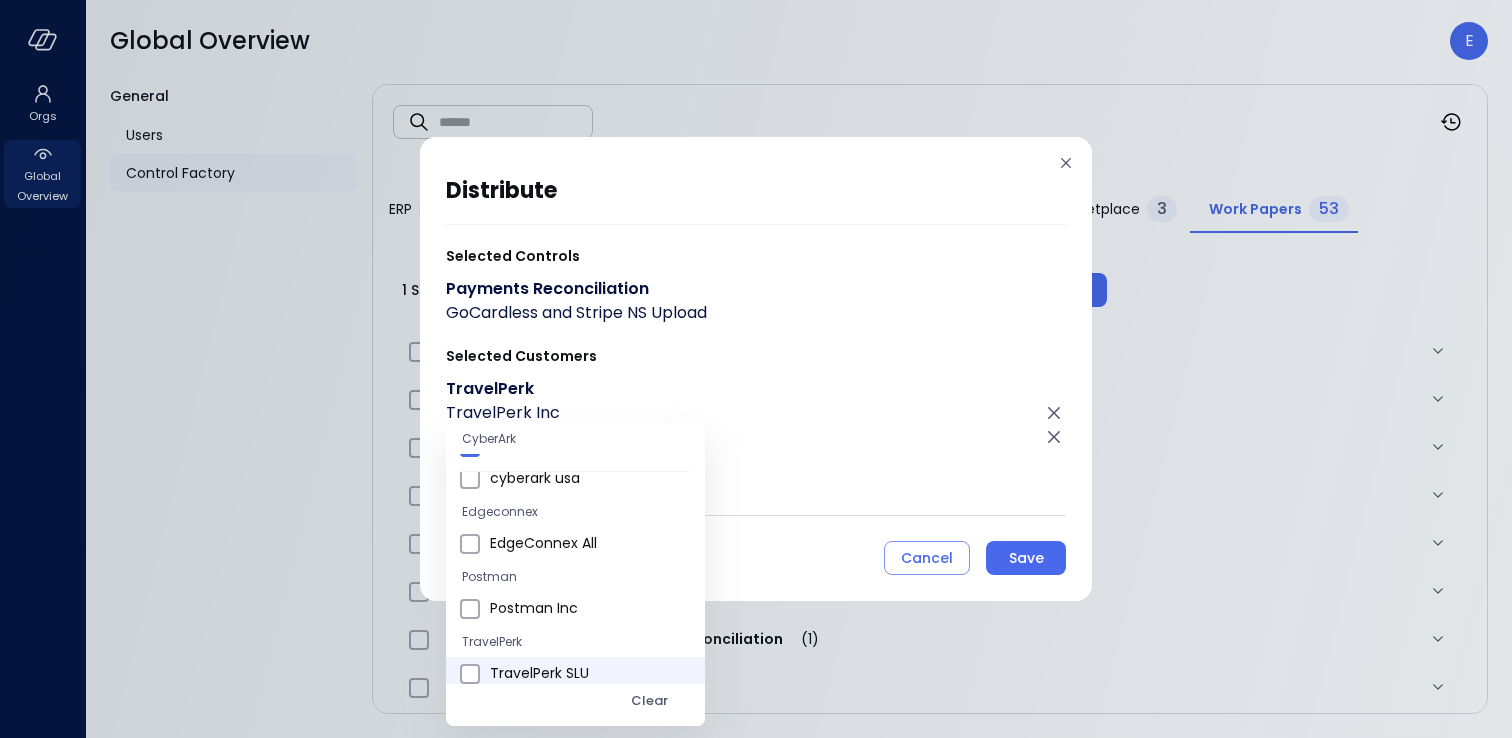 click on "TravelPerk SLU" at bounding box center (589, 673) 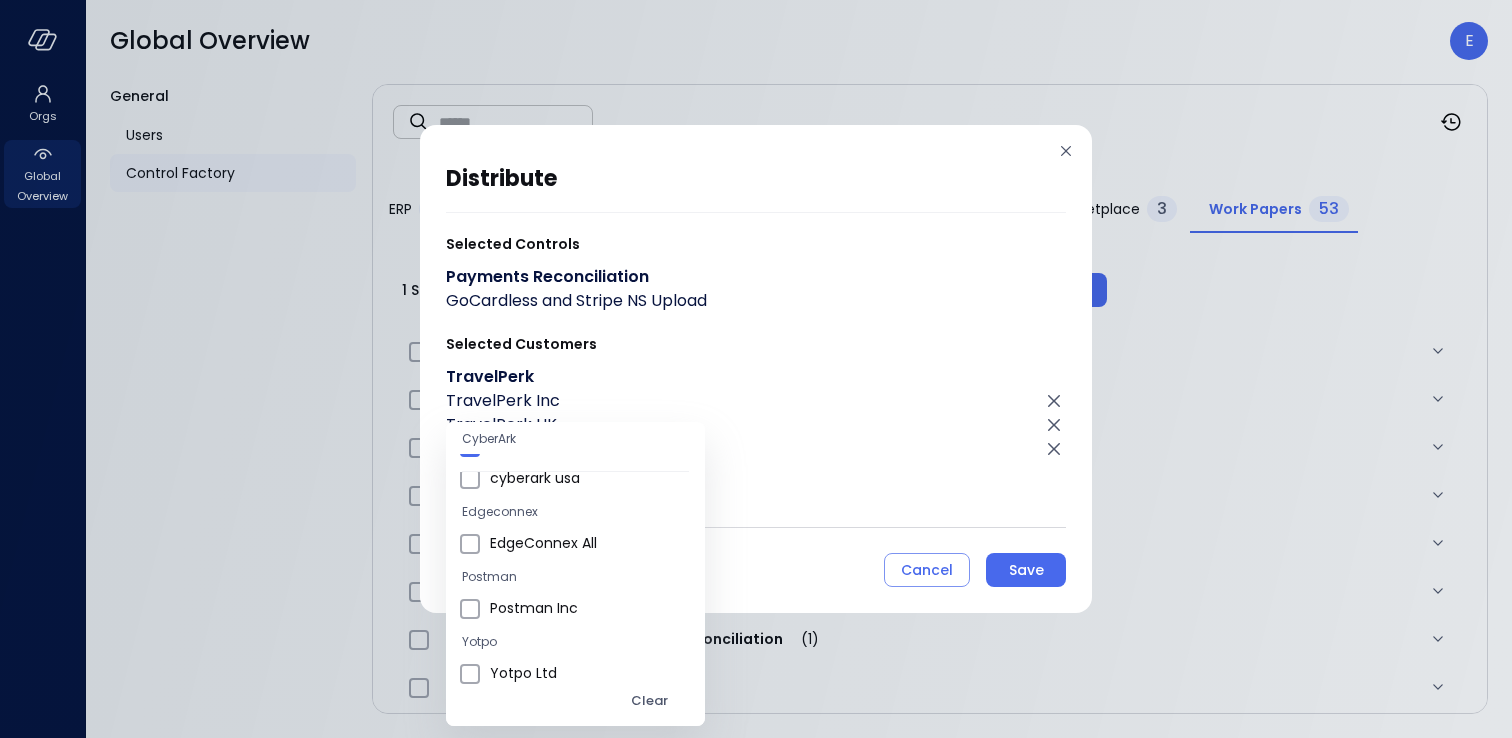 click at bounding box center [756, 369] 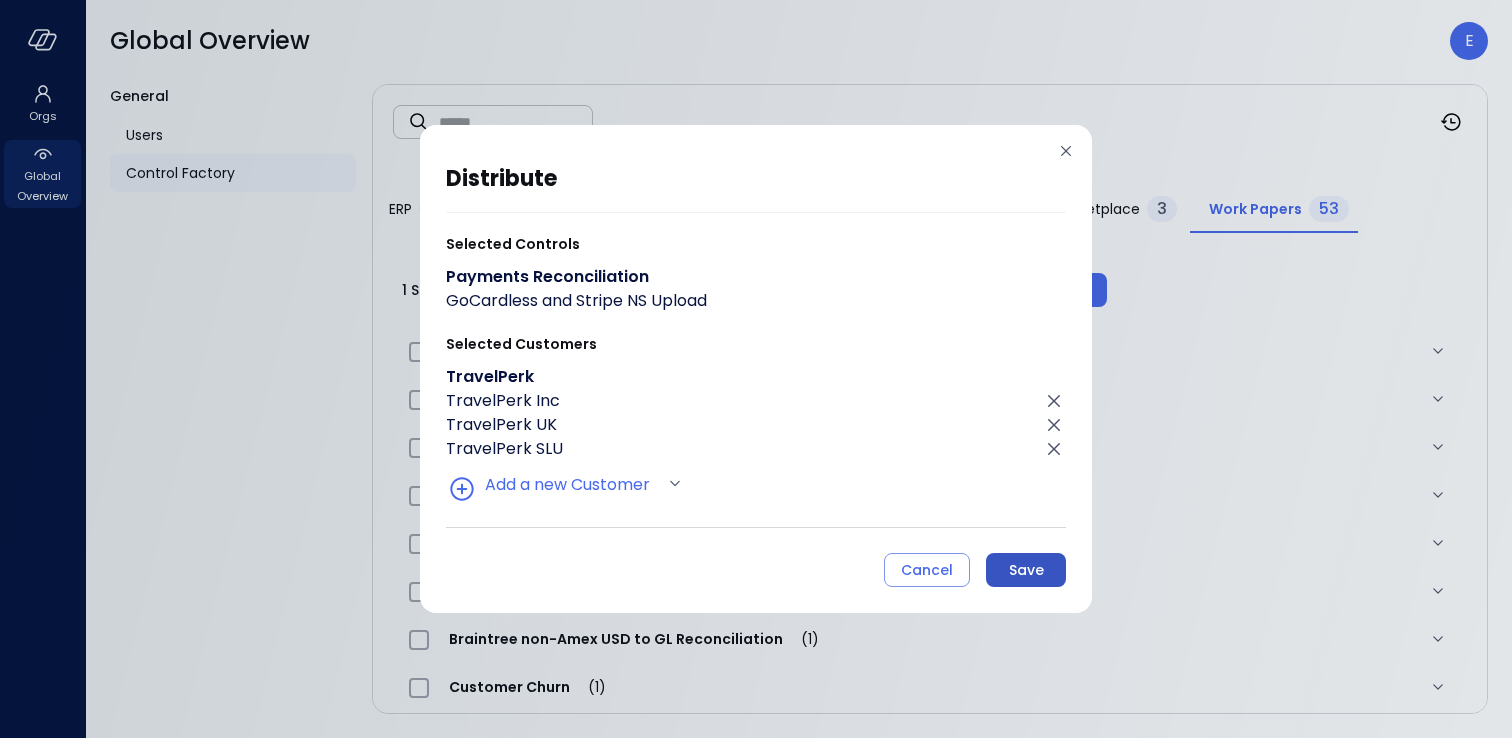 click on "Save" at bounding box center (1026, 570) 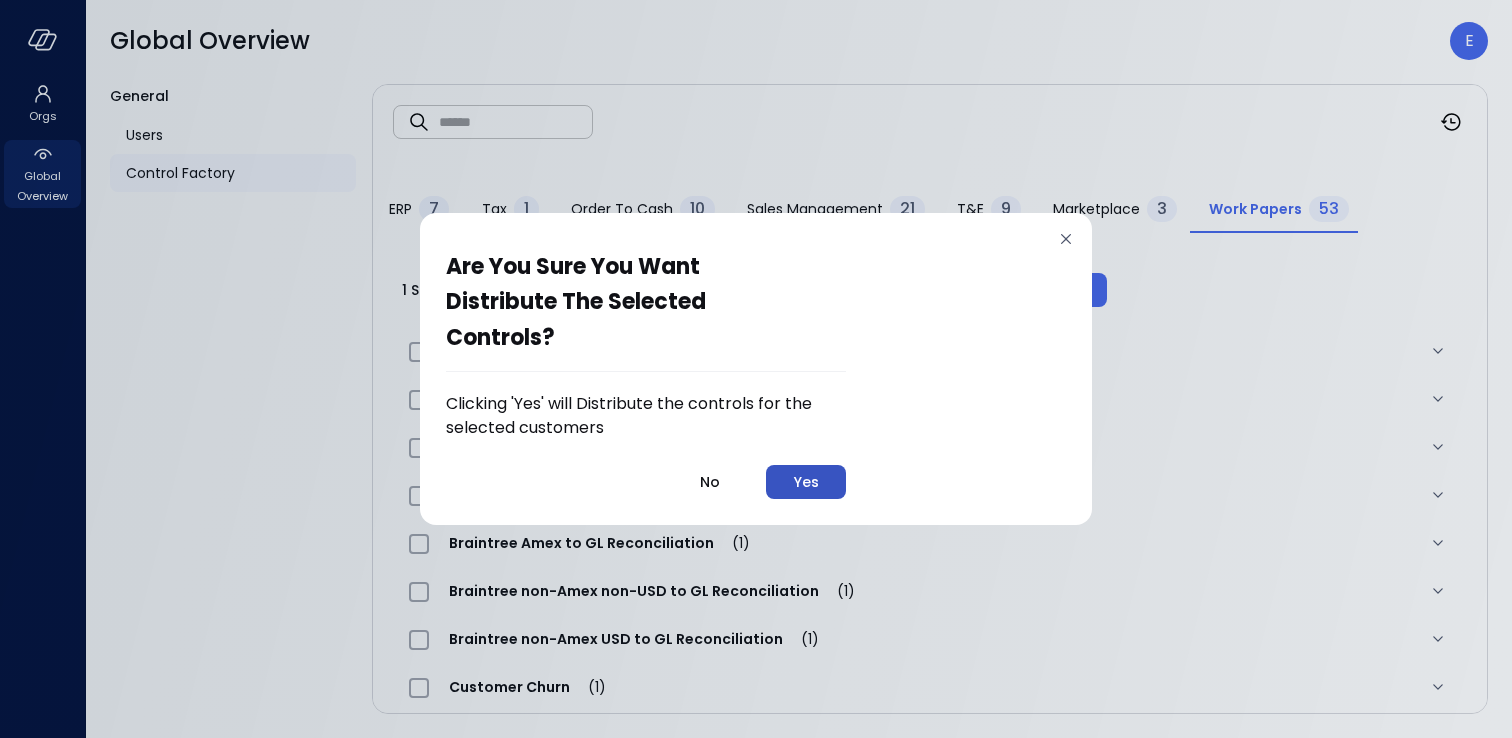 click on "Yes" at bounding box center [806, 482] 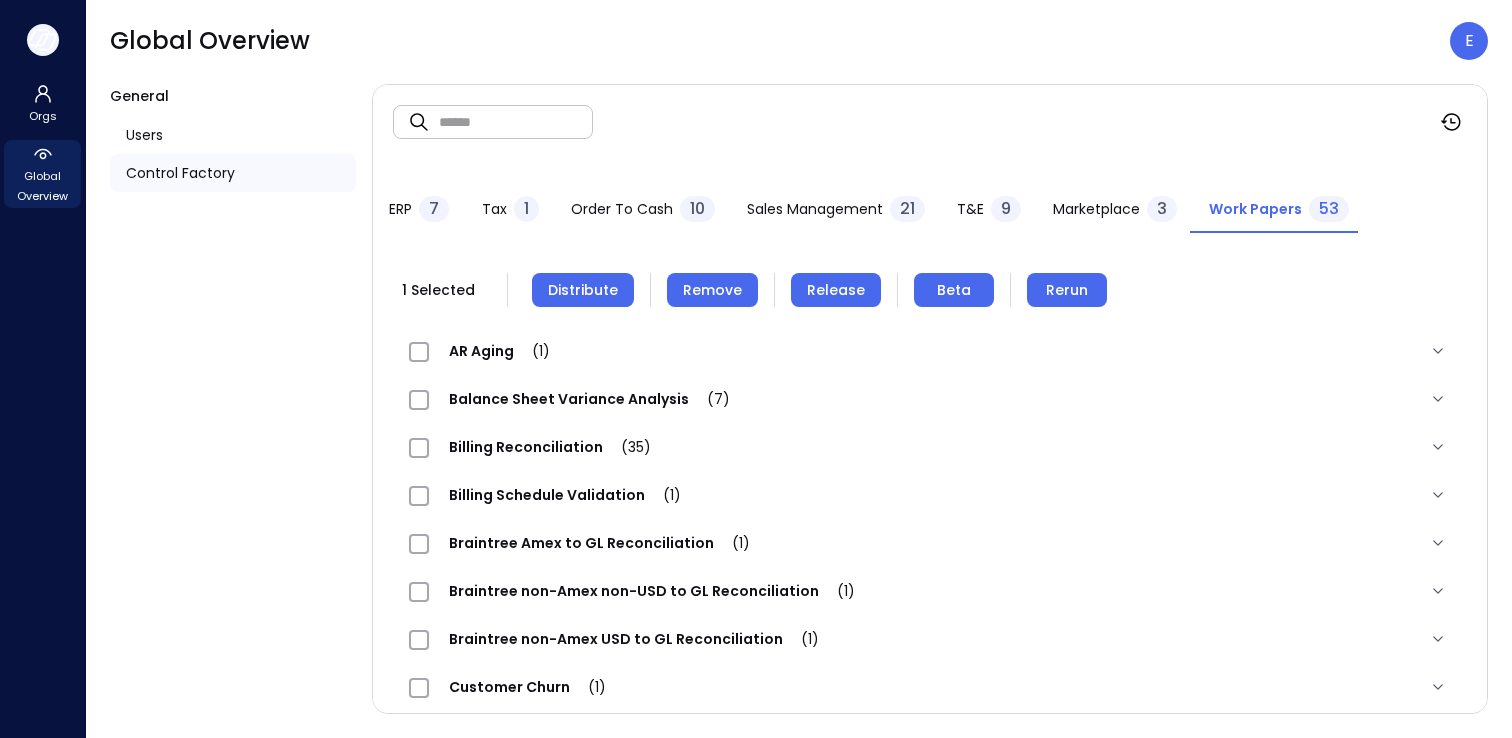 click 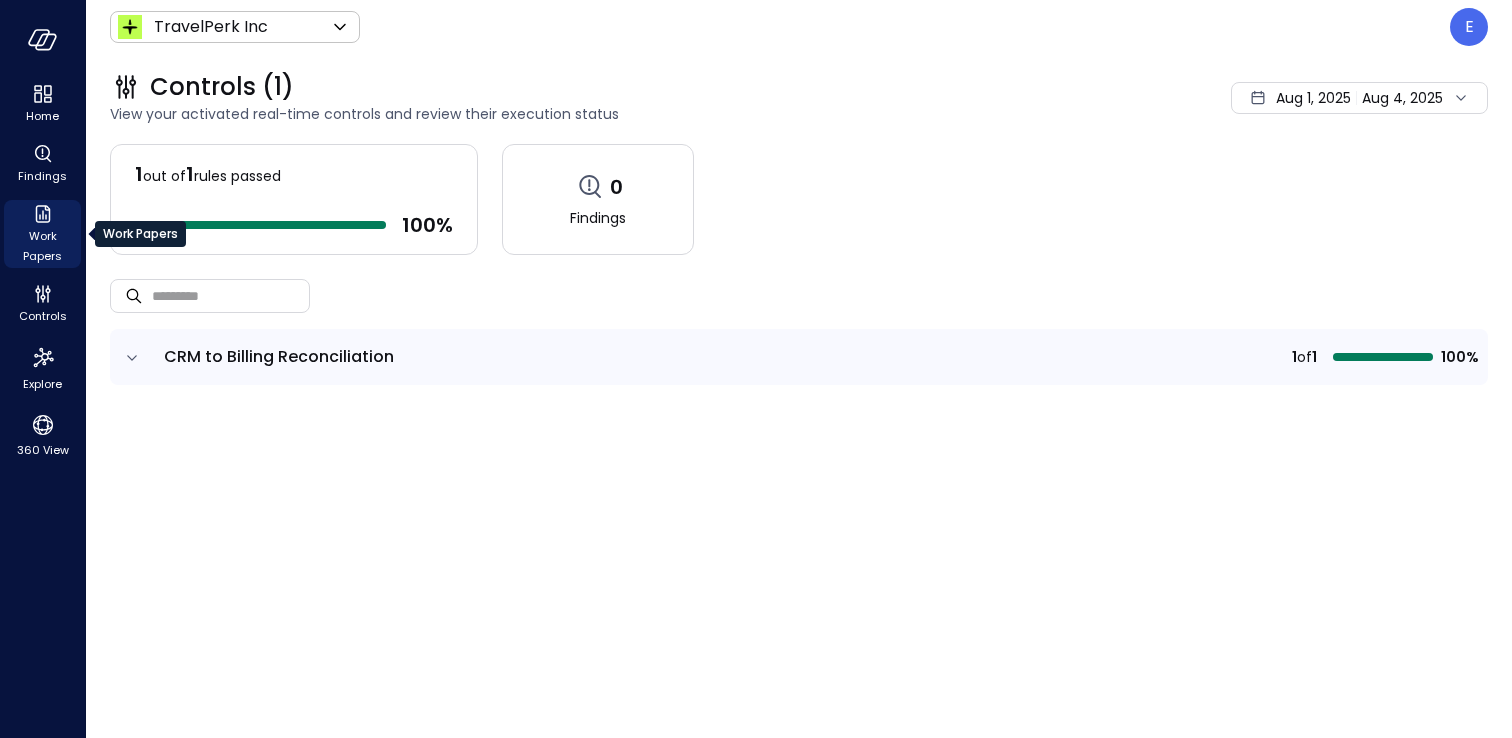 click on "Work Papers" at bounding box center (42, 246) 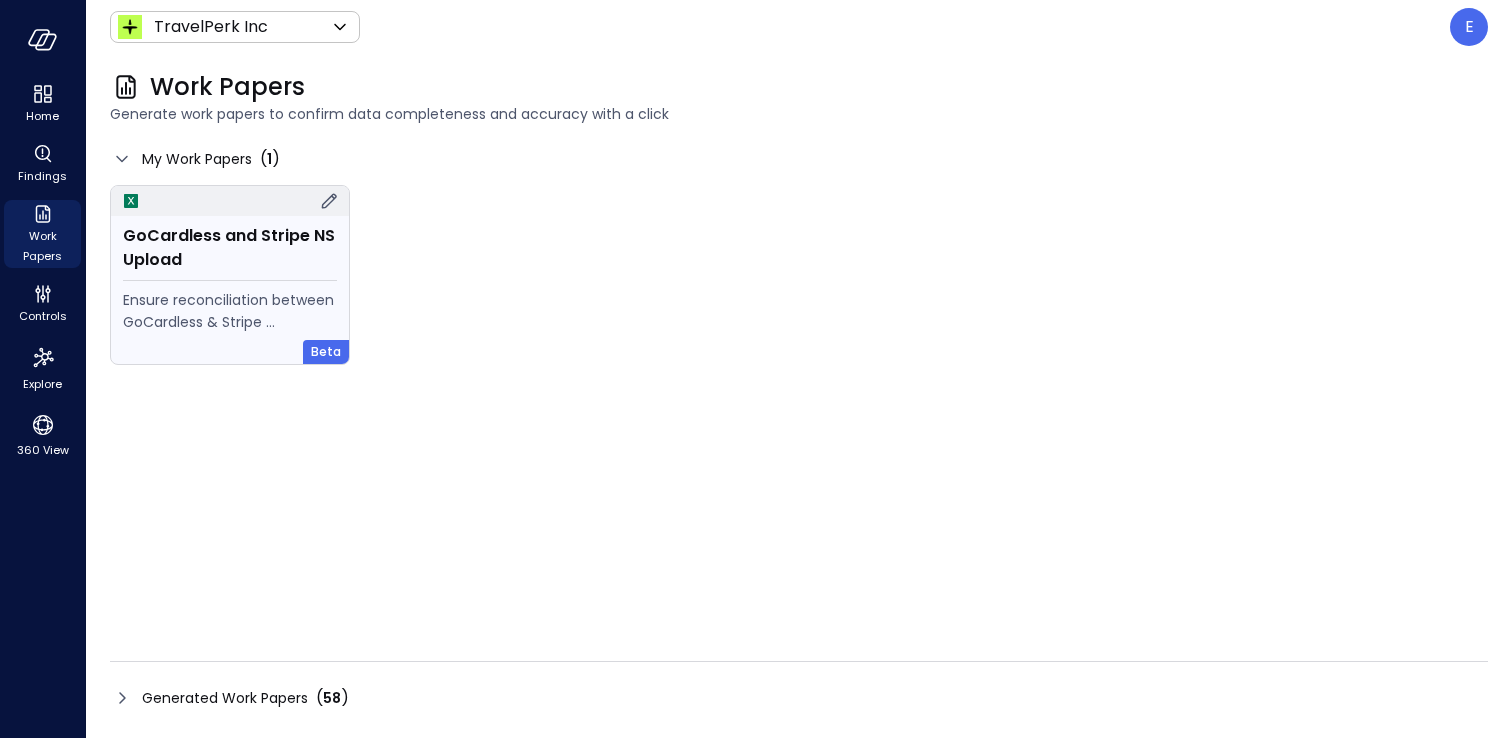 click on "Ensure reconciliation between GoCardless & Stripe transactions to NetSuite" at bounding box center [230, 311] 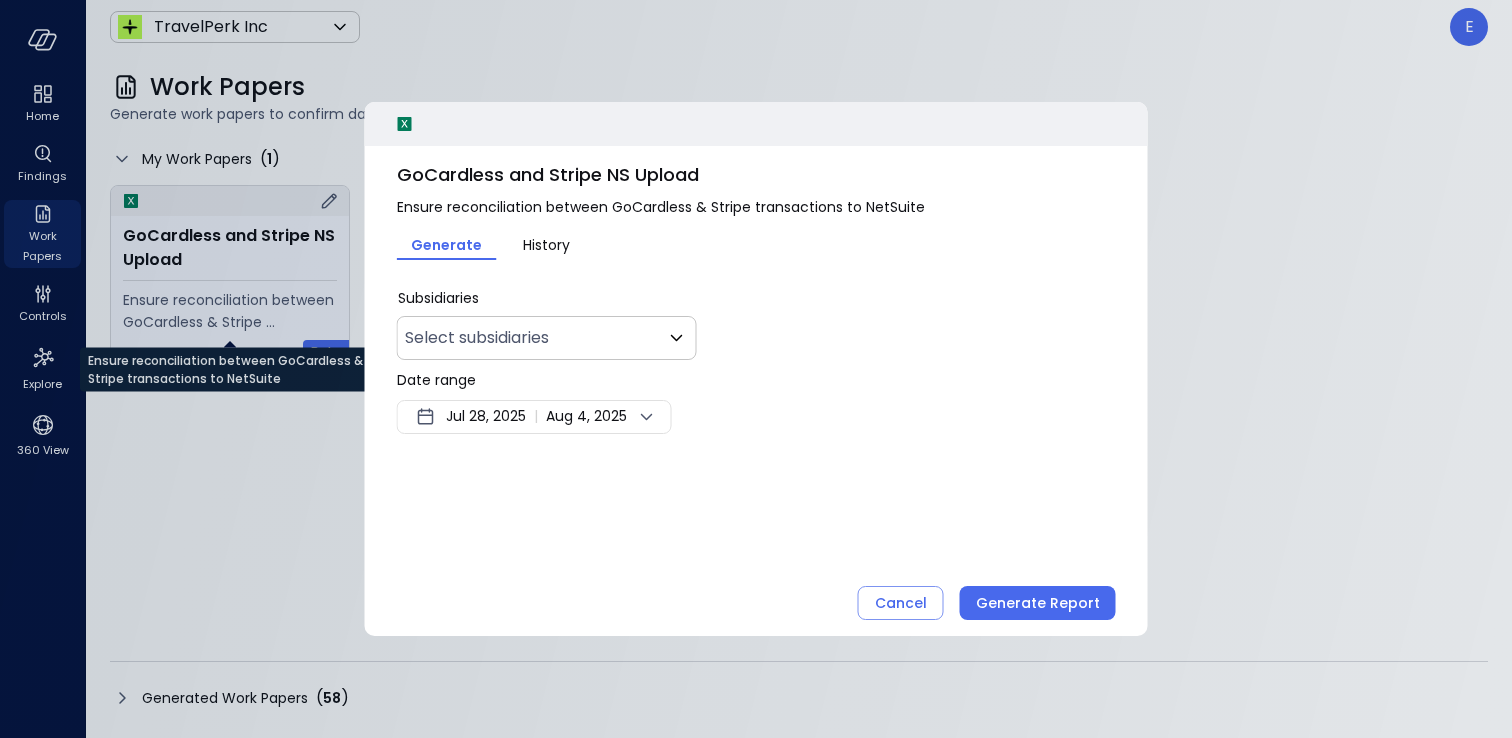 type on "**" 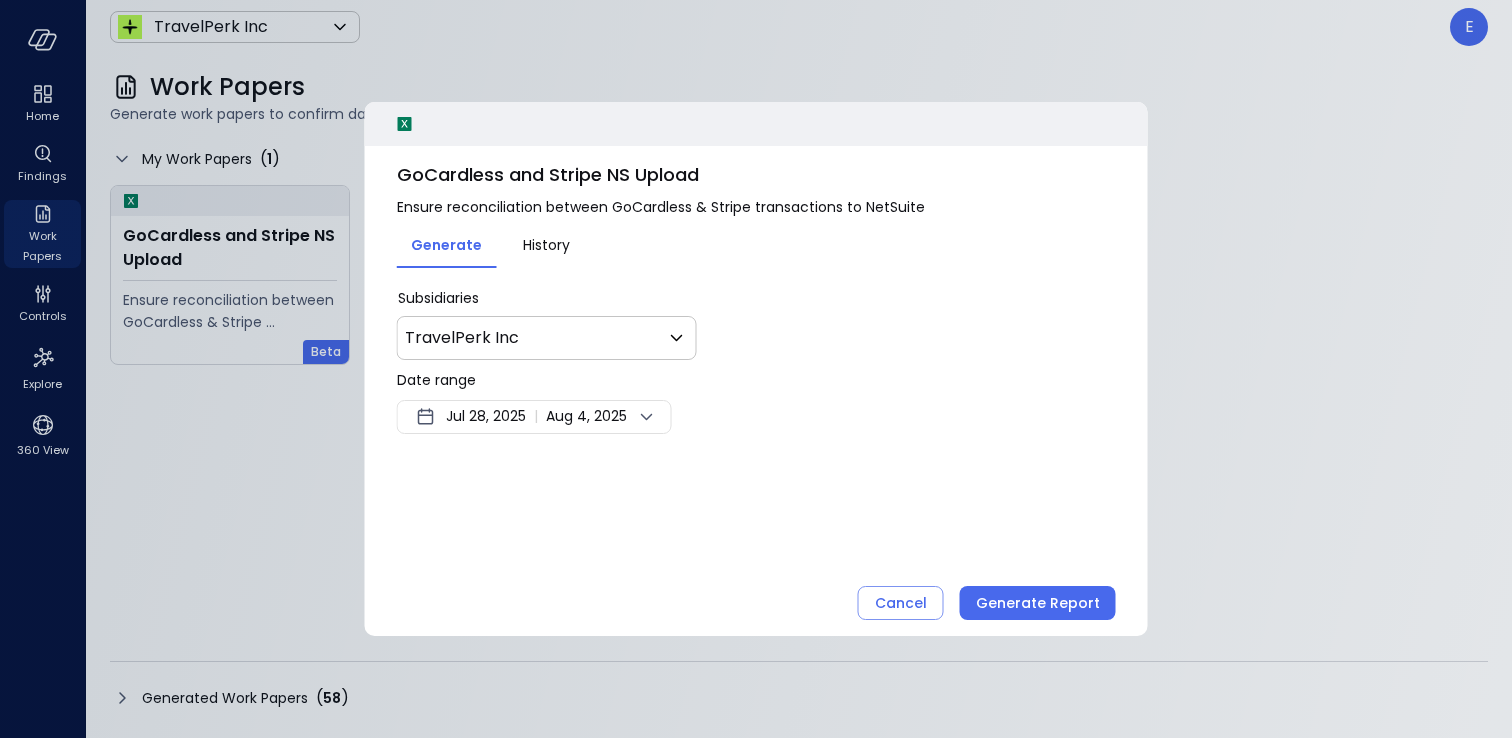 click on "Jul 28, 2025" at bounding box center [486, 417] 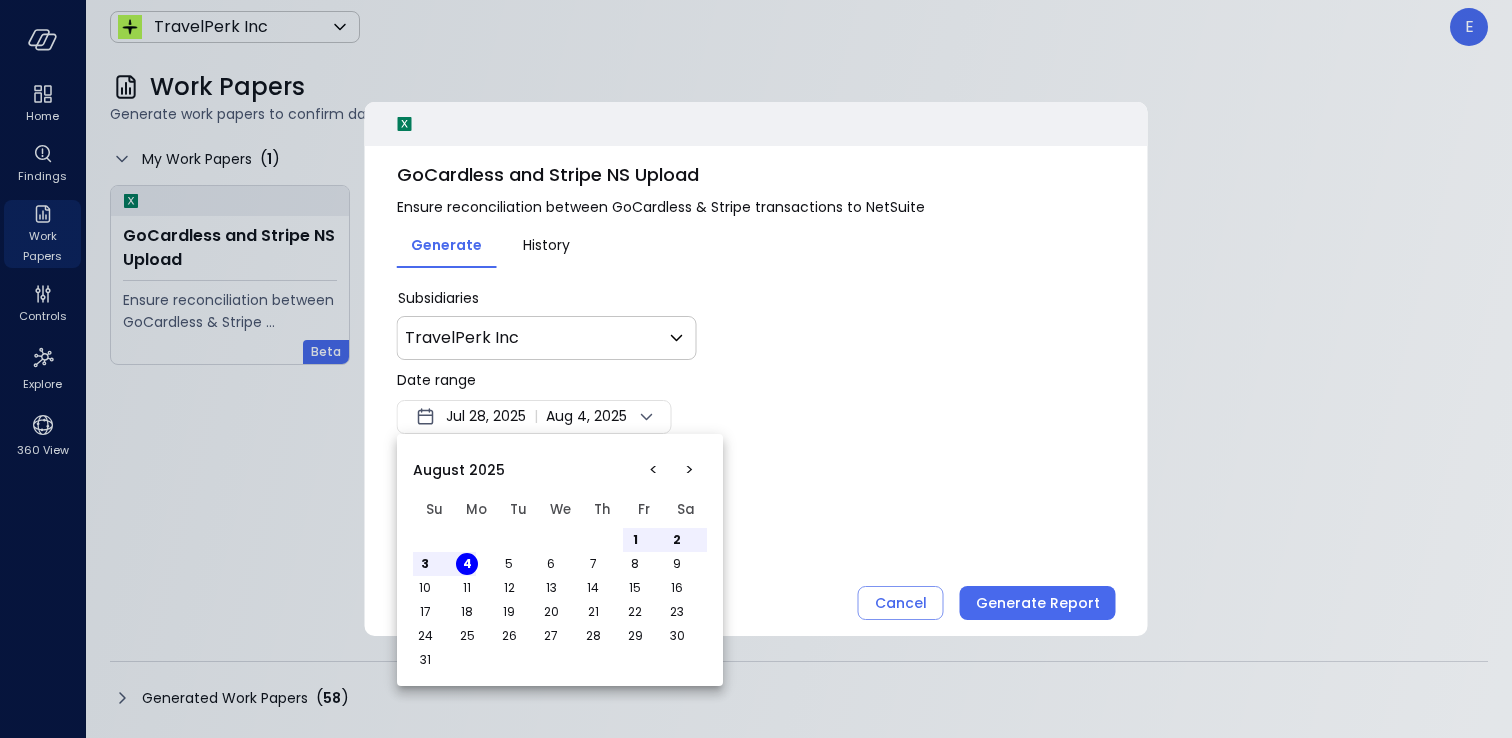 click on "<" at bounding box center (653, 470) 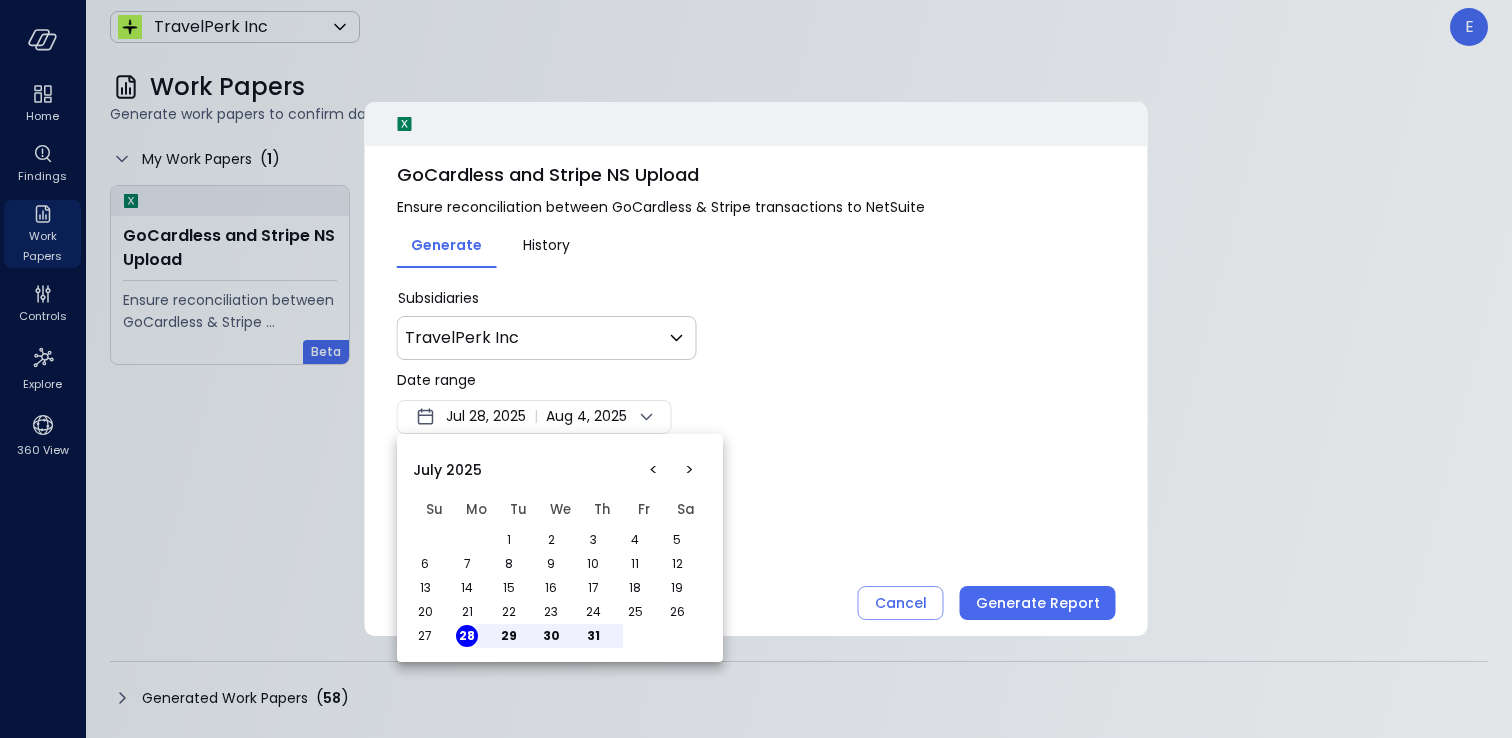click on "1" at bounding box center [509, 540] 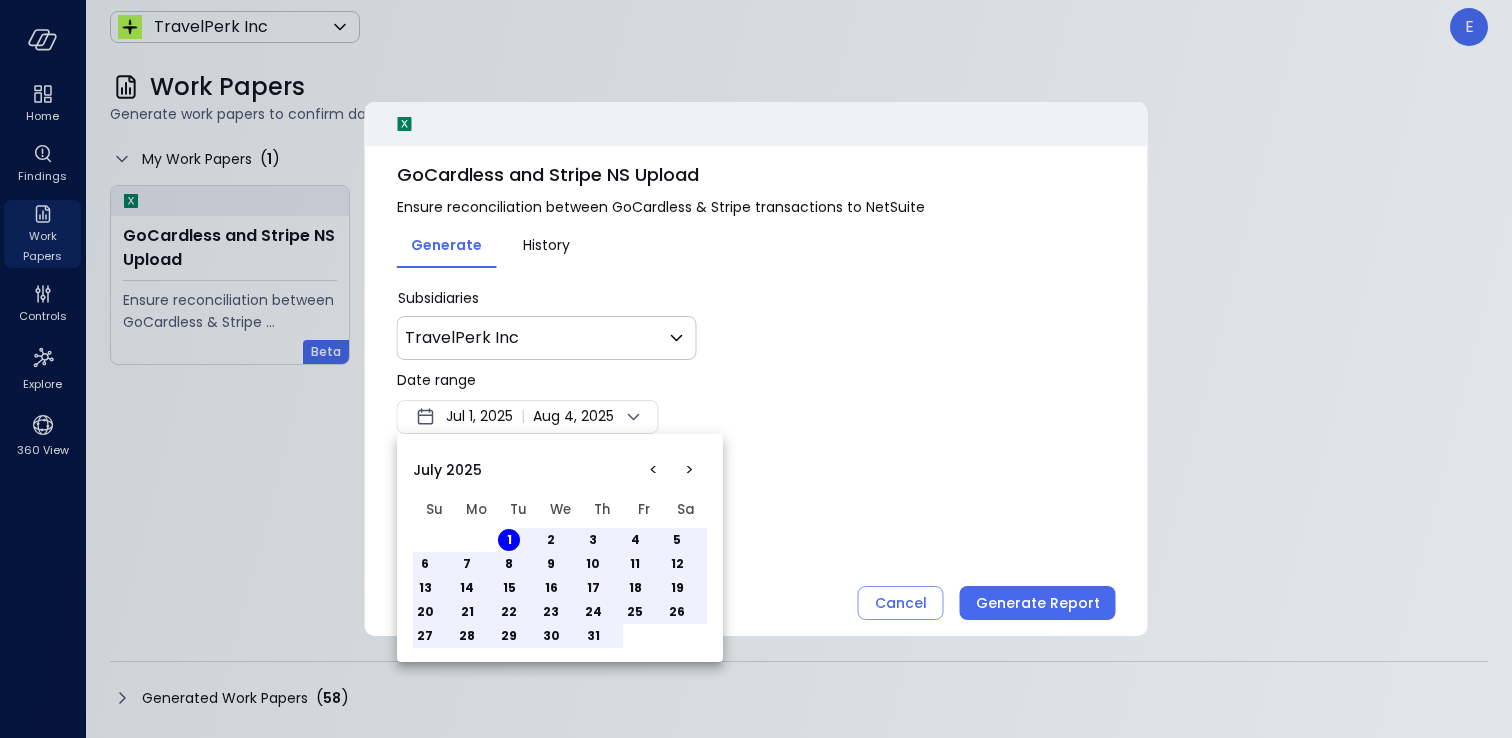 click on "31" at bounding box center [593, 636] 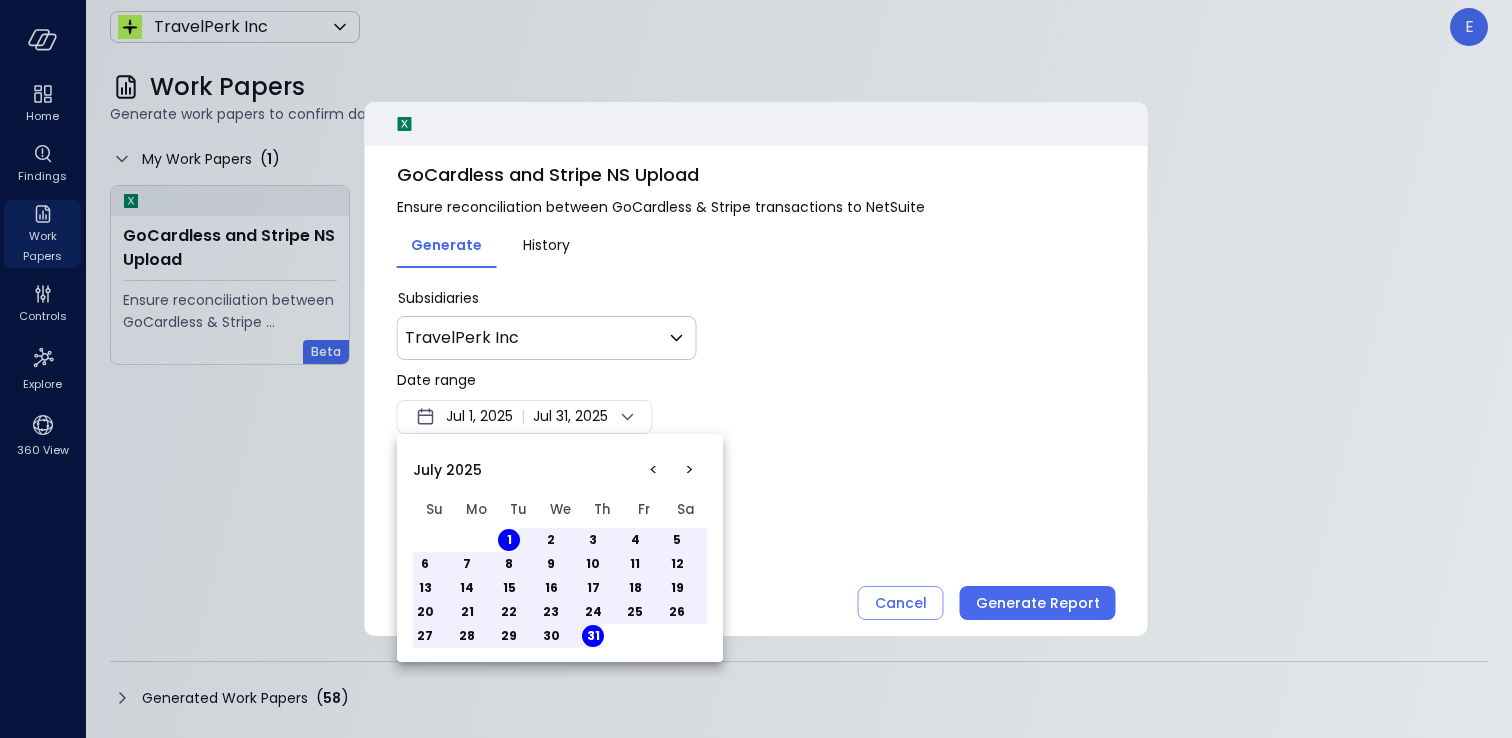 click at bounding box center [756, 369] 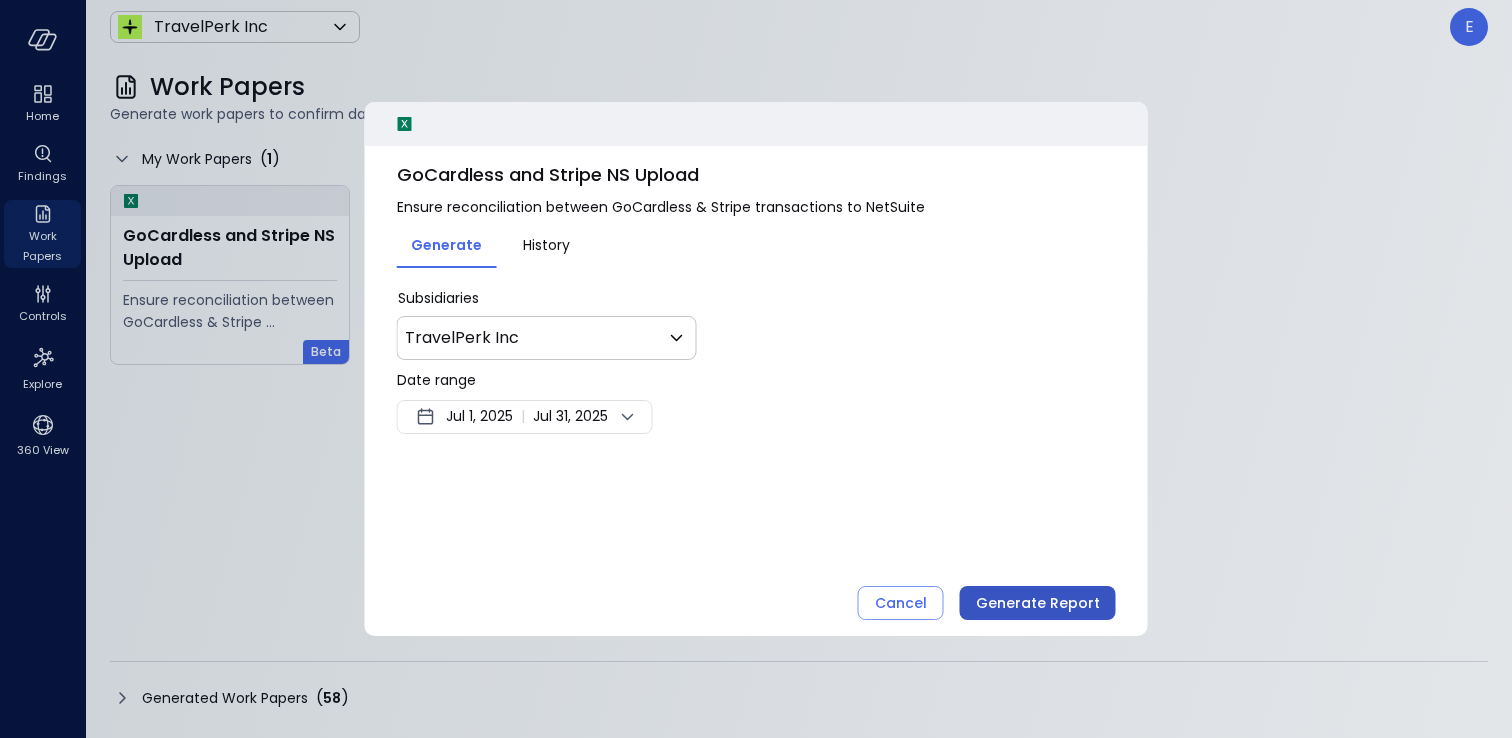 click on "Generate Report" at bounding box center (1038, 603) 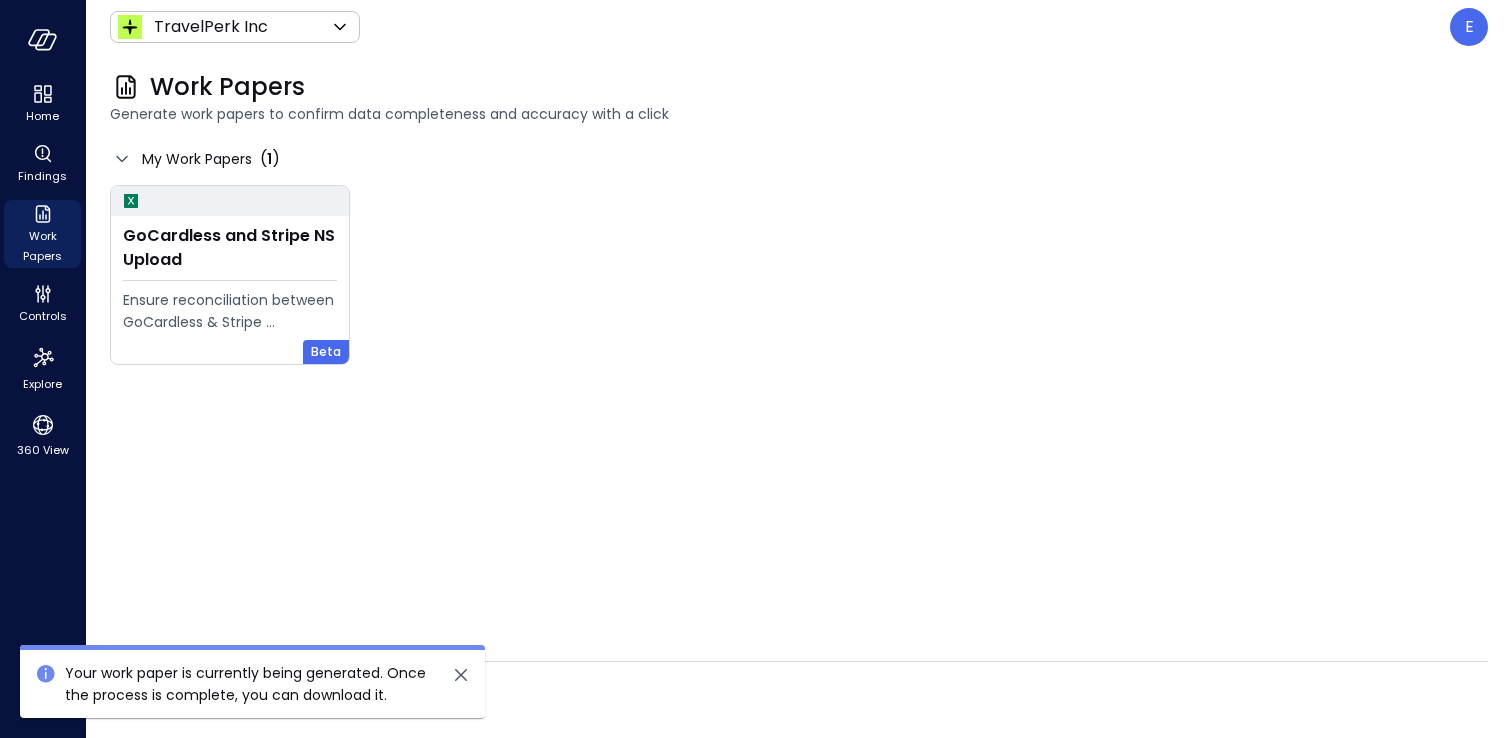 click on "Generated Work Papers ( 58 )" at bounding box center (799, 698) 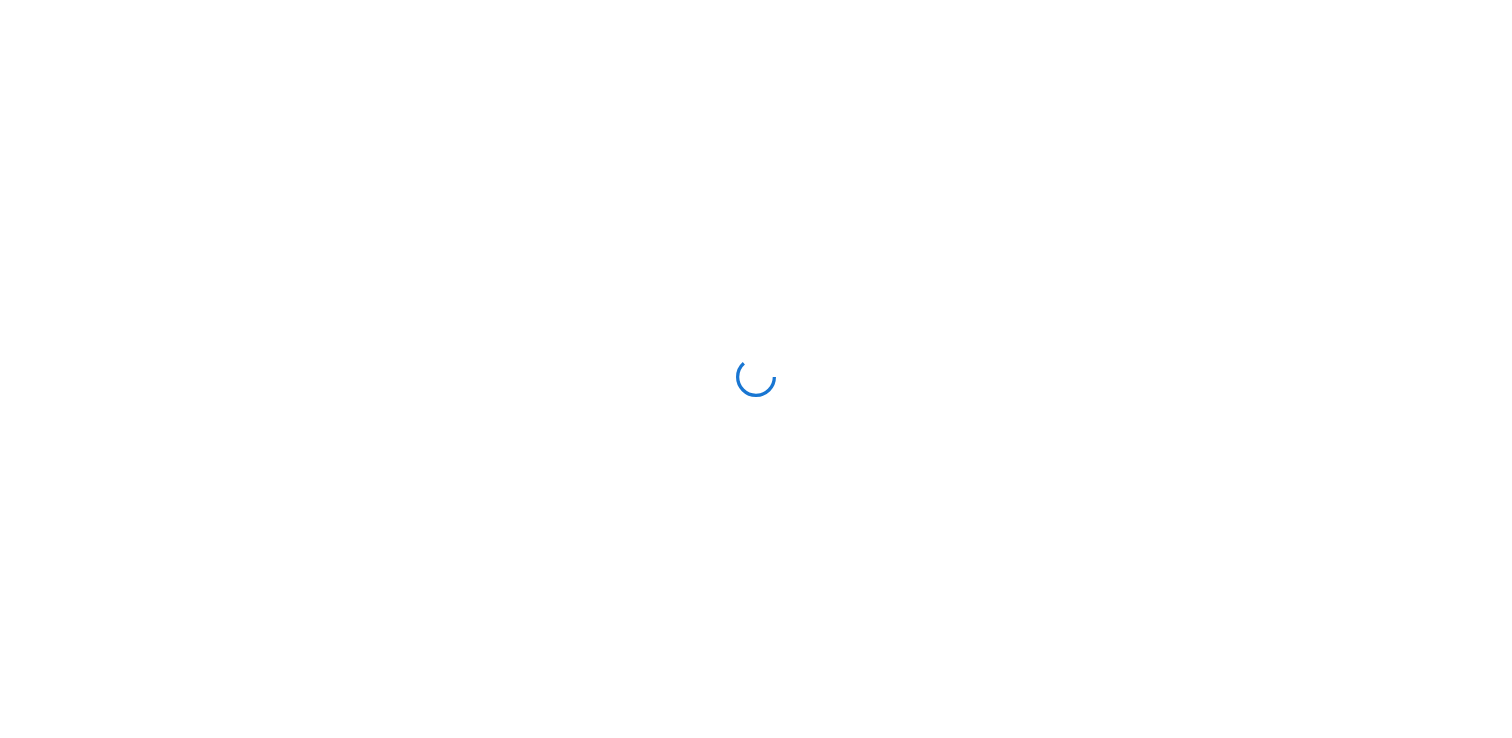 scroll, scrollTop: 0, scrollLeft: 0, axis: both 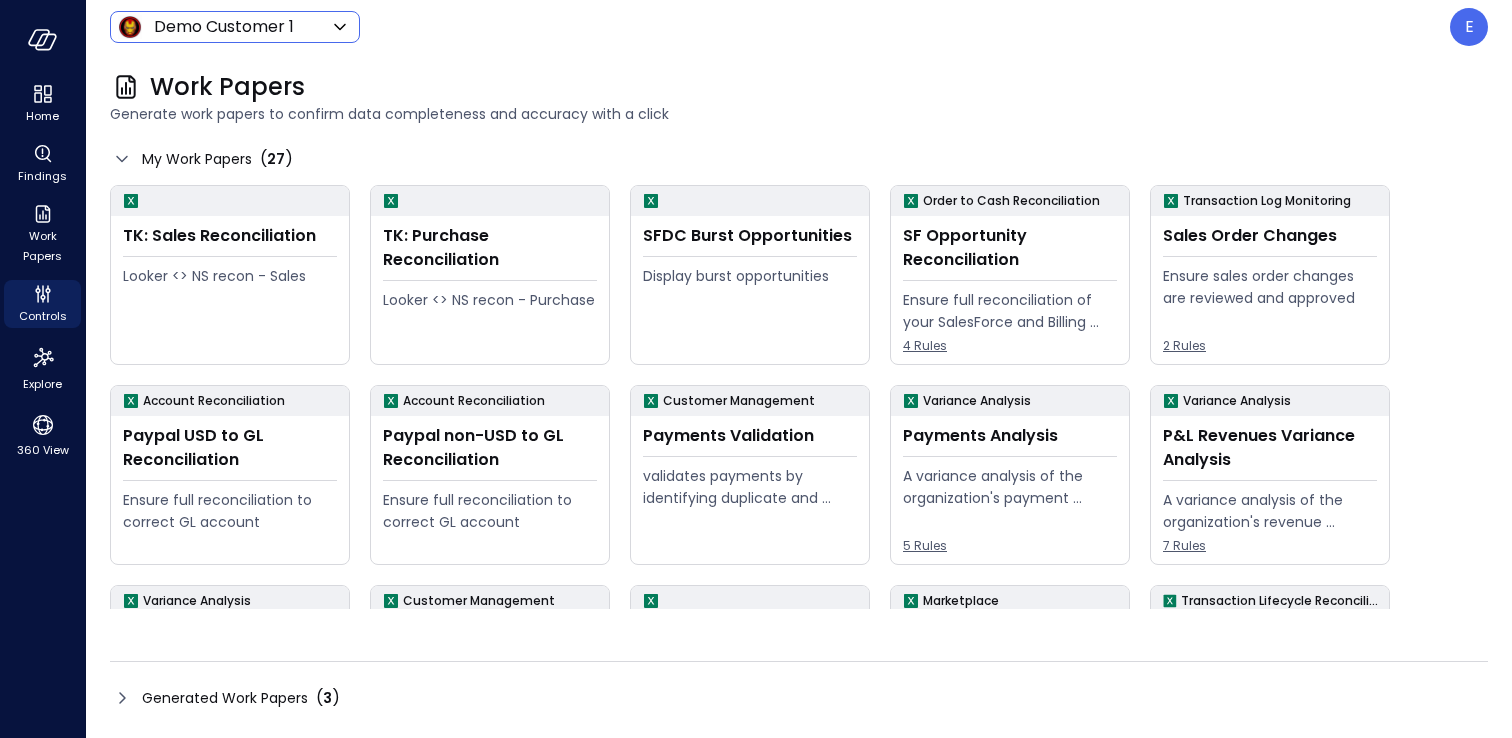 click on "Home Findings Work Papers Controls Explore 360 View Demo Customer 1 ***** ​ E Work Papers   Generate work papers to confirm data
completeness and accuracy with a click My Work Papers ( 27 ) TK: Sales Reconciliation Looker <> NS recon - Sales TK: Purchase Reconciliation Looker <> NS recon - Purchase SFDC Burst Opportunities Display burst opportunities Order to Cash Reconciliation SF Opportunity Reconciliation Ensure full reconciliation of your SalesForce and Billing system 4   Rules Transaction Log Monitoring Sales Order Changes Ensure sales order changes are reviewed and approved 2   Rules Account Reconciliation Paypal USD to GL Reconciliation Ensure full reconciliation to correct GL account Account Reconciliation Paypal non-USD to GL Reconciliation Ensure full reconciliation to correct GL account Customer Management Payments Validation  validates payments by identifying duplicate and erroneous entries. Variance Analysis Payments Analysis A variance analysis of the organization's payment transactions 5   7" at bounding box center (756, 369) 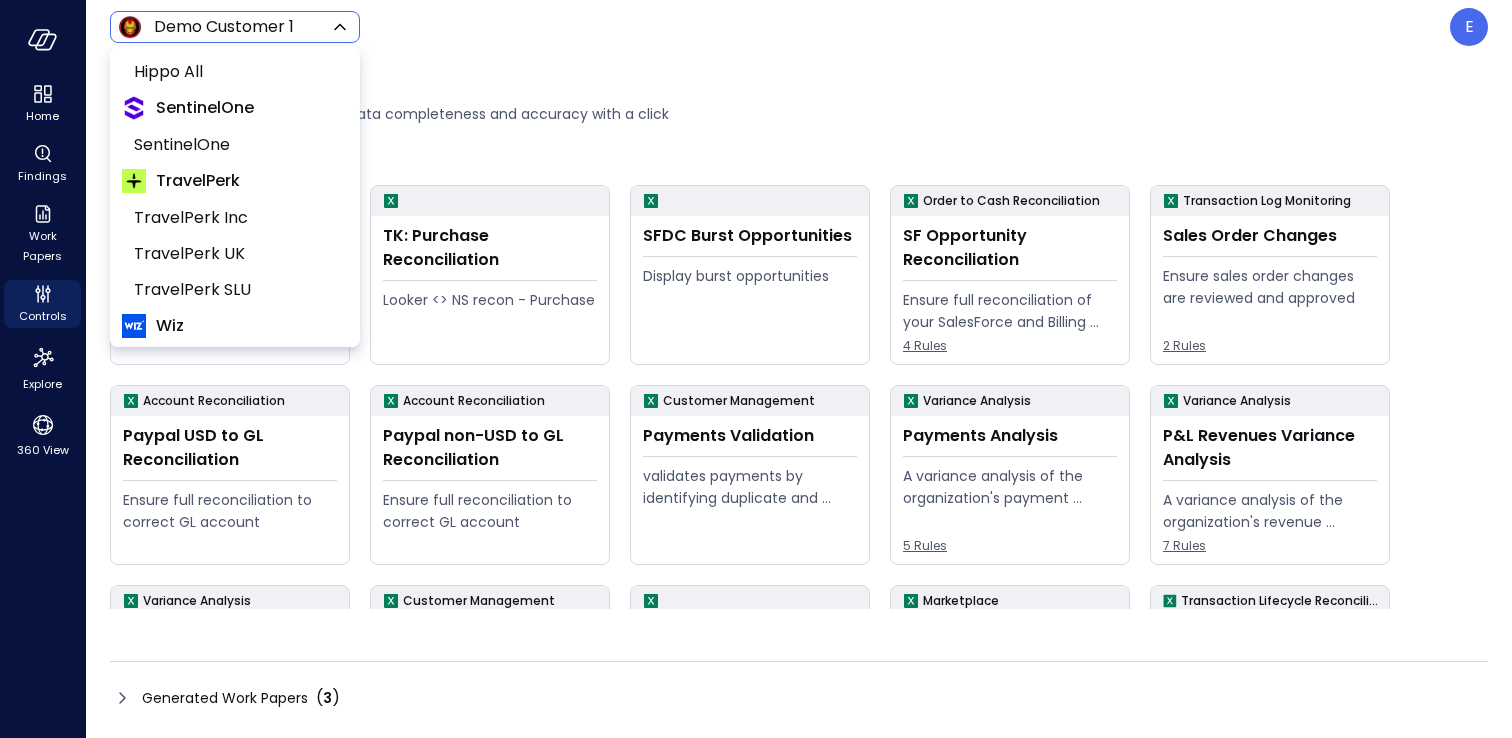 scroll, scrollTop: 193, scrollLeft: 0, axis: vertical 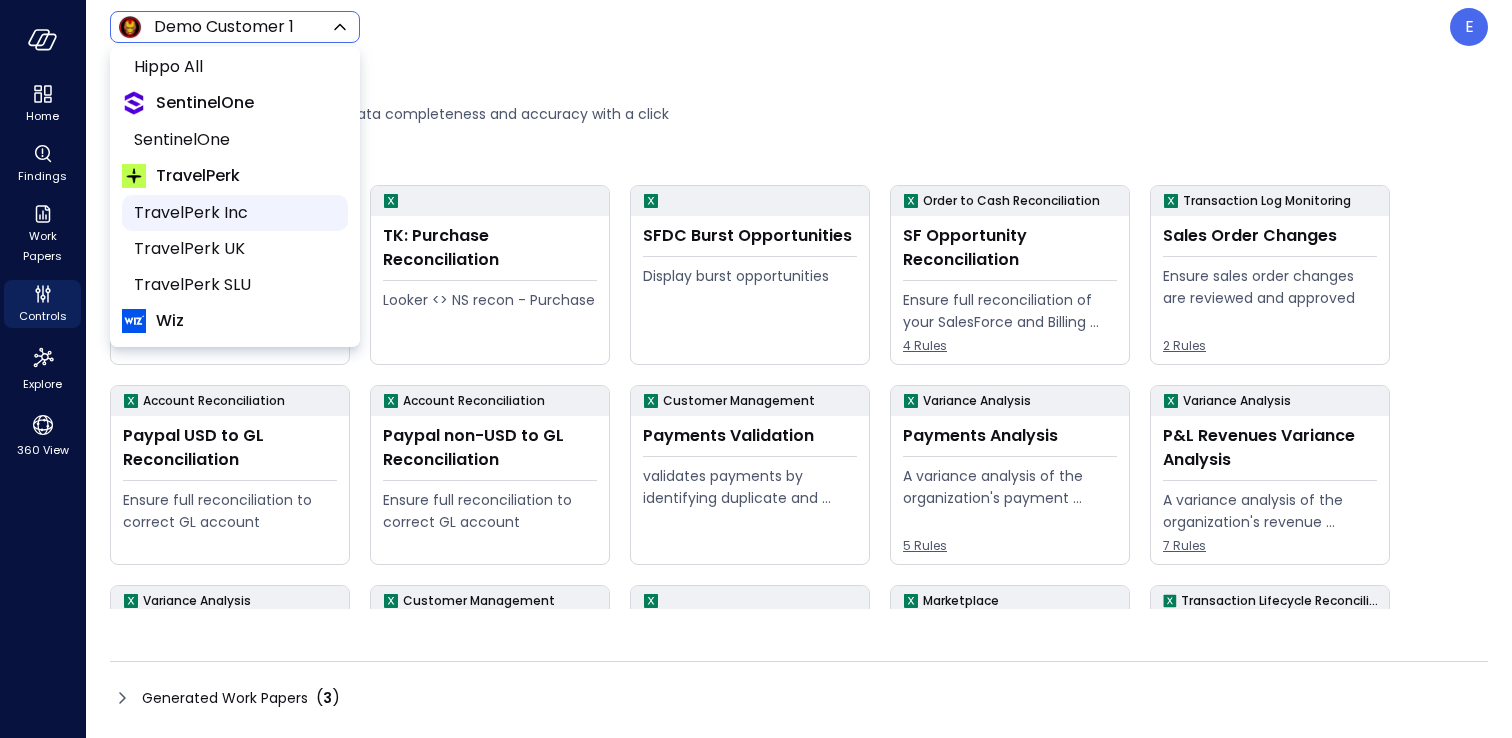 click on "TravelPerk Inc" at bounding box center [233, 213] 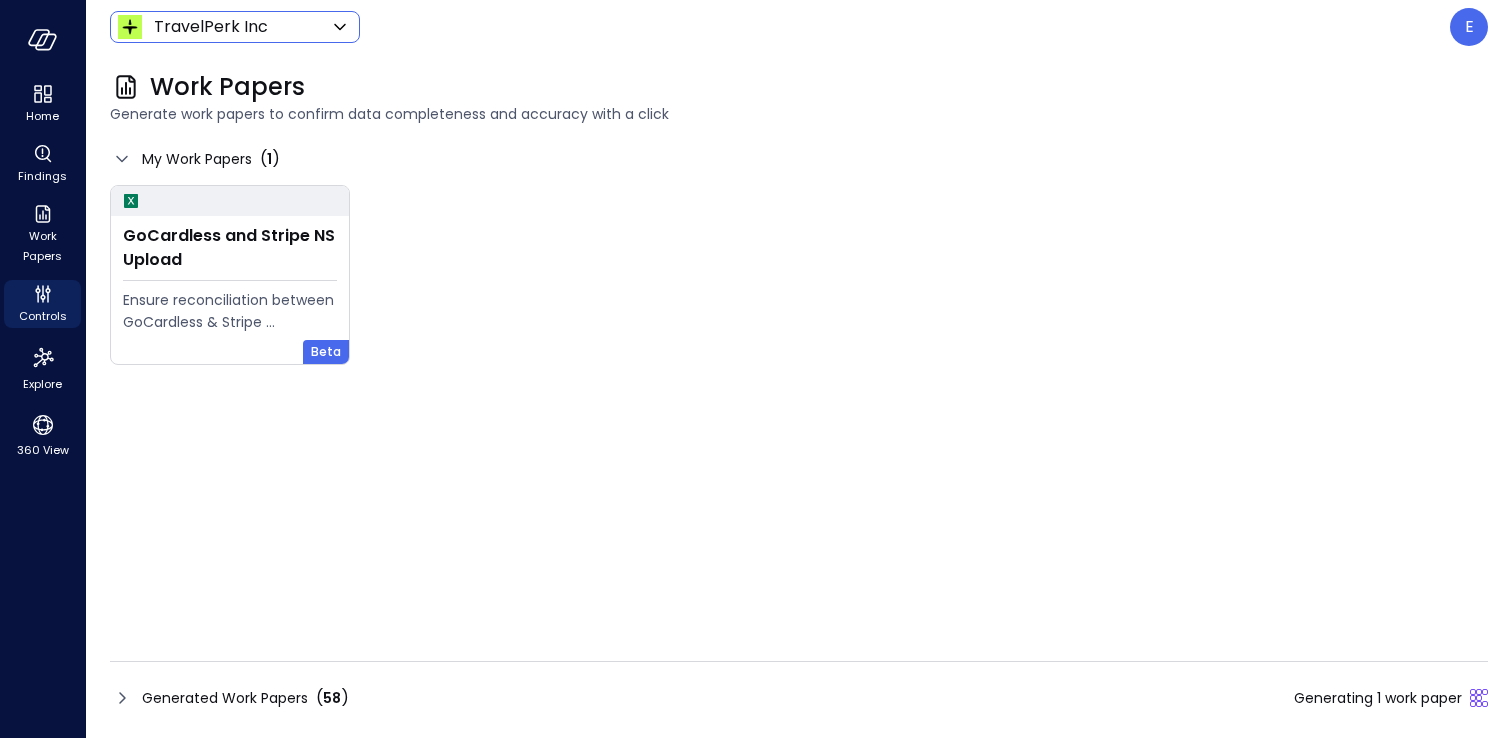 click on "Generated Work Papers" at bounding box center [225, 698] 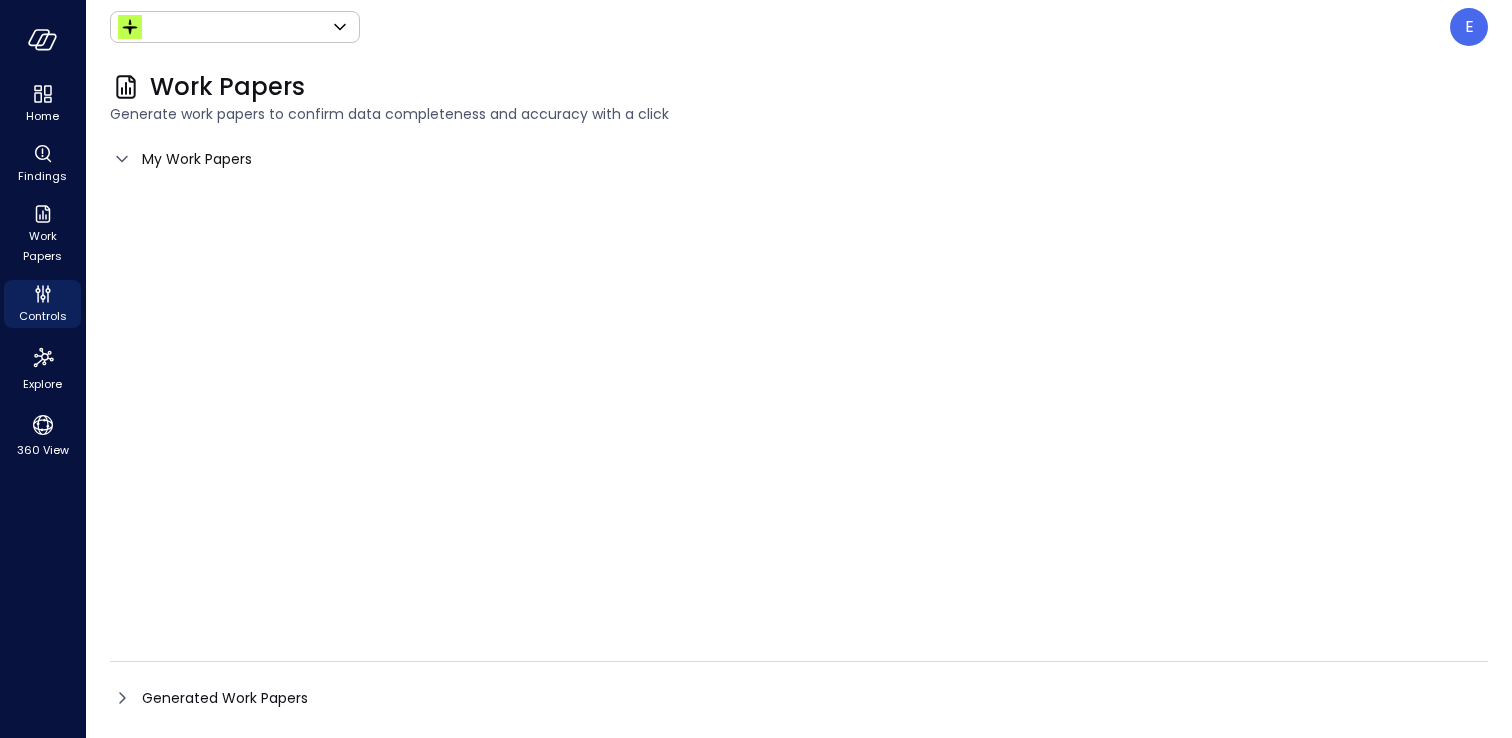 type on "******" 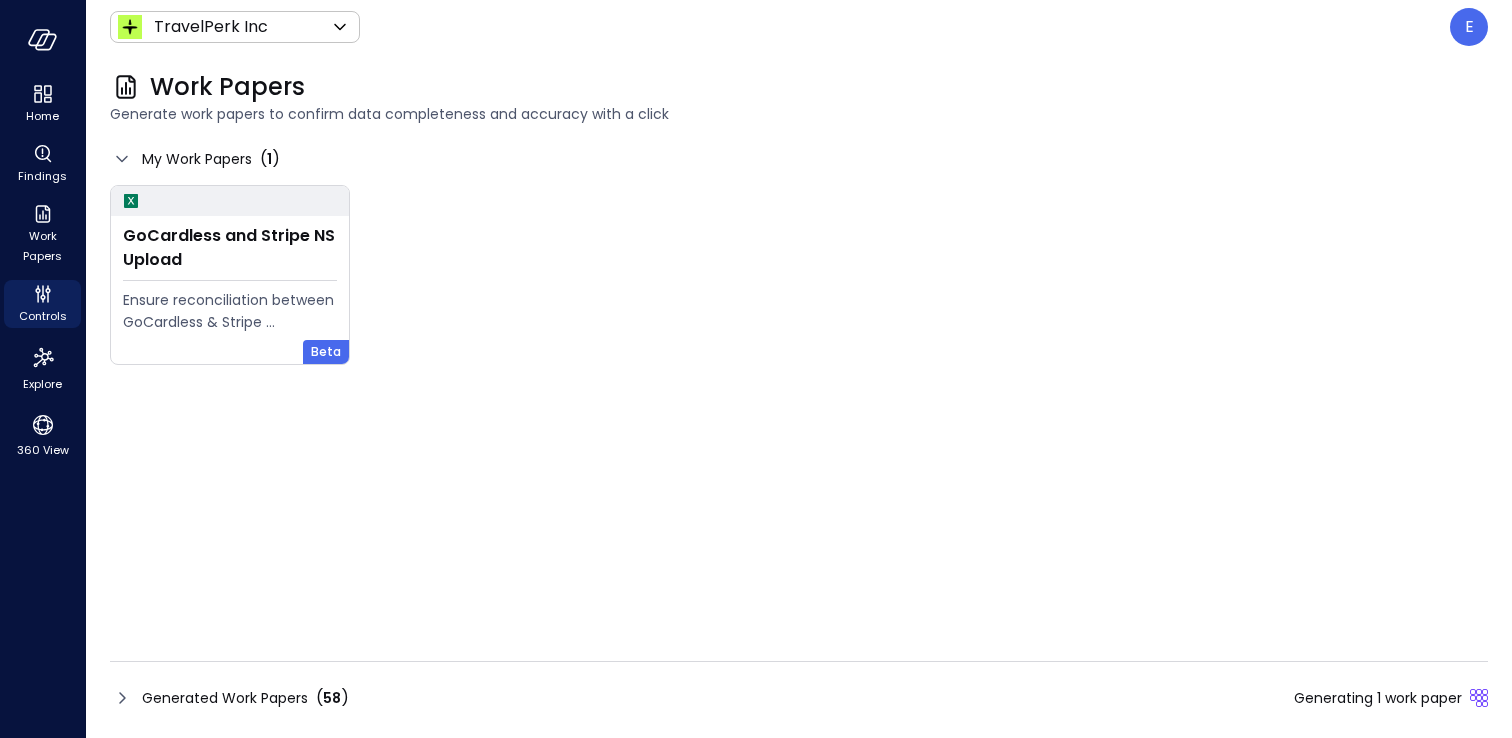 click on "Generated Work Papers" at bounding box center (225, 698) 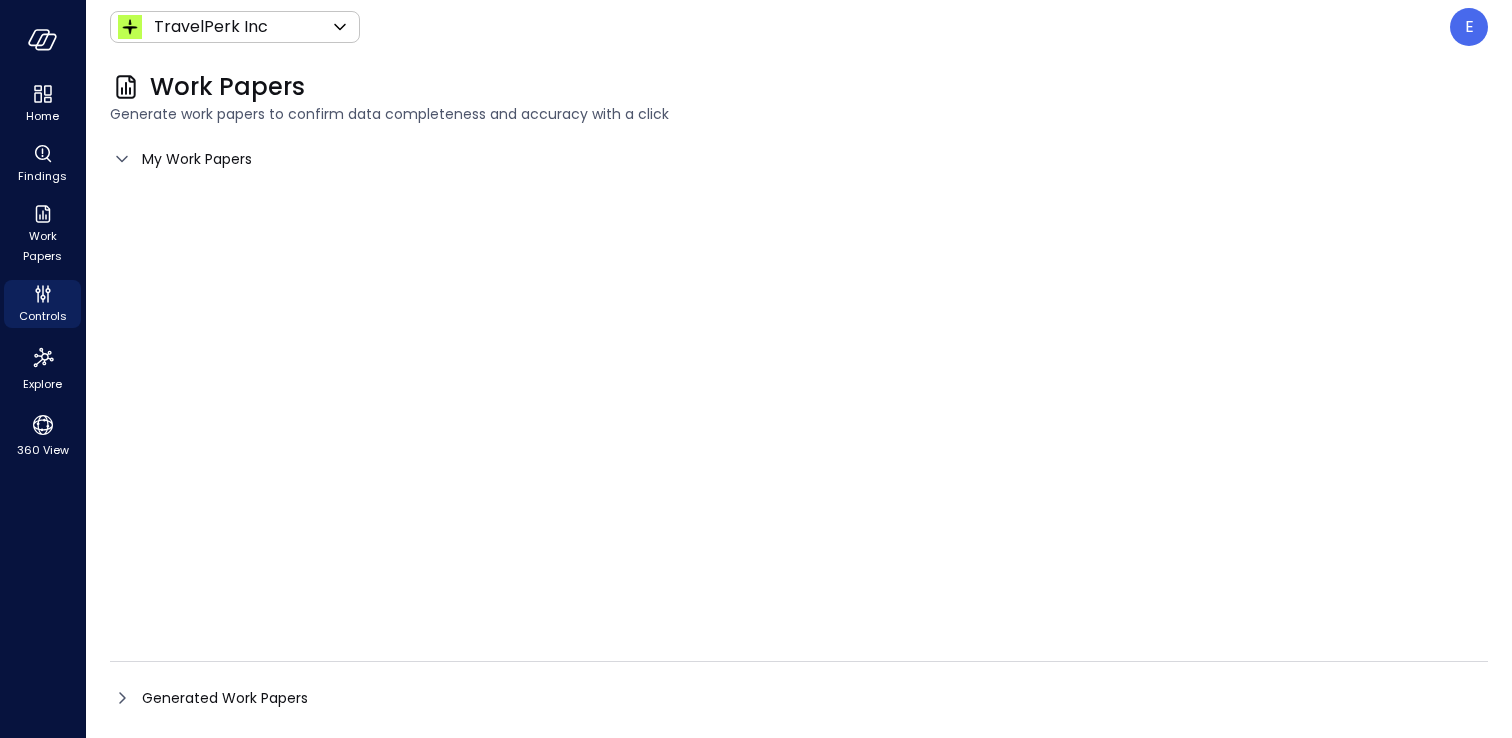 scroll, scrollTop: 0, scrollLeft: 0, axis: both 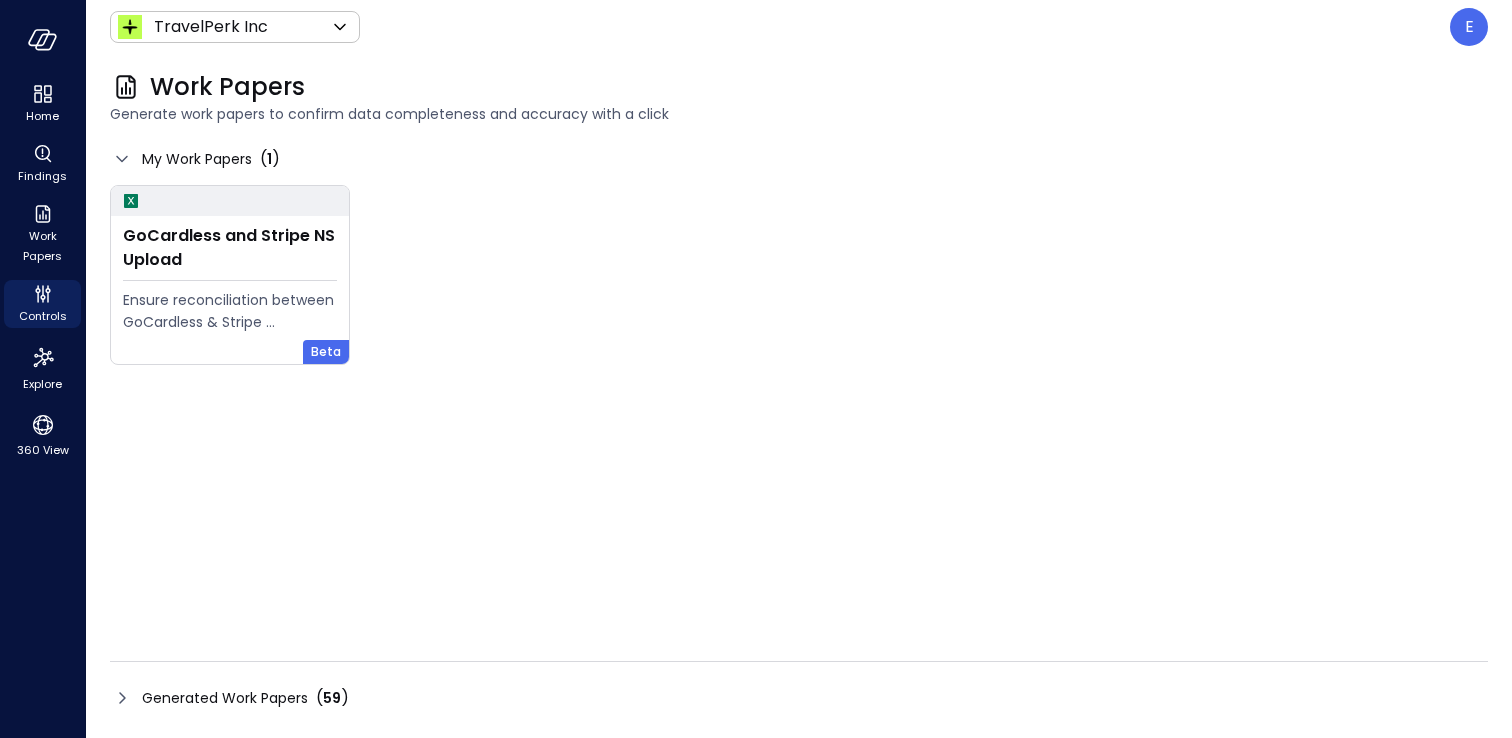 click on "Generated Work Papers" at bounding box center [225, 698] 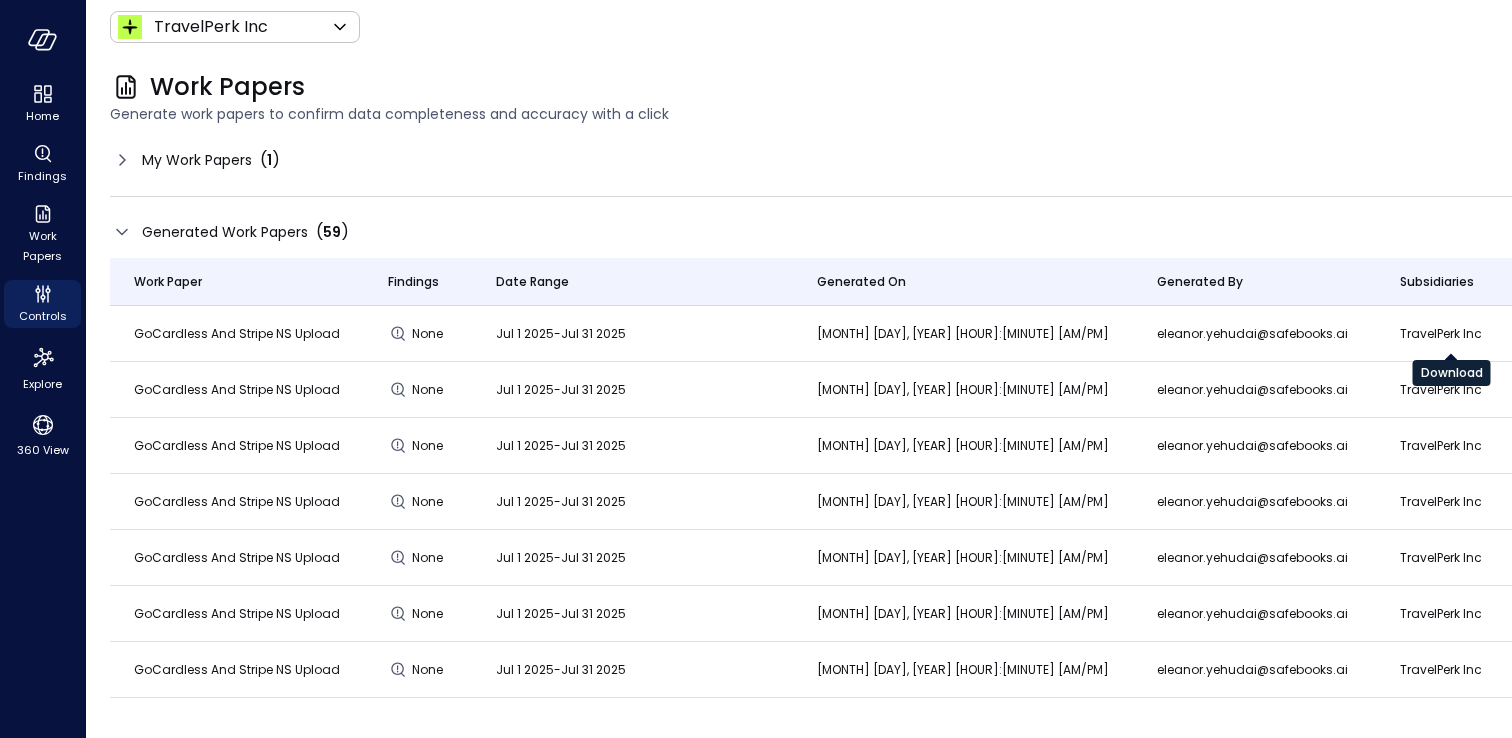 click 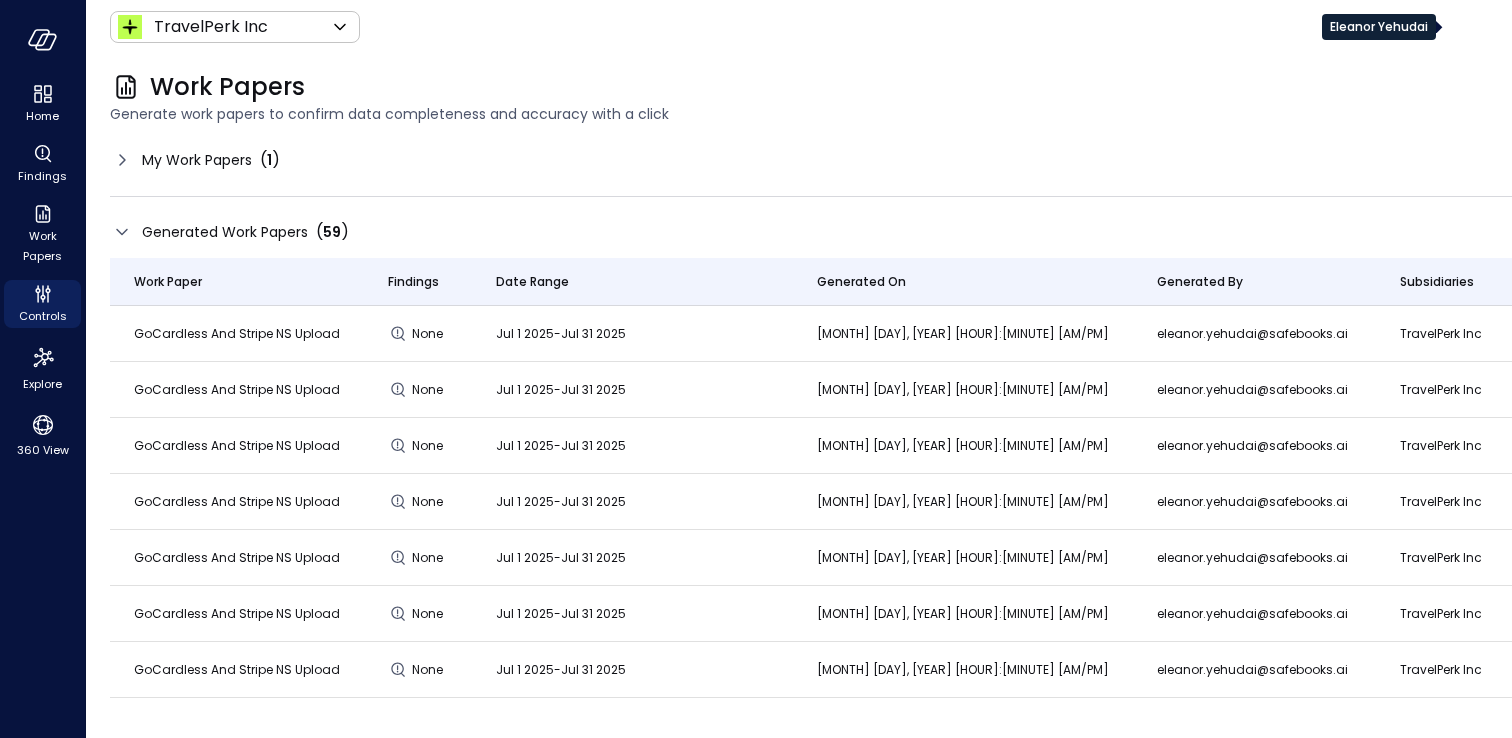 click on "E" at bounding box center [1731, 27] 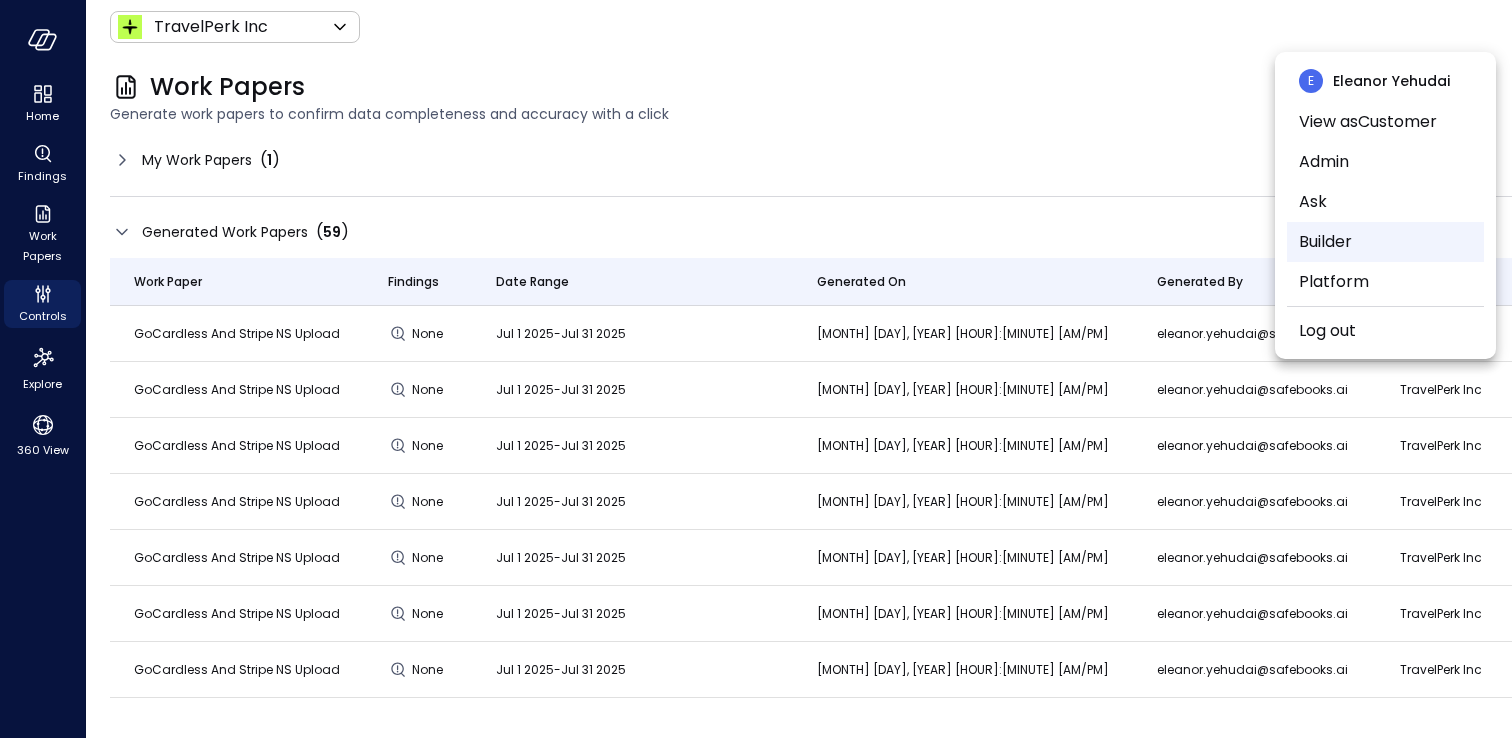 click on "Builder" at bounding box center [1385, 242] 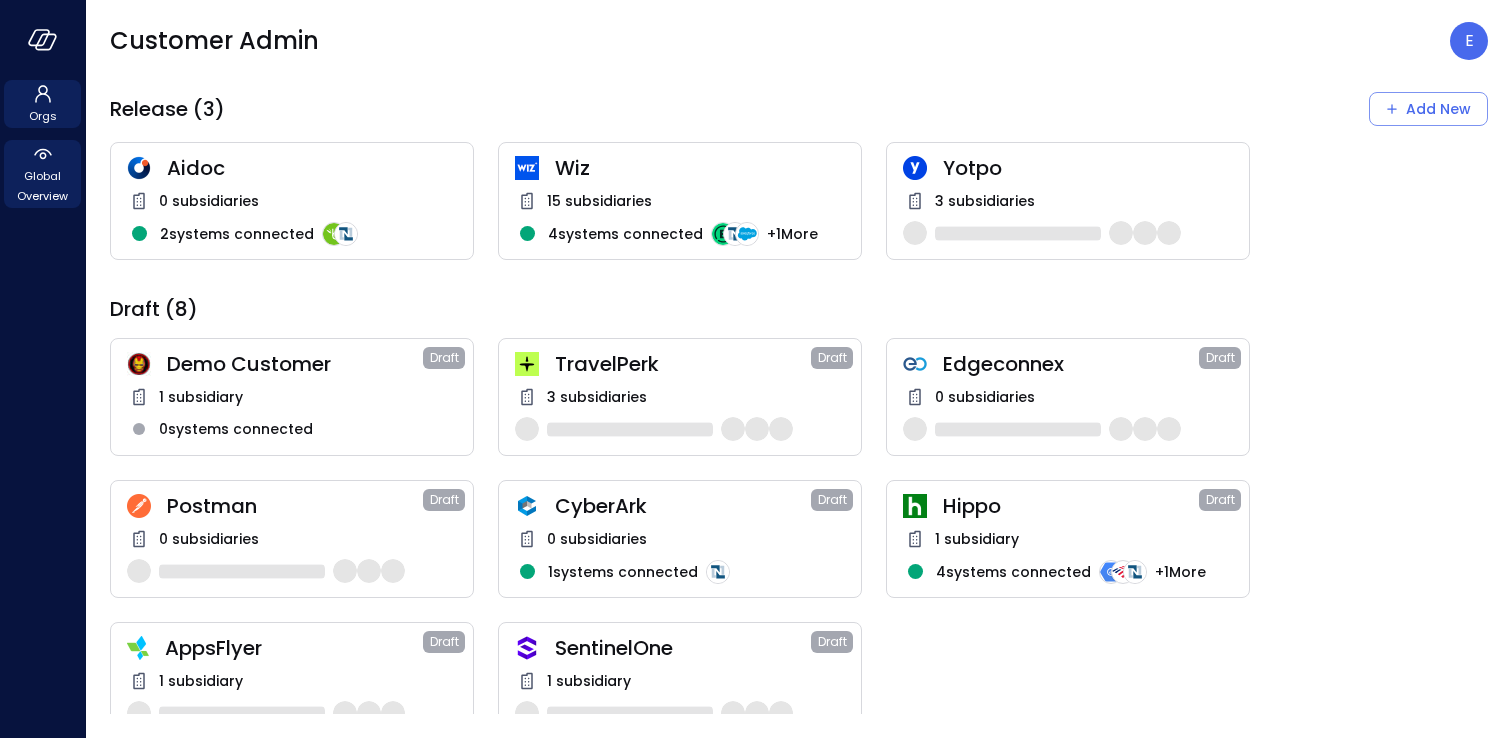 click 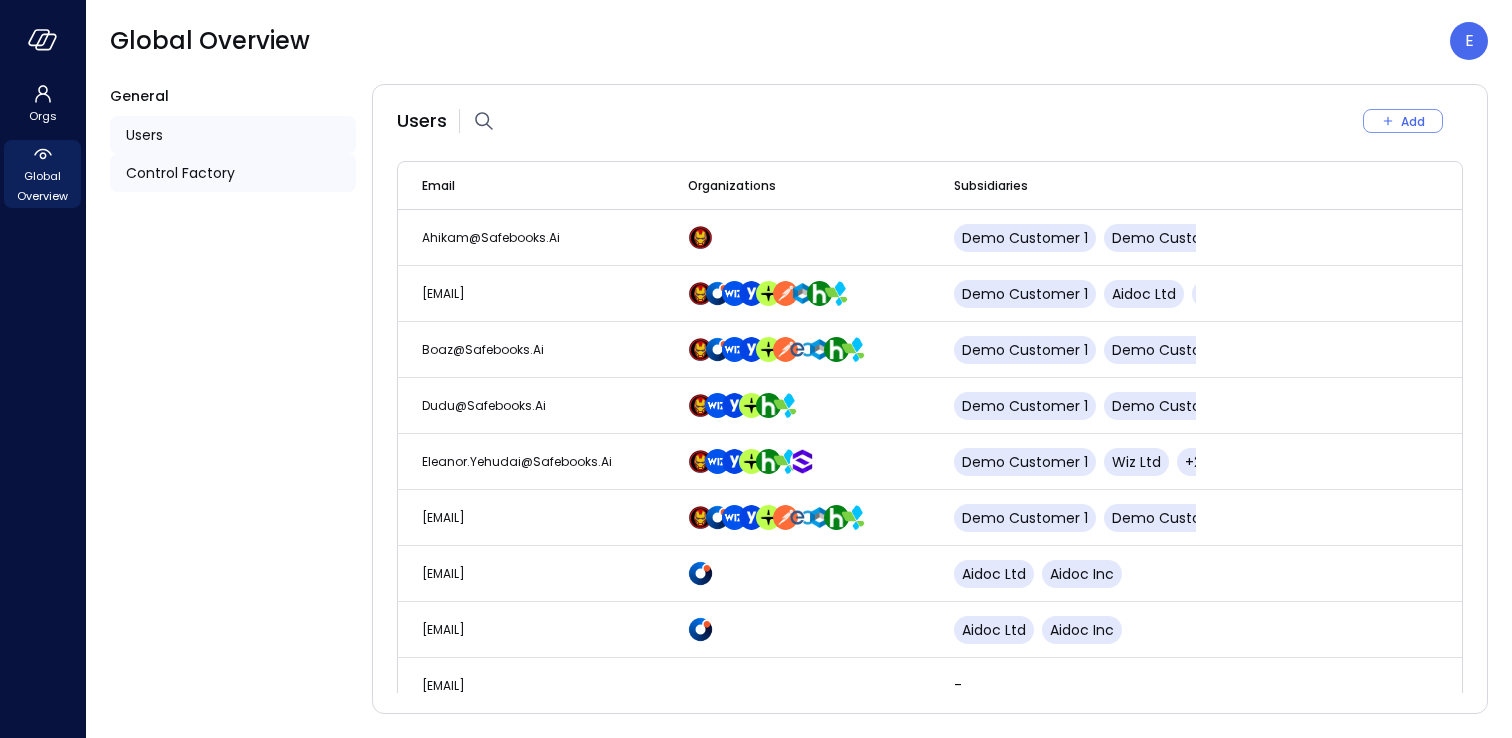 click on "Control Factory" at bounding box center (180, 173) 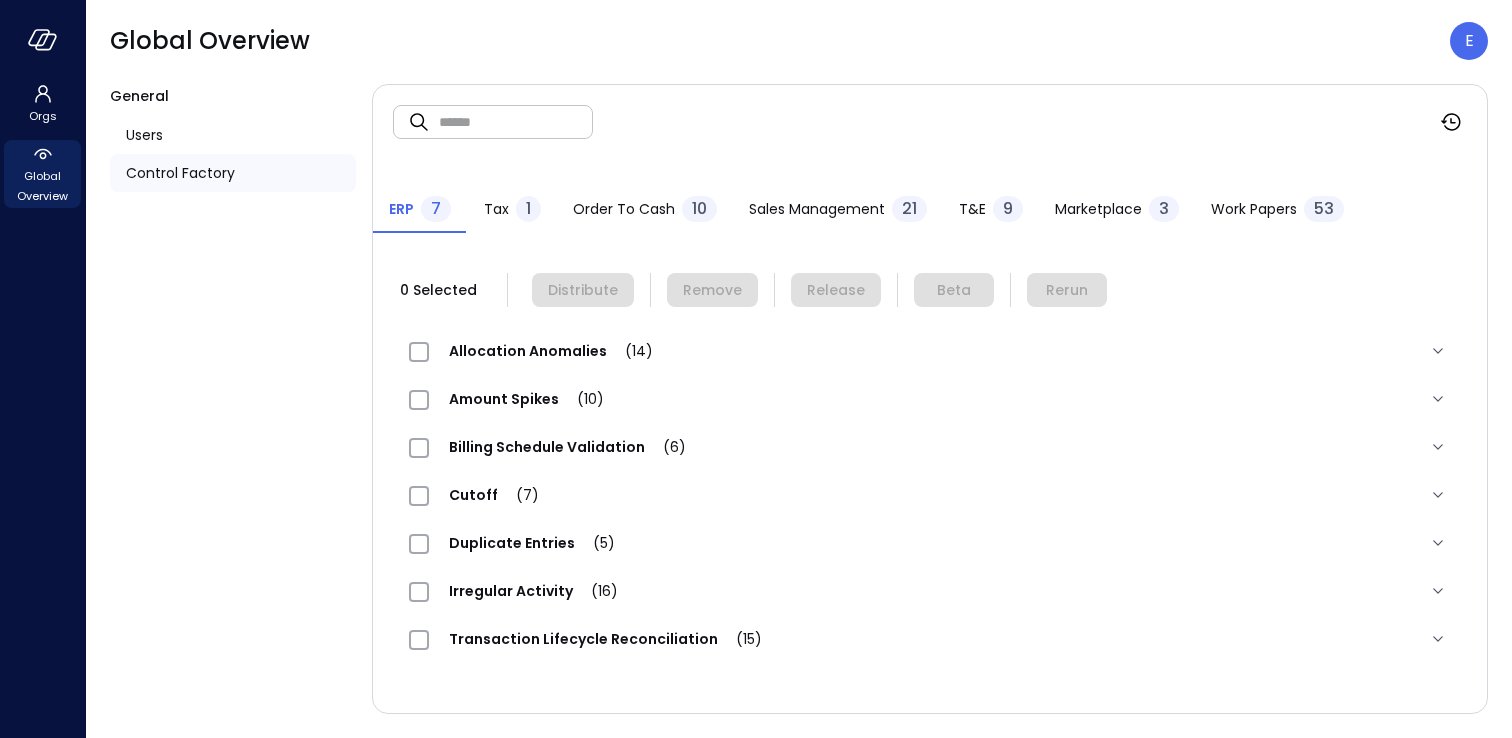 click on "Work Papers" at bounding box center (1254, 209) 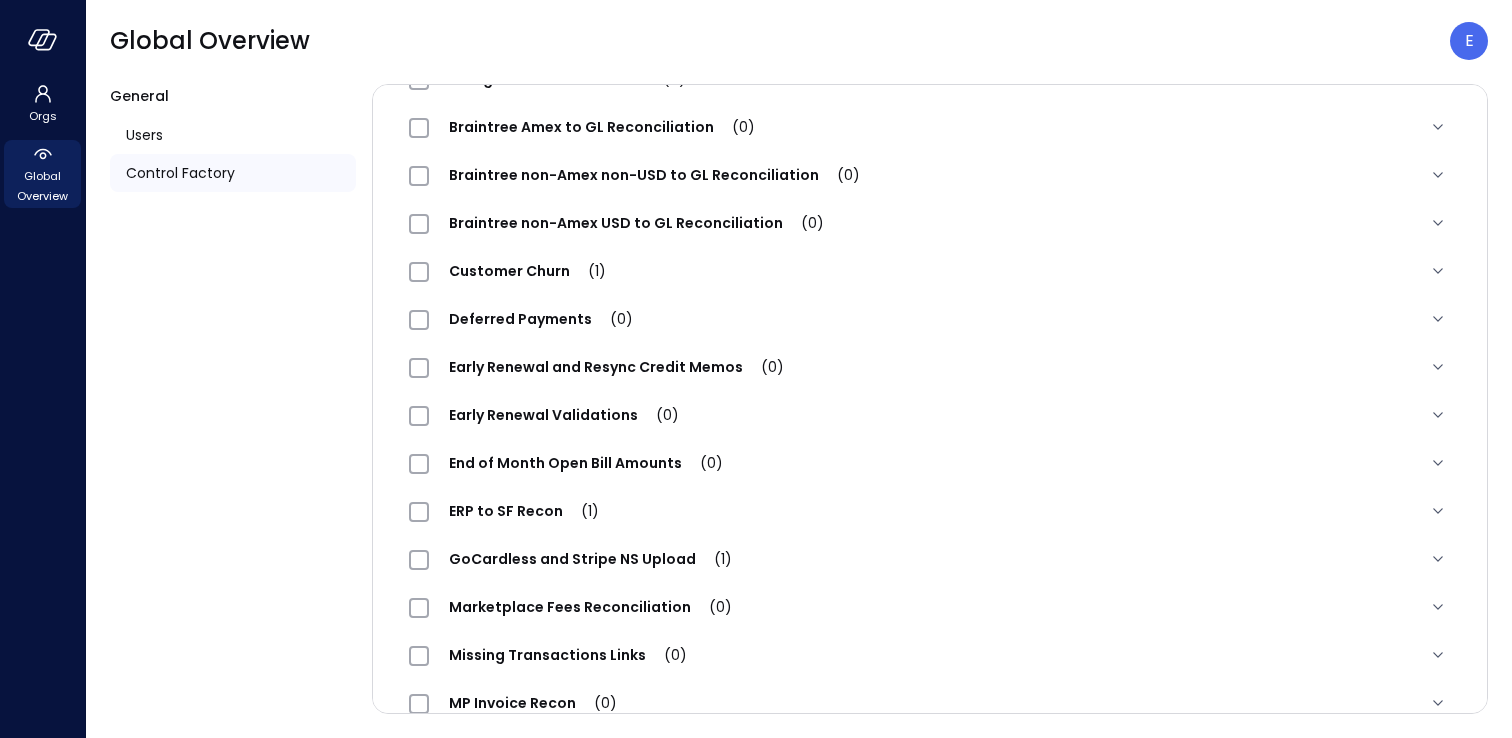 scroll, scrollTop: 420, scrollLeft: 0, axis: vertical 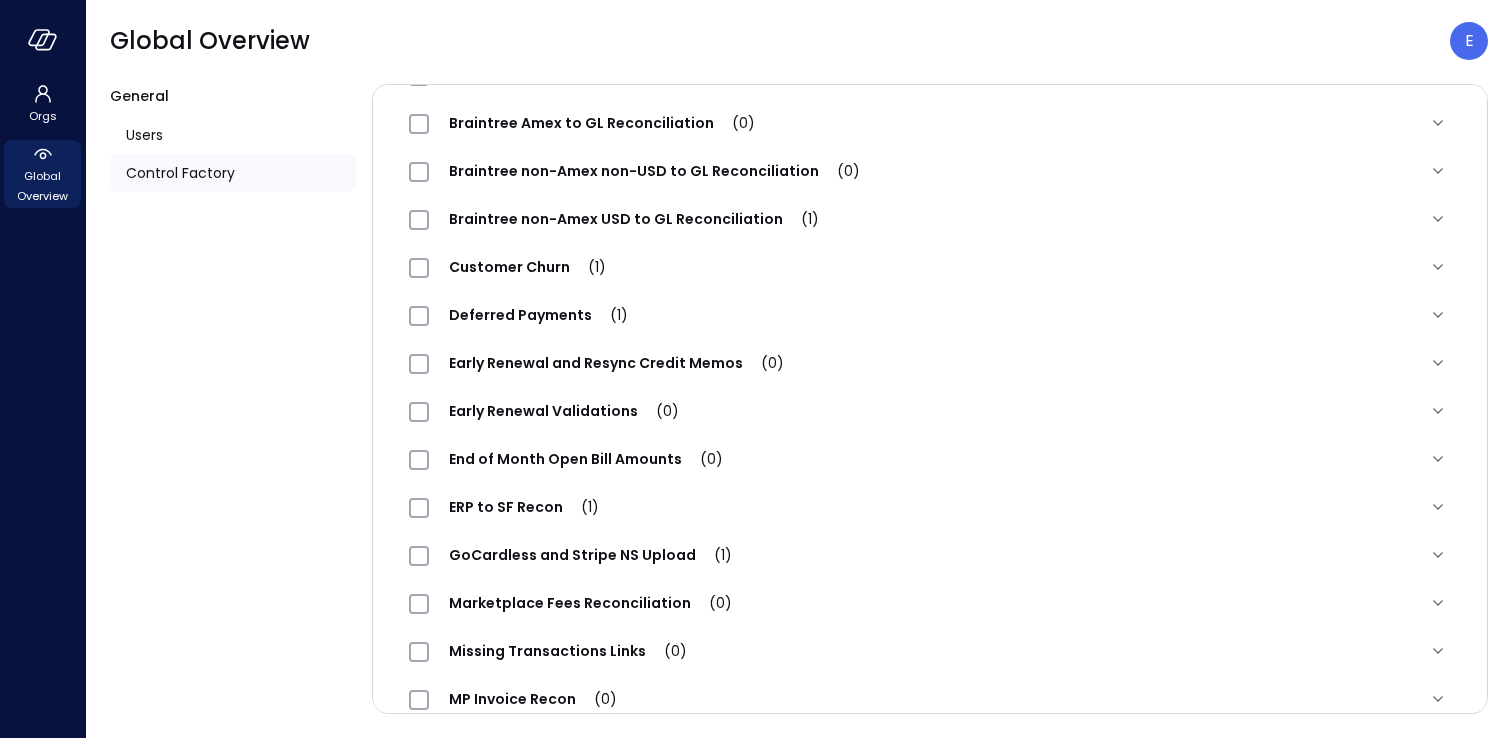 click on "GoCardless and Stripe NS Upload (1)" at bounding box center [590, 555] 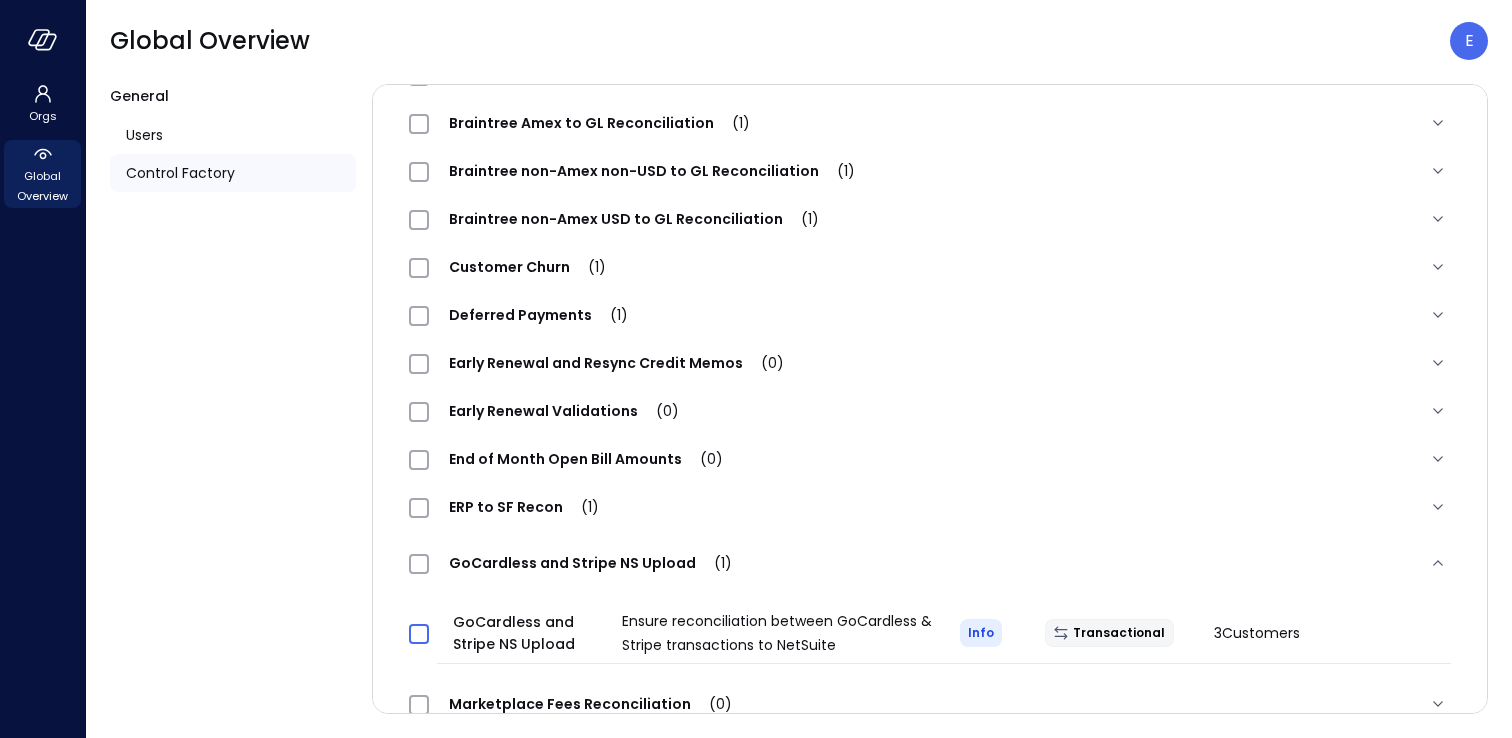 click at bounding box center (419, 634) 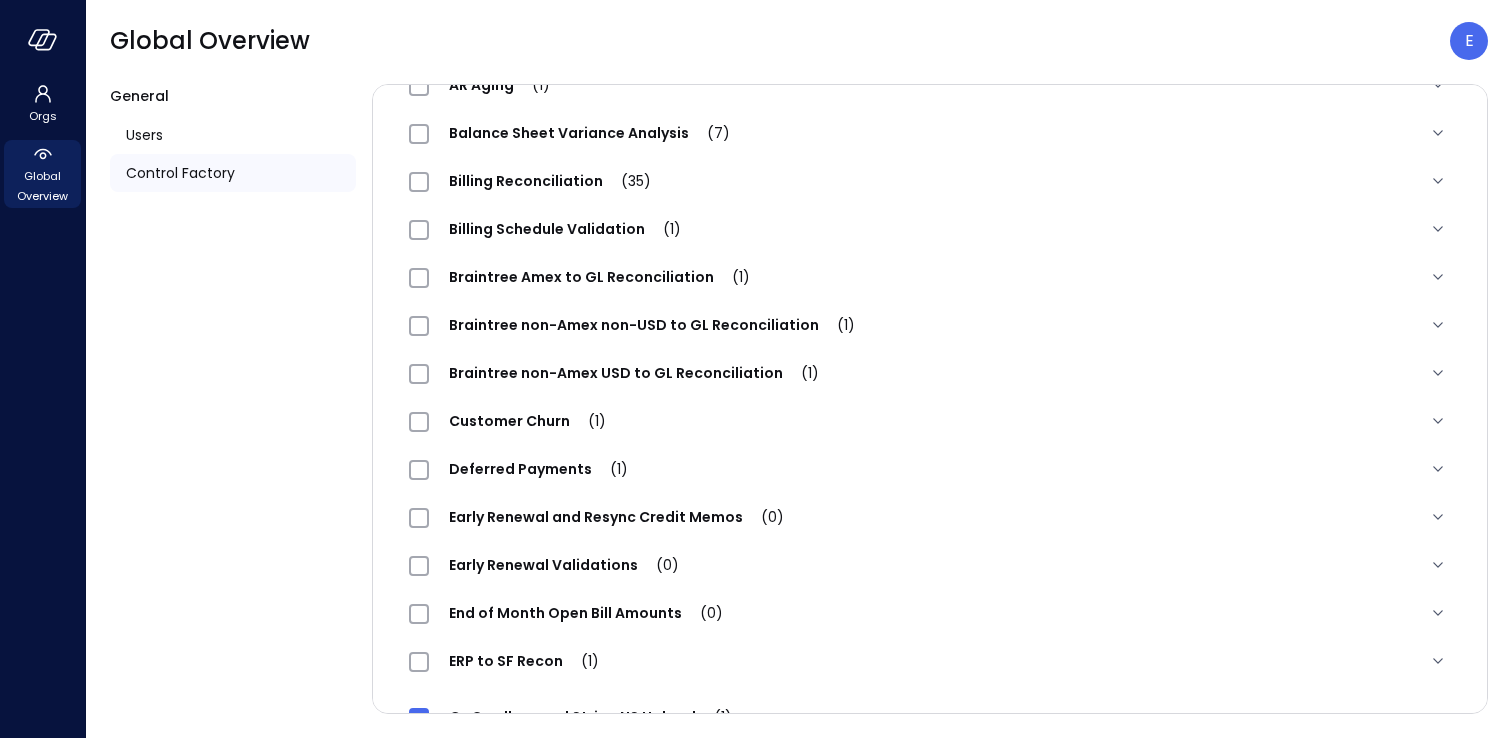 scroll, scrollTop: 0, scrollLeft: 0, axis: both 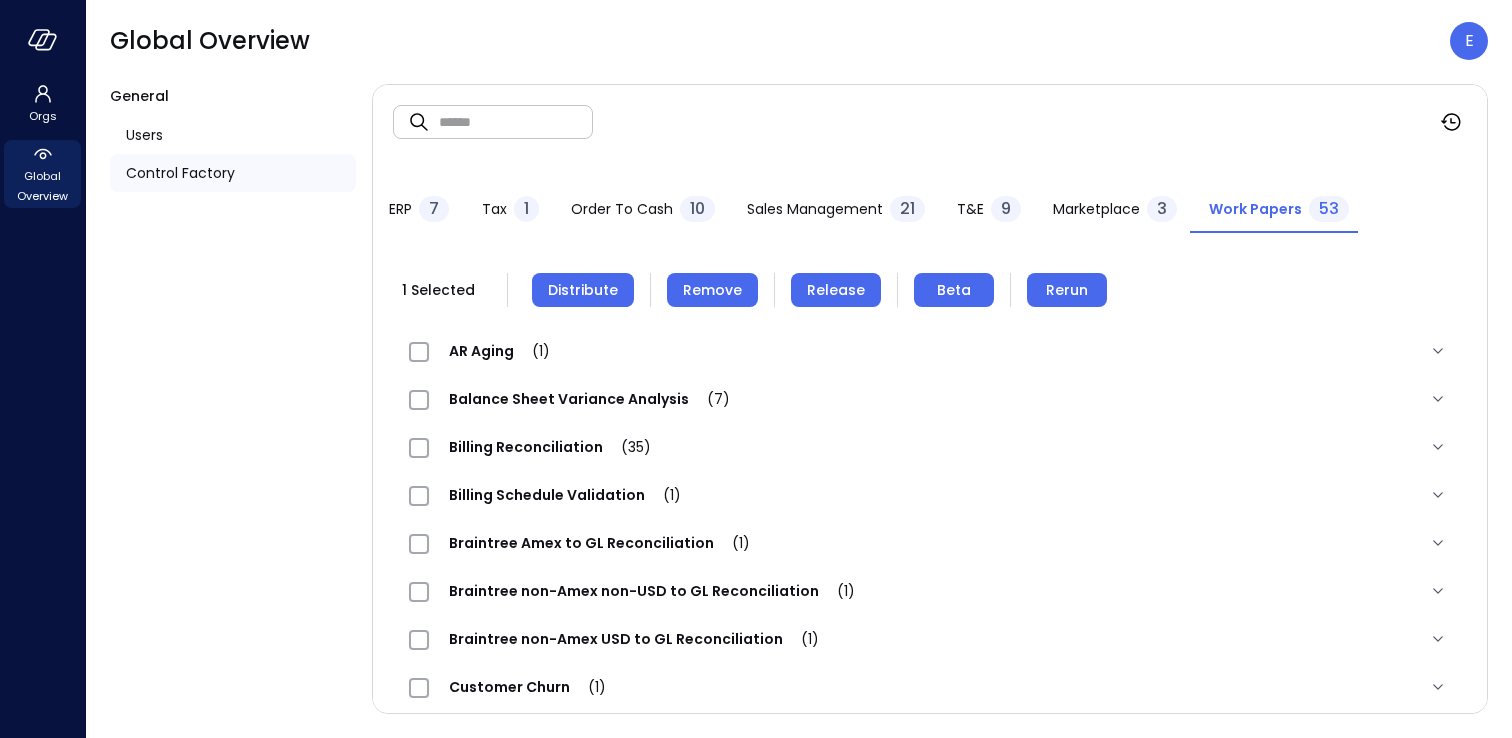 click on "Release" at bounding box center (836, 290) 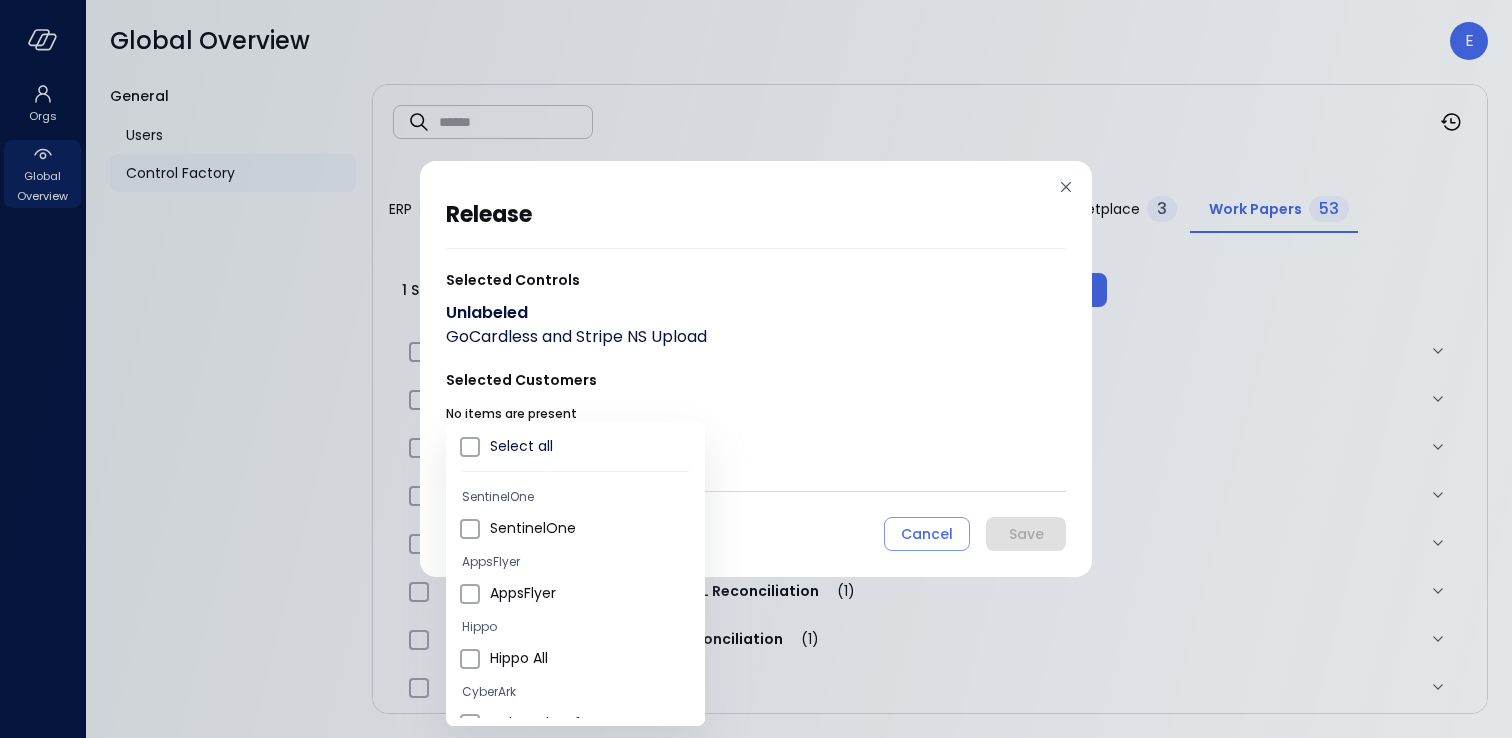 click on "Orgs Global Overview Global Overview E General Users Control Factory ​ ​ ERP   7 Tax   1 Order to Cash   10 Sales Management   21 T&E   9 Marketplace   3 Work Papers   53 1 Selected Distribute Remove Release Beta Rerun AR Aging (1) AR Aging Ensure AR Aging is within acceptable limits Info Transactional 3  Customers Balance Sheet Variance Analysis (7) Amount Over Limit The sum of amounts for accounts is higher than the limit allowed Warning Periodic 0  Customers Balance Sheet Variance Analysis A variance analysis of the organization's balance sheet accounts Info Periodic 2  Customers High Amount Spike An entry amount significantly exceeding the median Warning Periodic 2  Customers Irregular Amount Sign The sum of amounts have different sign than in the past periods Warning Periodic 0  Customers Low Amount Spike An entry amount significantly below the median Warning Periodic 2  Customers Missing Entry An expected entry which is missing Warning Periodic 2  Customers Unexpected Entry An unexpected entry 2 4 1" at bounding box center (756, 369) 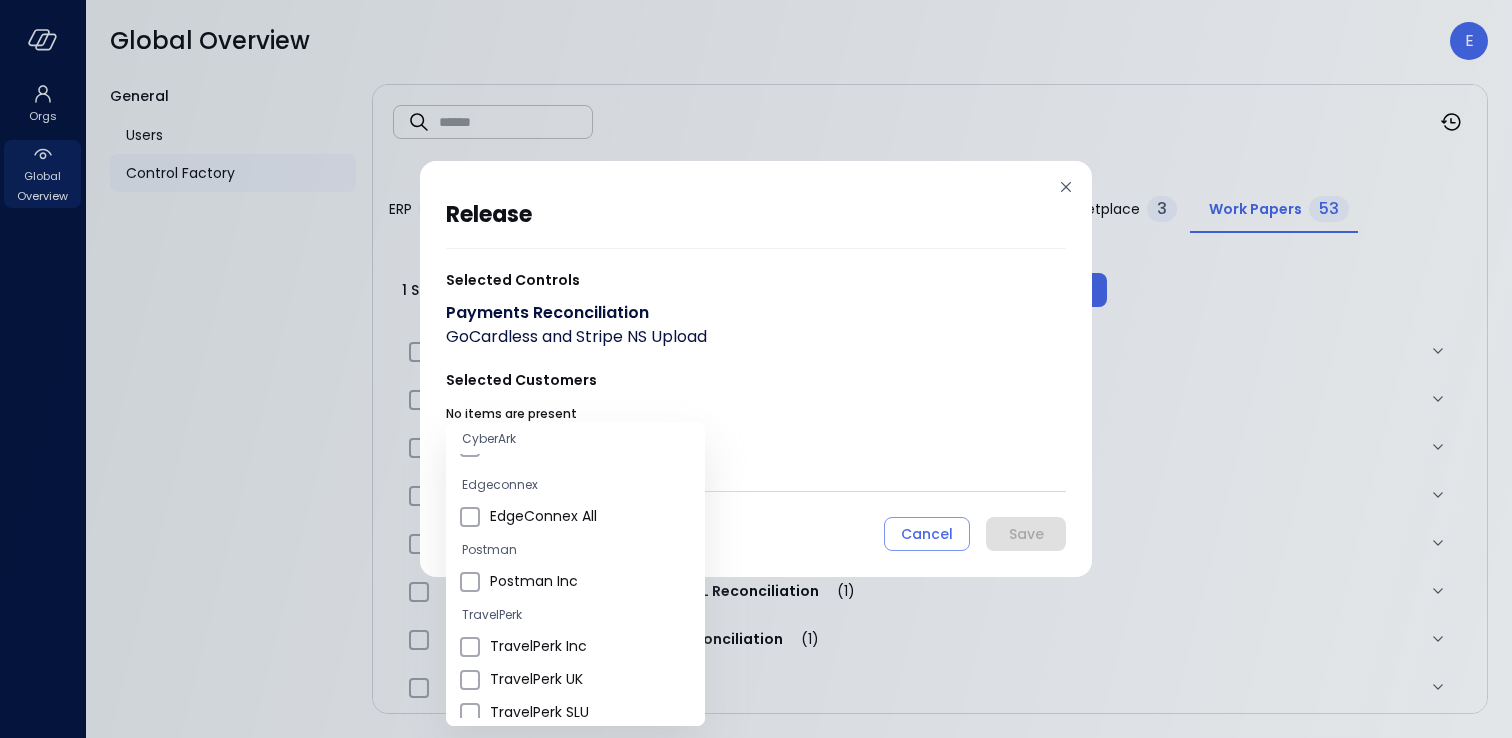 scroll, scrollTop: 339, scrollLeft: 0, axis: vertical 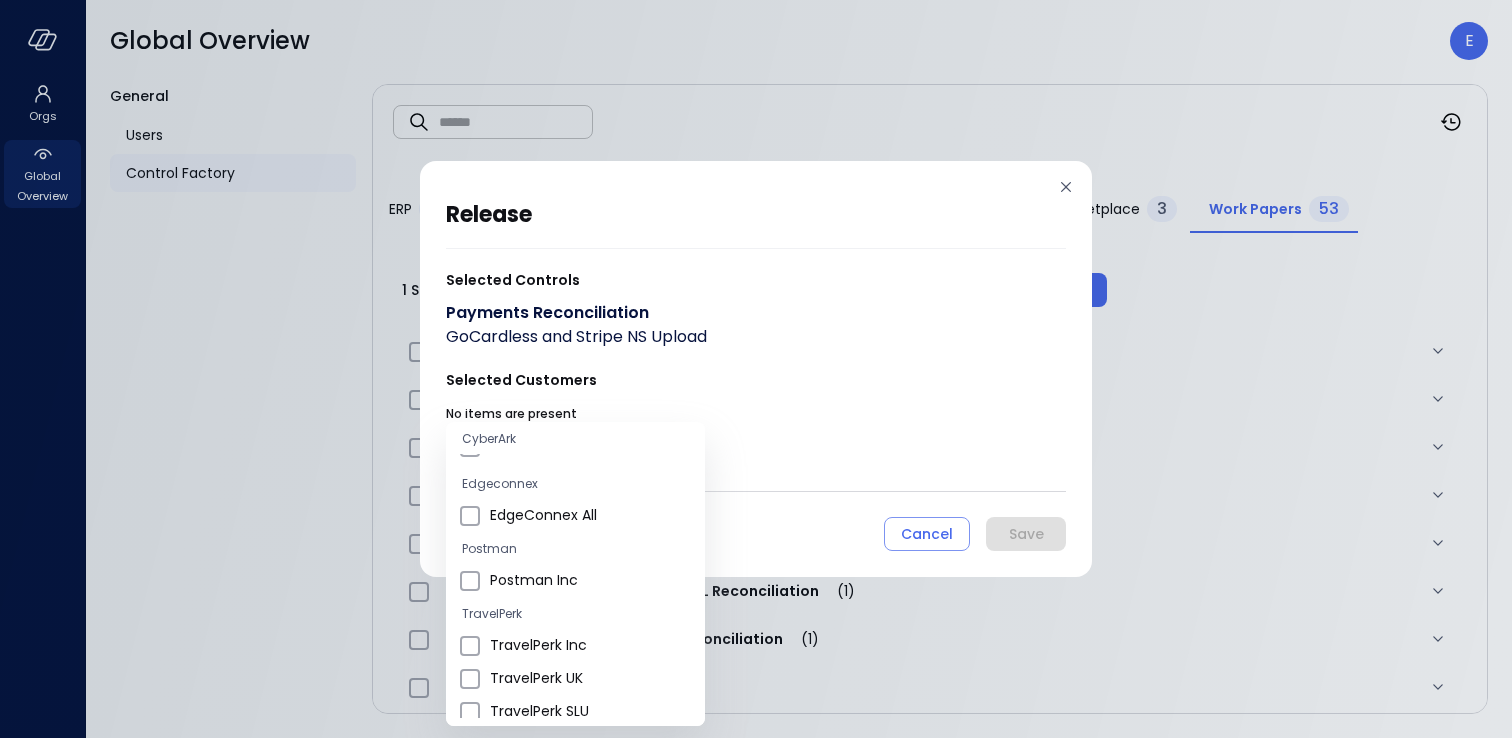 click on "TravelPerk Inc" at bounding box center [589, 645] 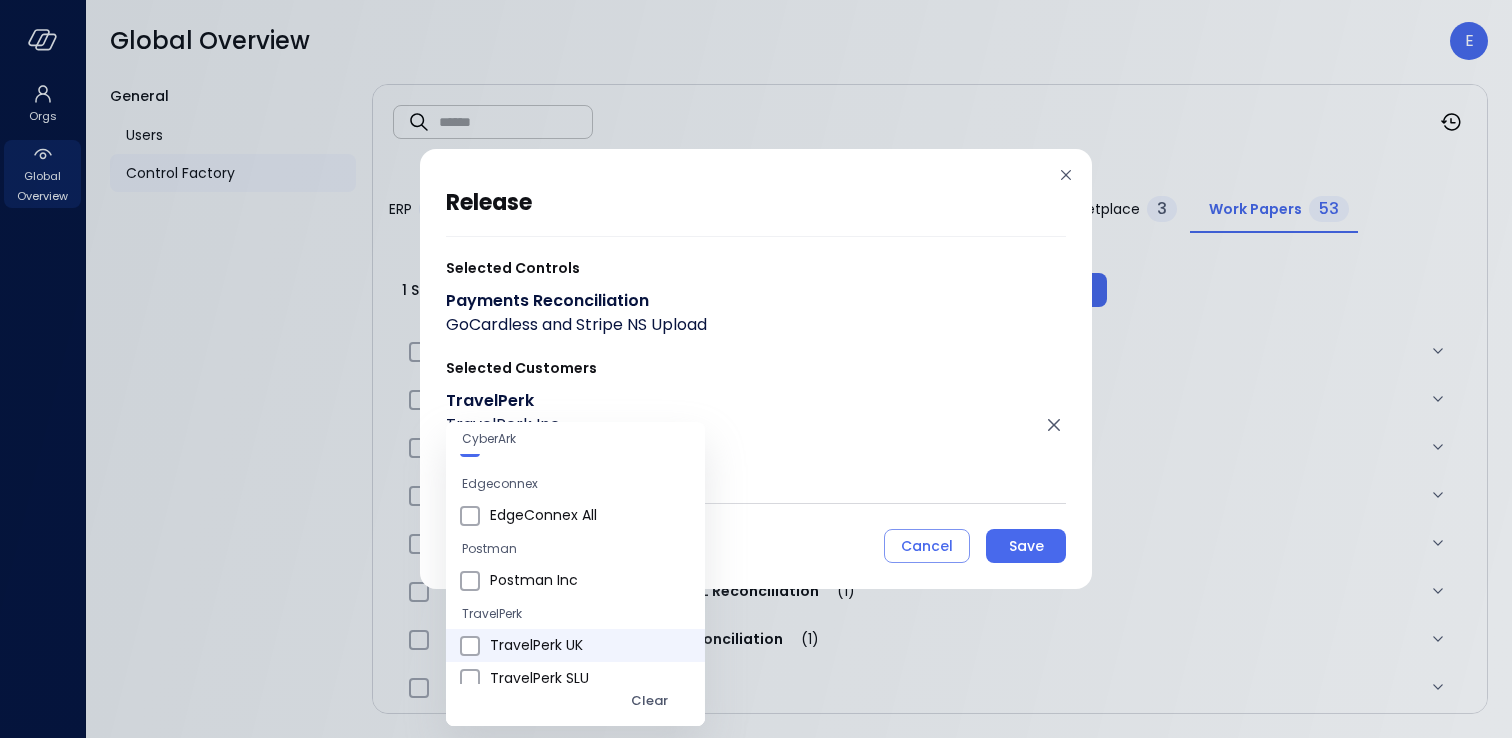 click on "TravelPerk UK" at bounding box center (589, 645) 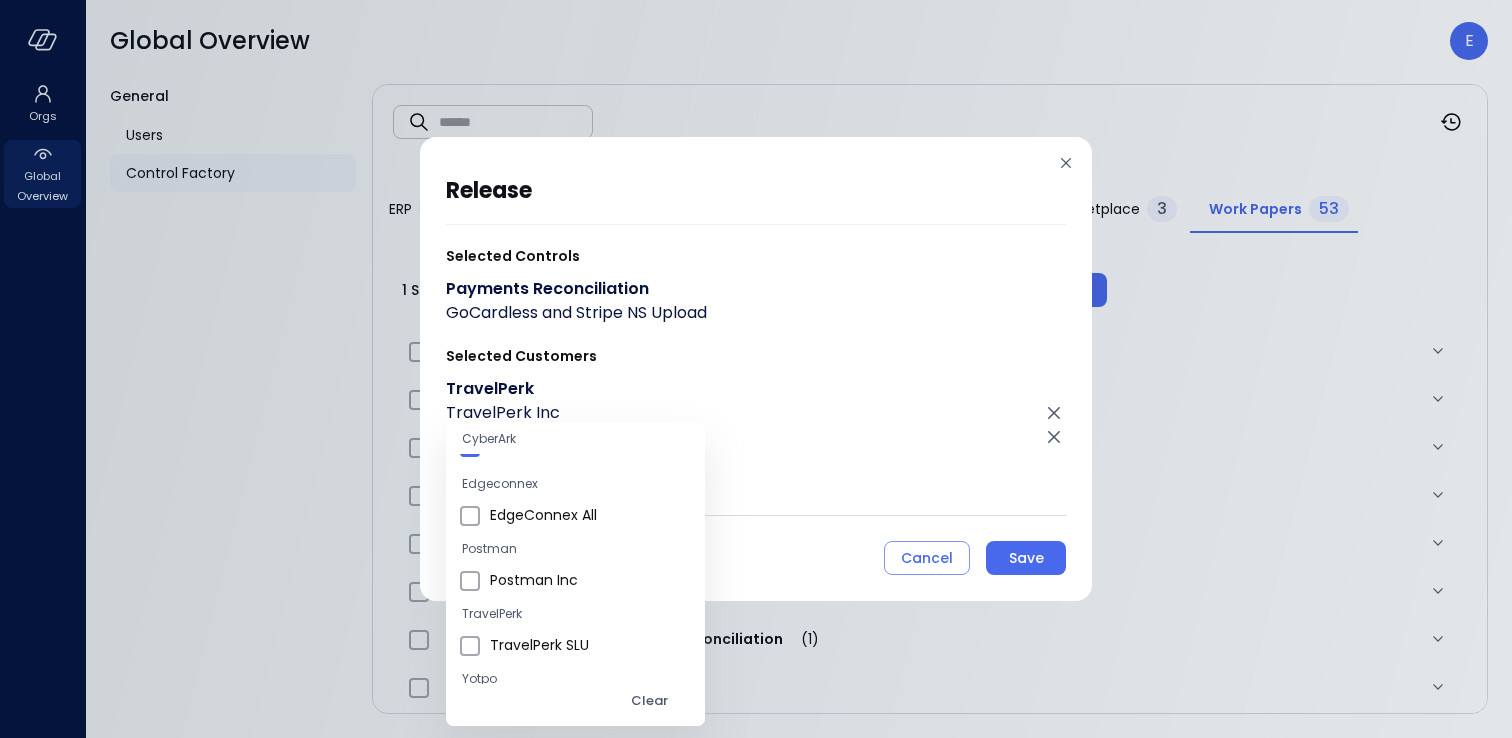 click on "TravelPerk SLU" at bounding box center [589, 645] 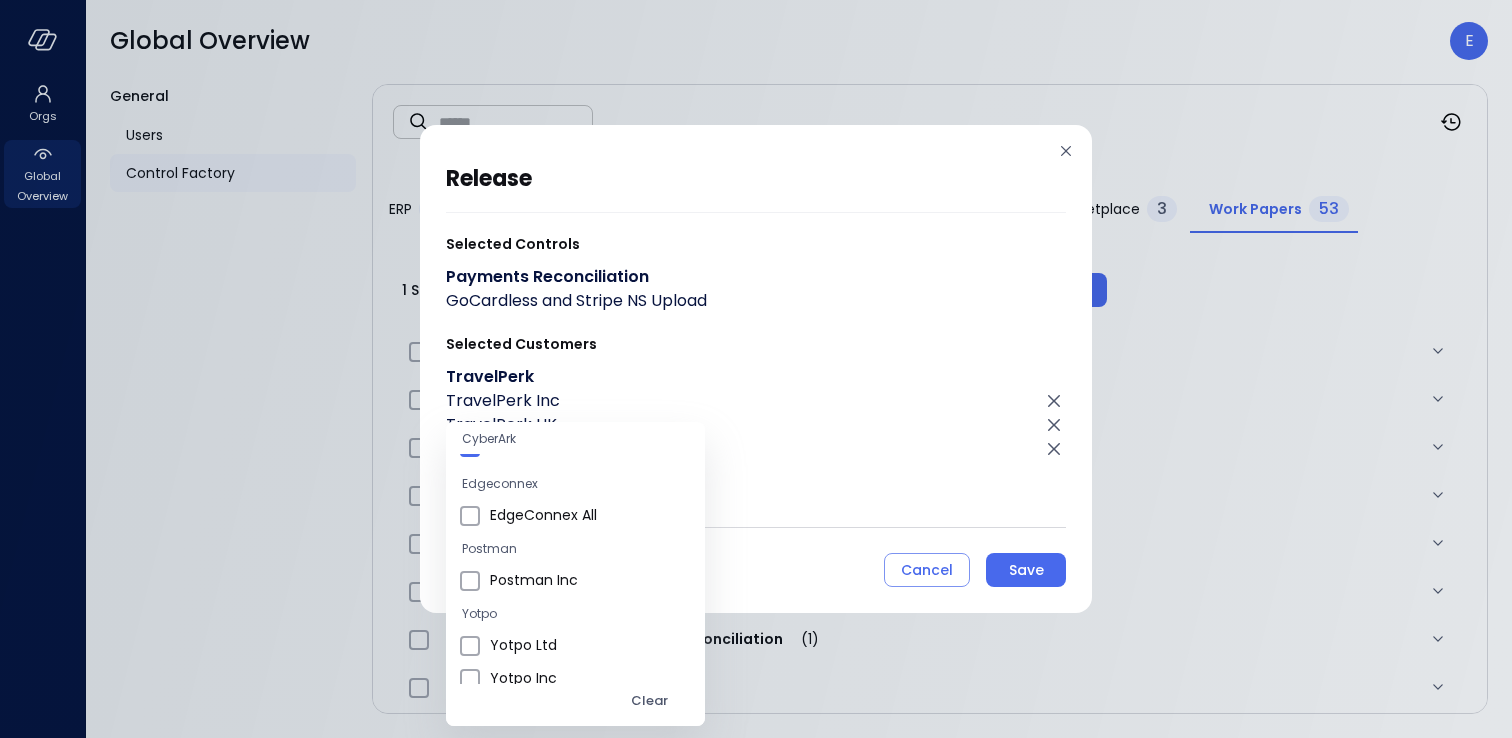 click at bounding box center [756, 369] 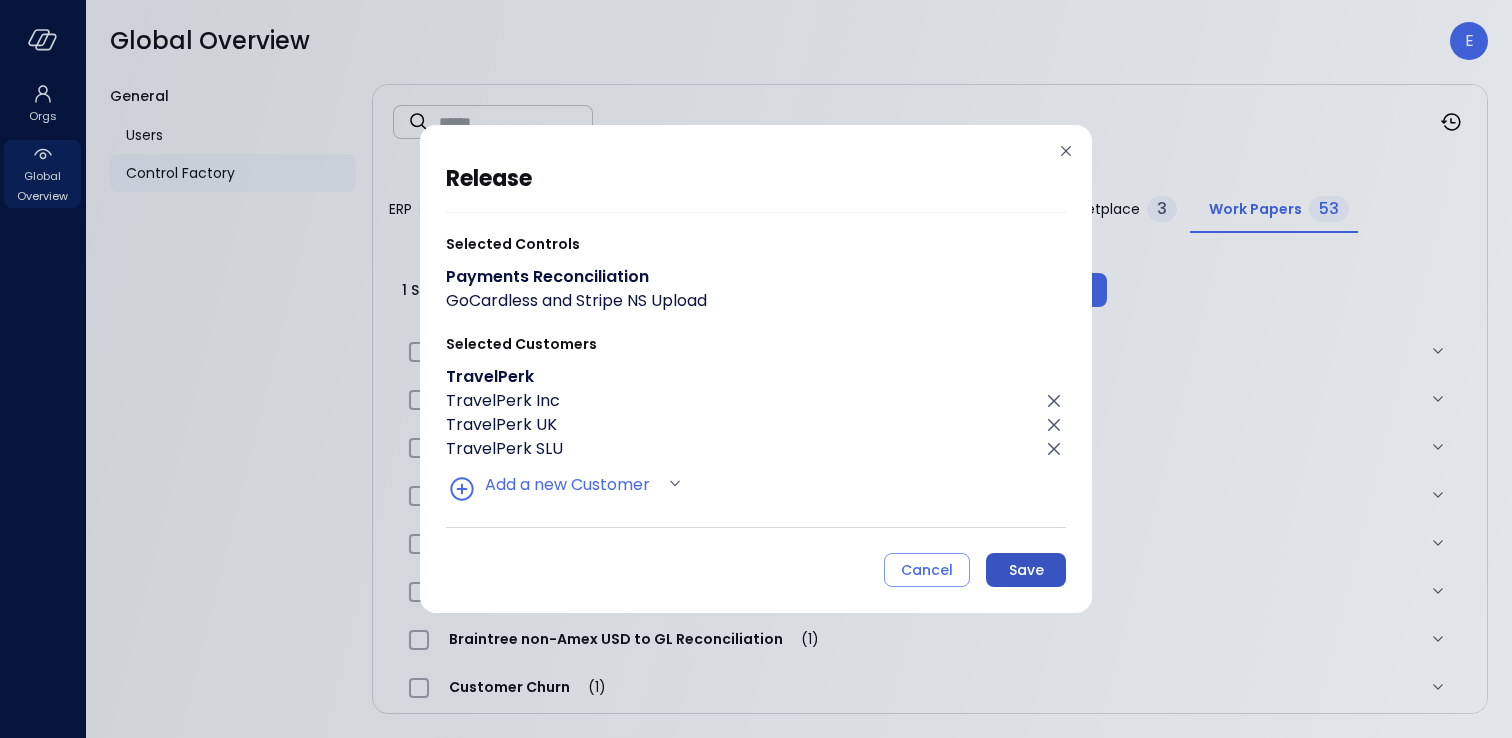 click on "Save" at bounding box center [1026, 570] 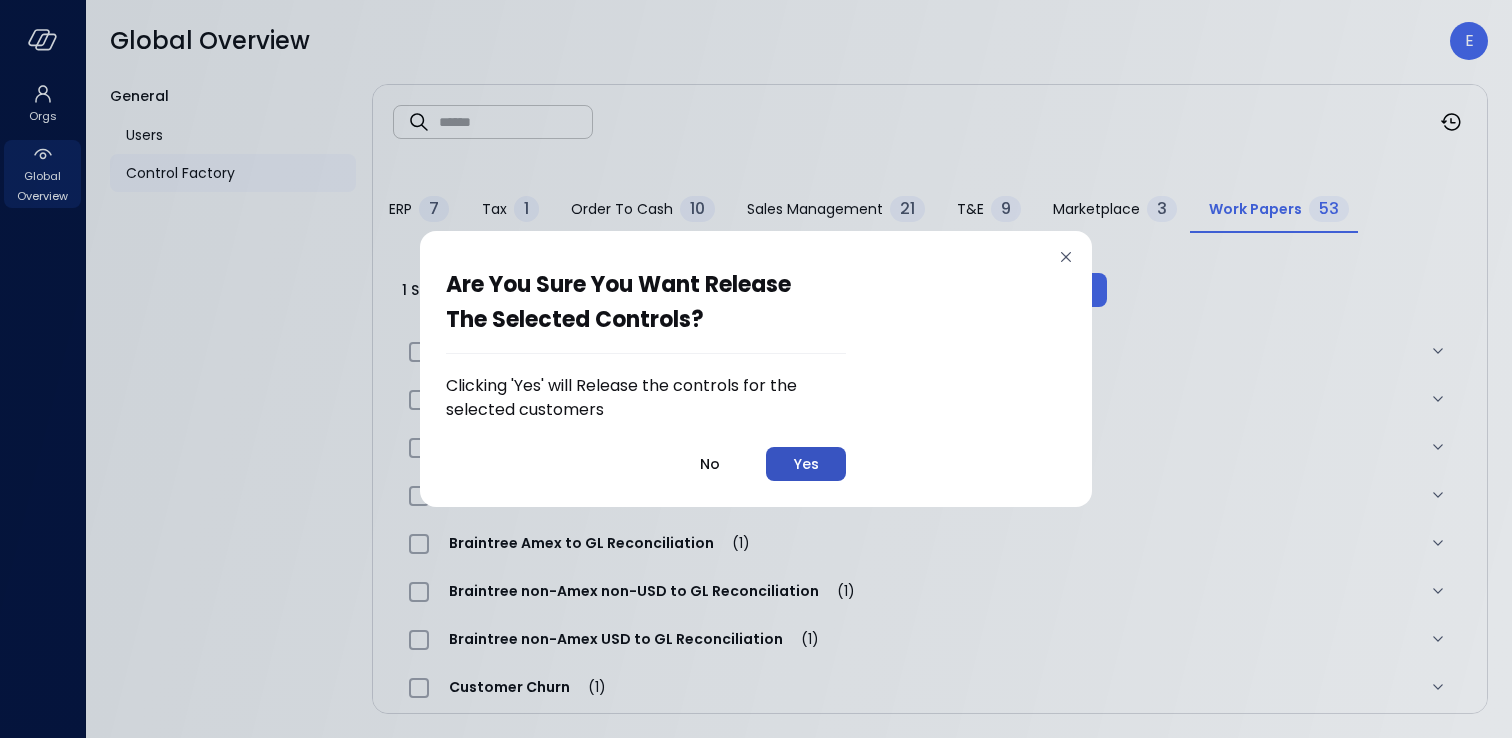 click on "Yes" at bounding box center (806, 464) 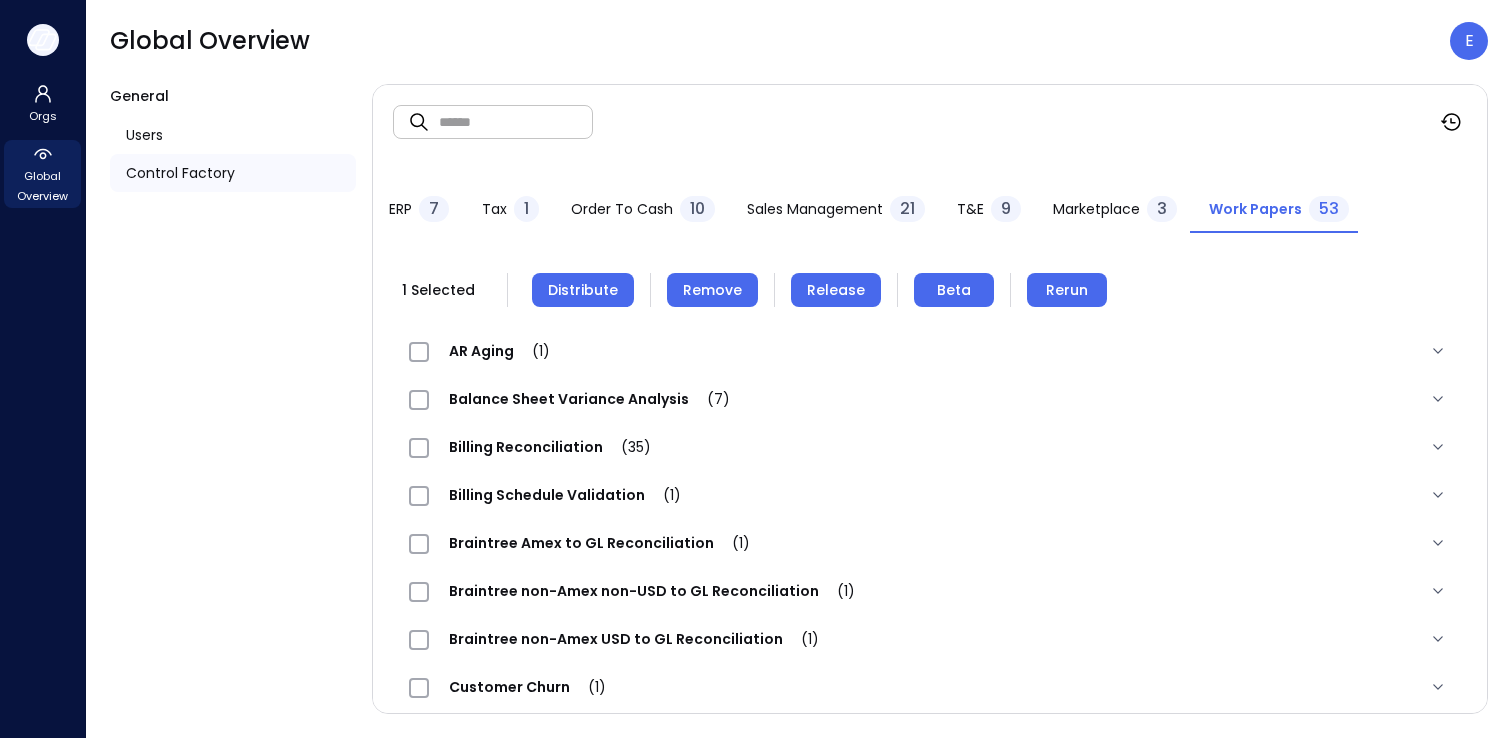 click 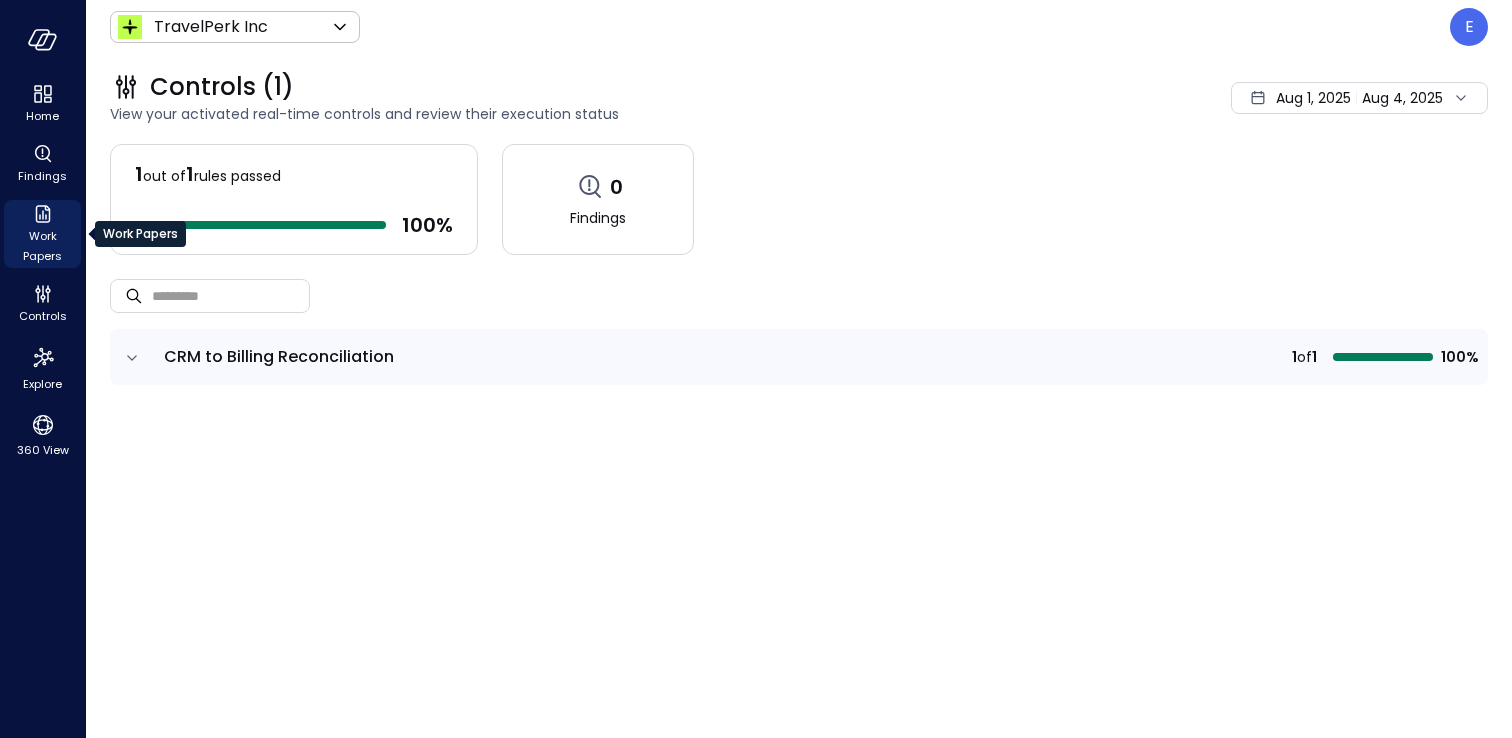 click 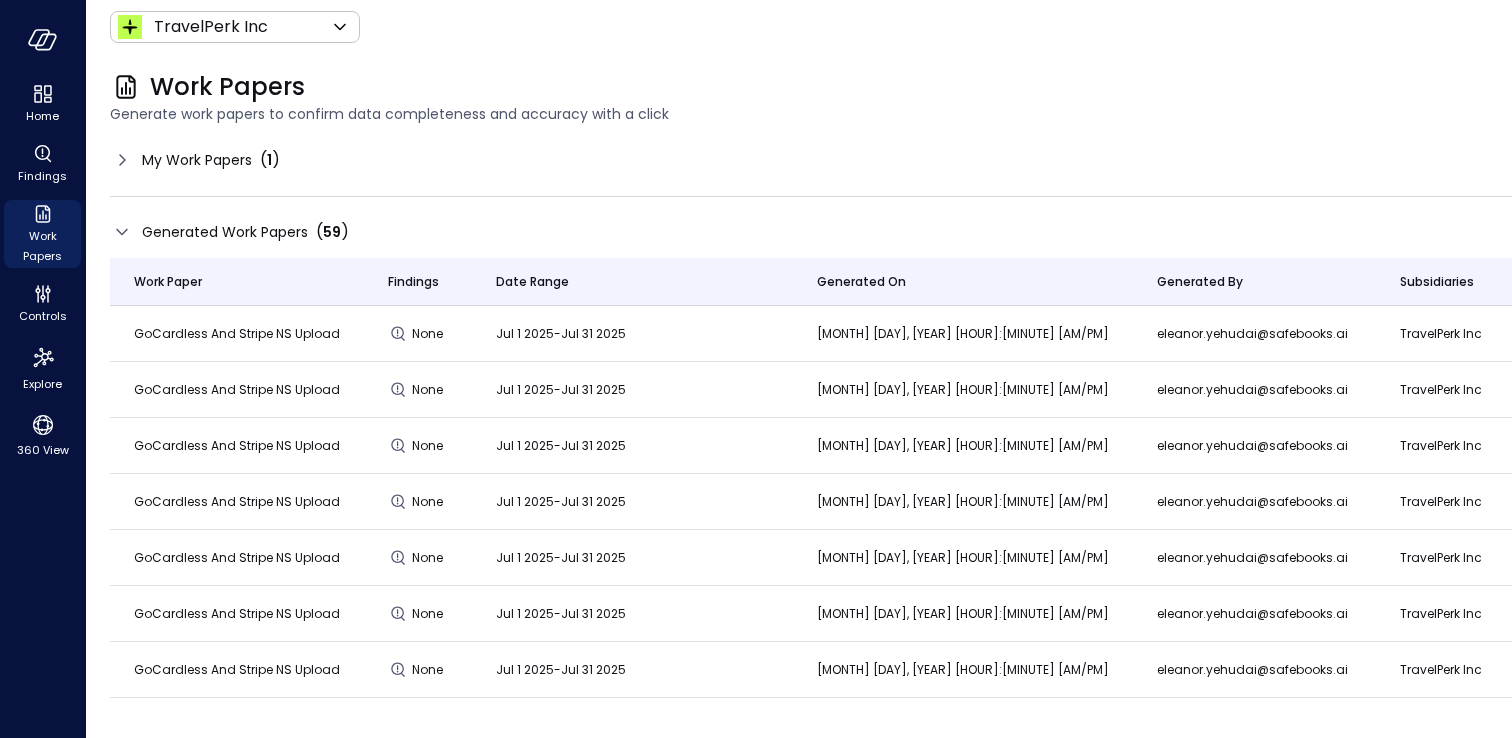 click on "My Work Papers" at bounding box center (197, 160) 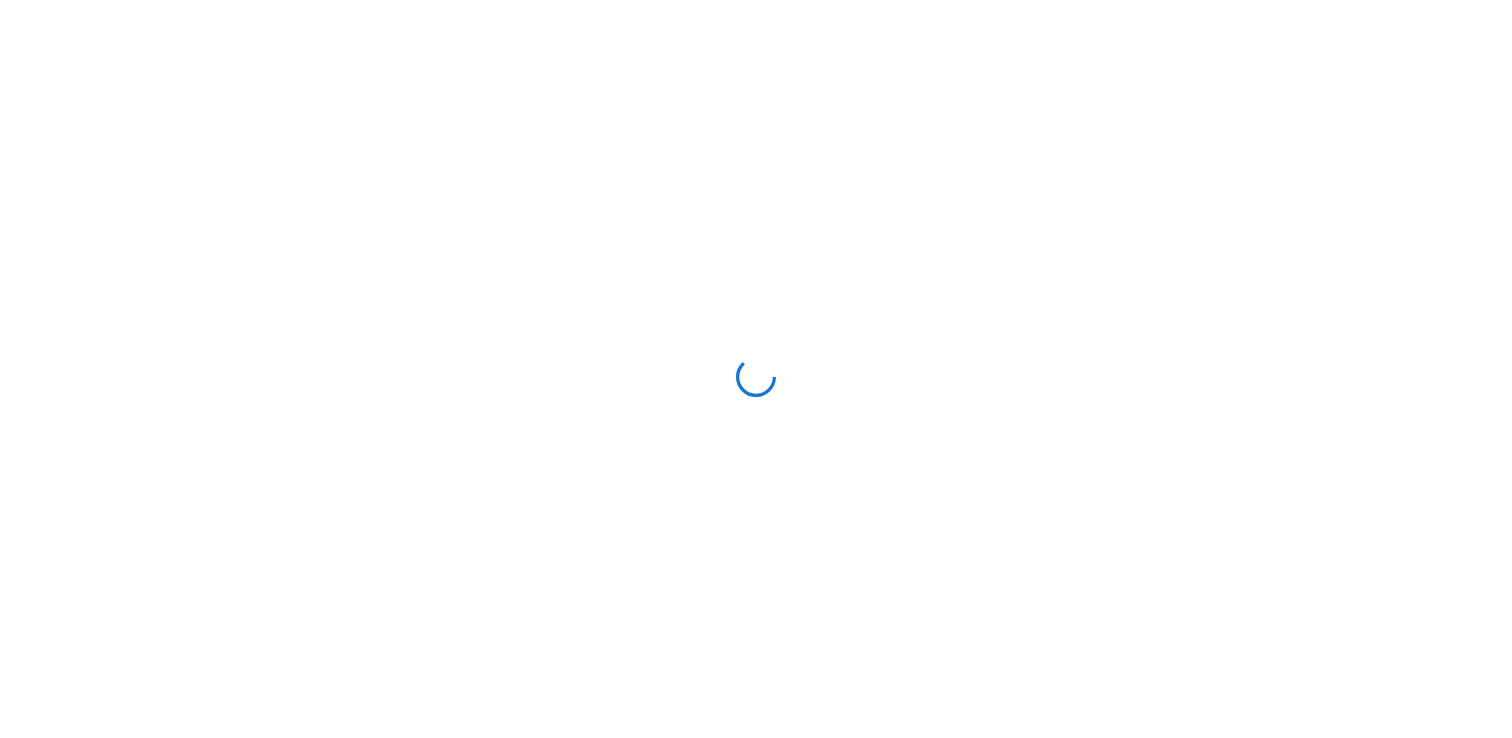 scroll, scrollTop: 0, scrollLeft: 0, axis: both 